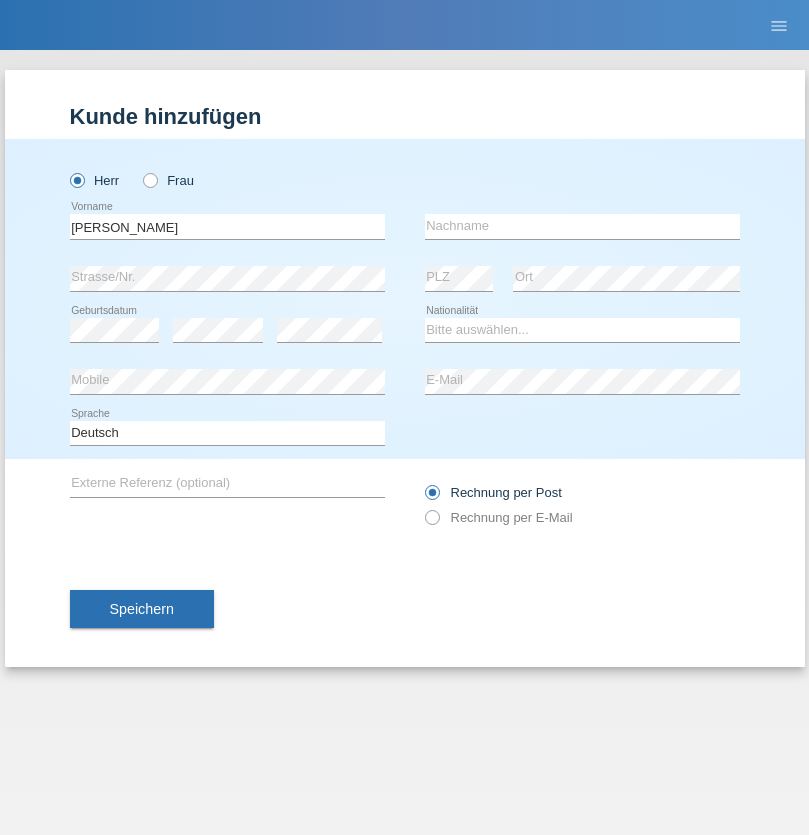 scroll, scrollTop: 0, scrollLeft: 0, axis: both 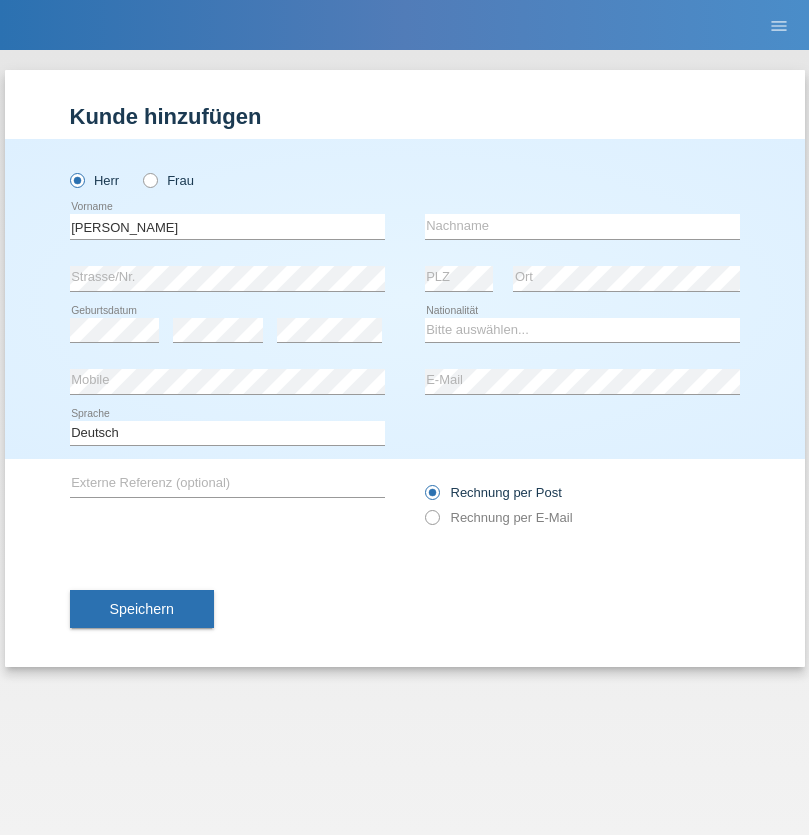type on "[PERSON_NAME]" 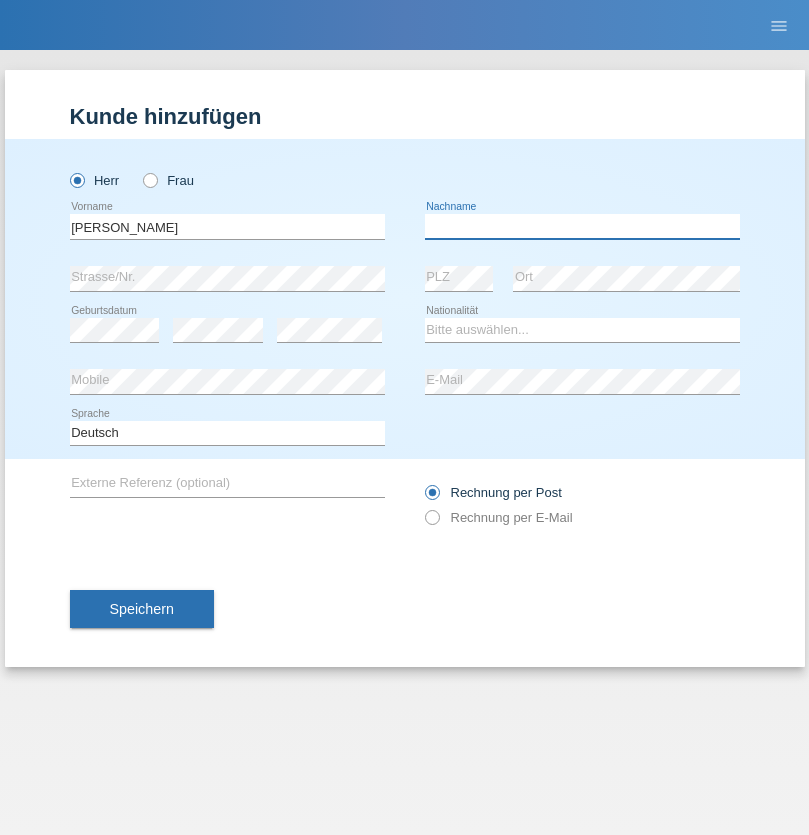 click at bounding box center [582, 226] 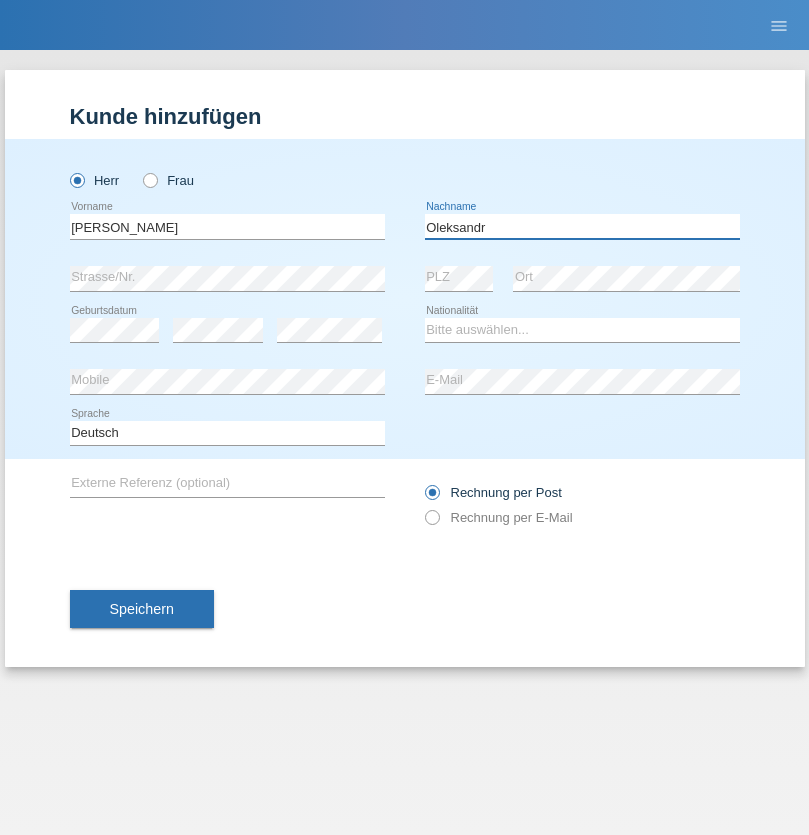 type on "Oleksandr" 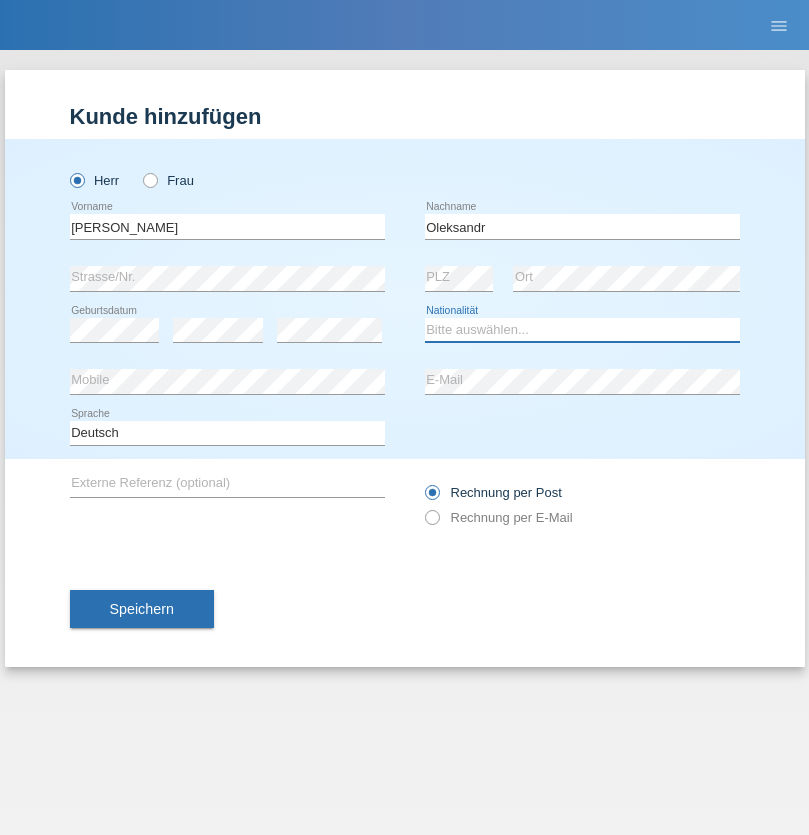 select on "CH" 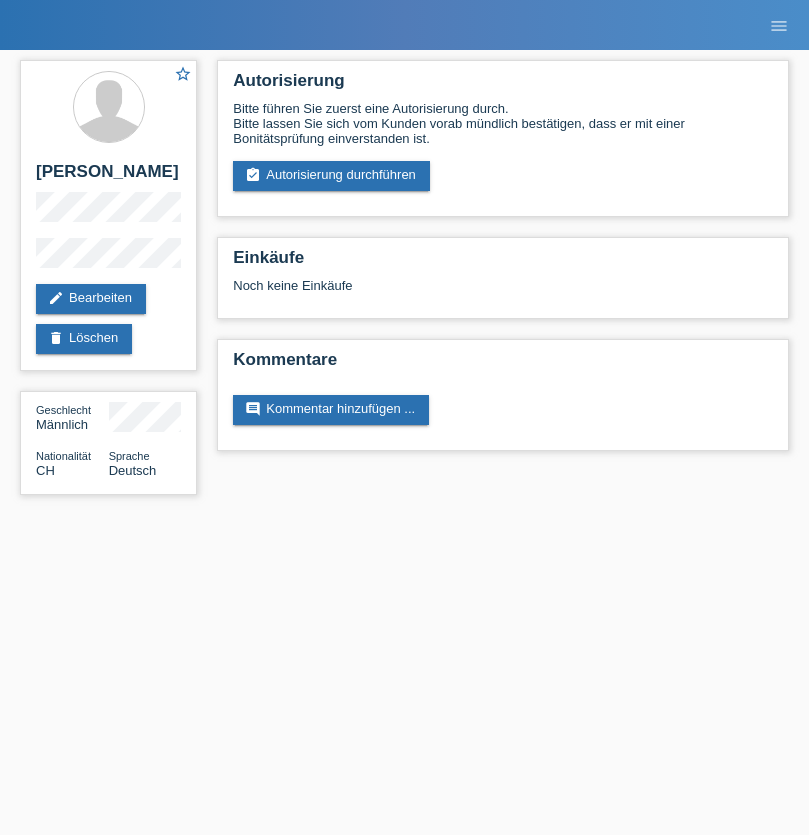 scroll, scrollTop: 0, scrollLeft: 0, axis: both 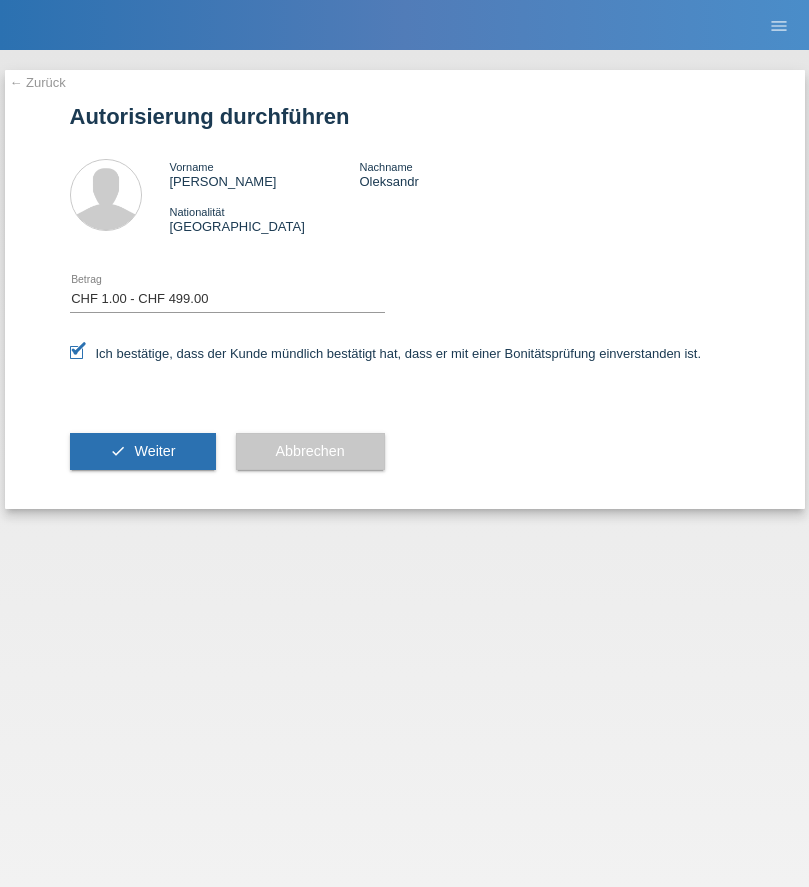 select on "1" 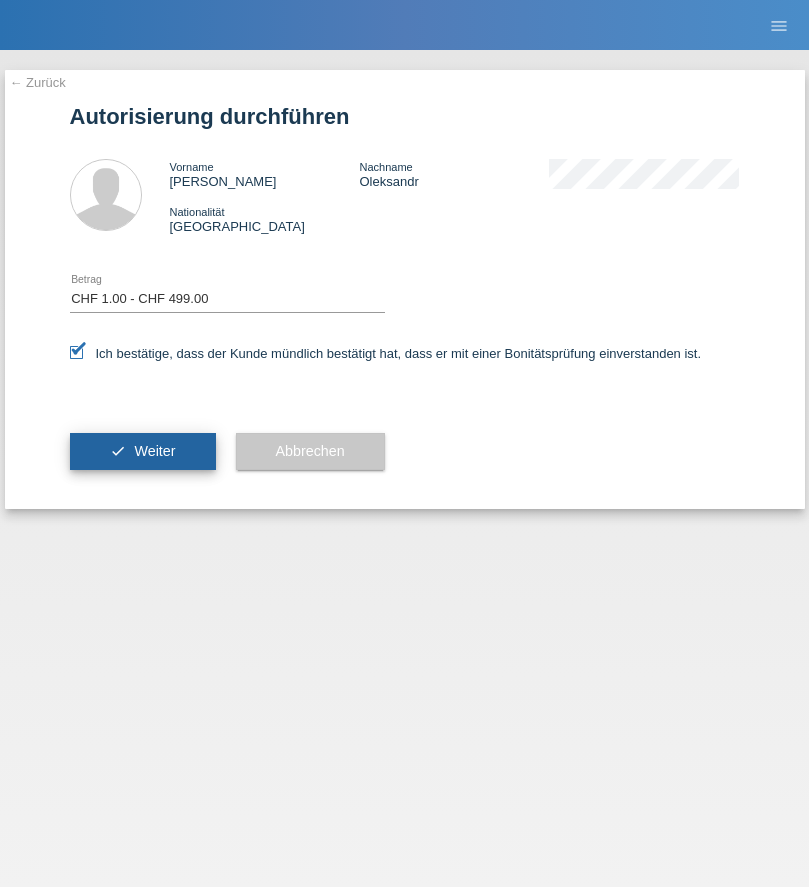 click on "Weiter" at bounding box center [154, 451] 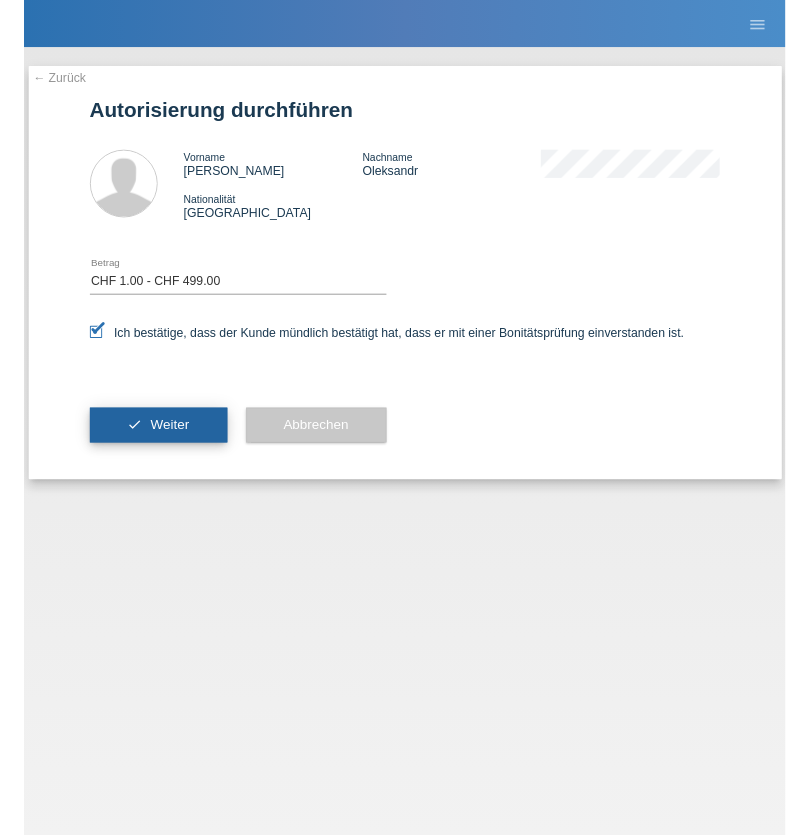 scroll, scrollTop: 0, scrollLeft: 0, axis: both 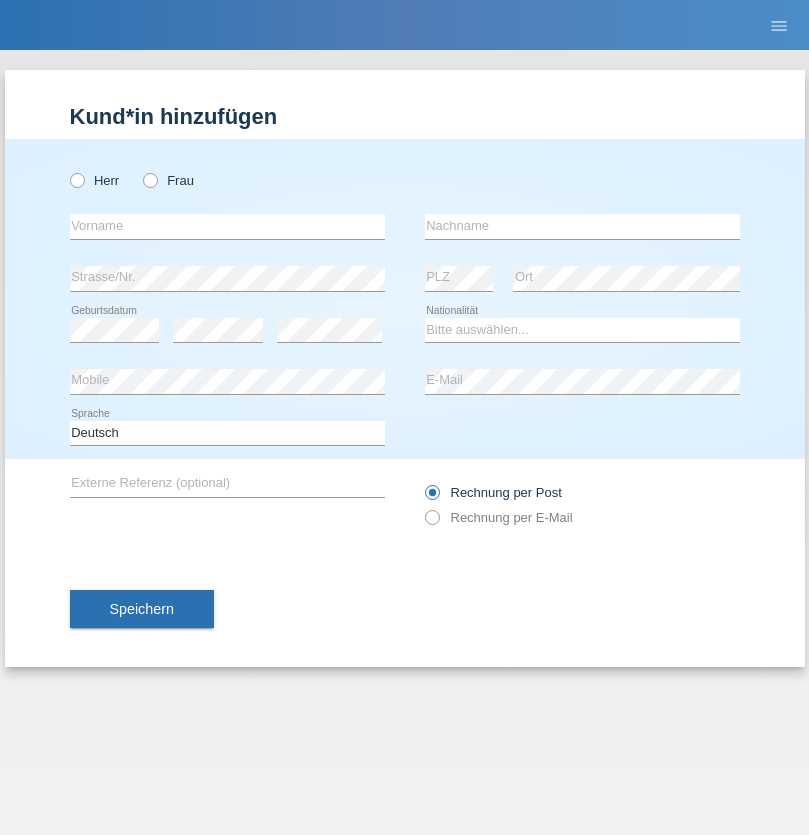 radio on "true" 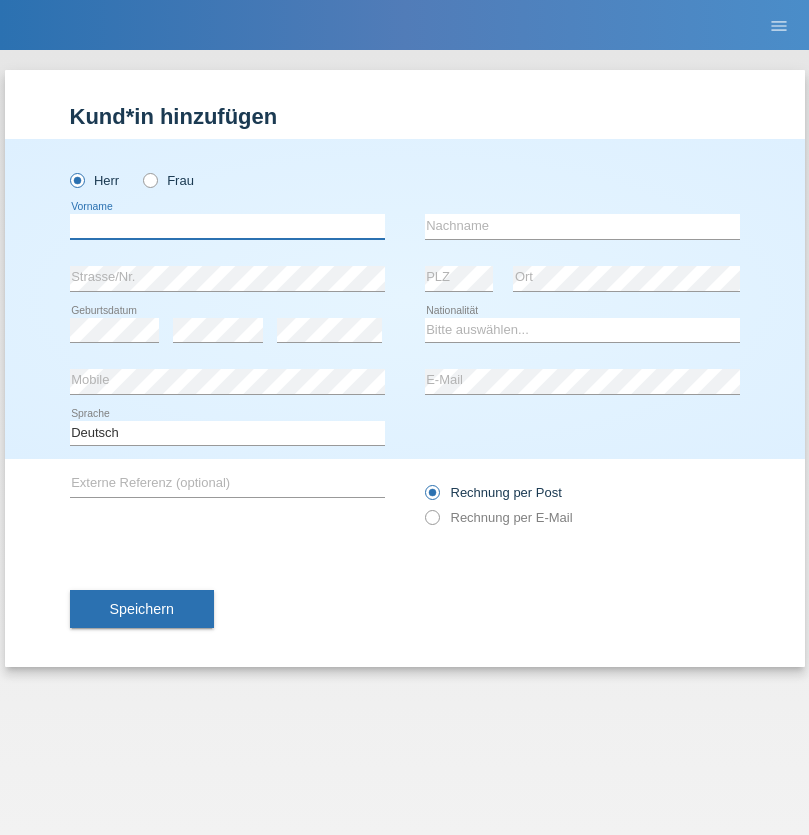 click at bounding box center (227, 226) 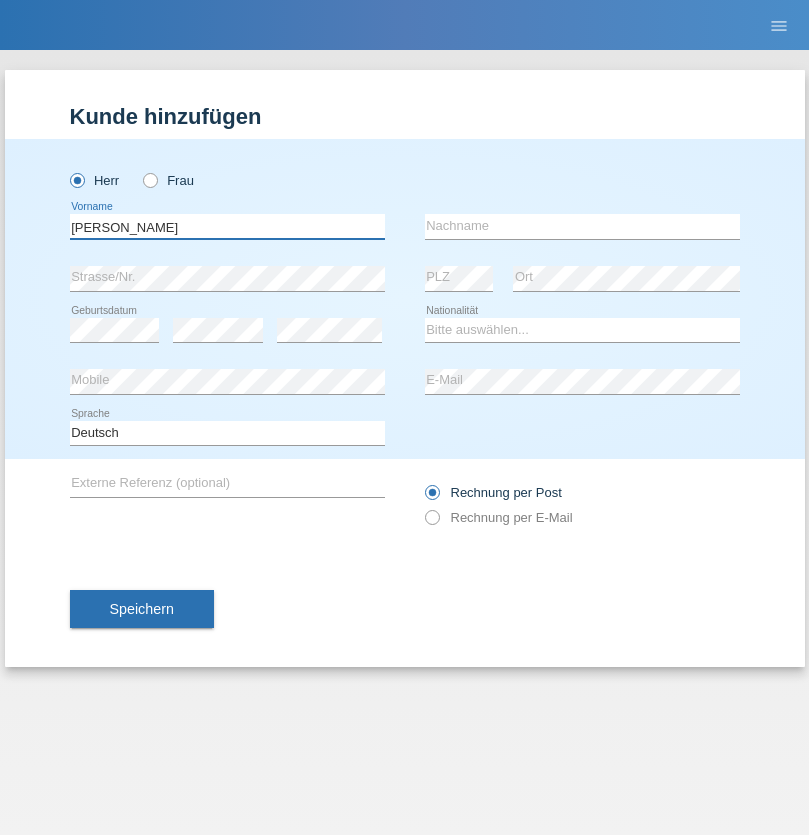 type on "Zsolt" 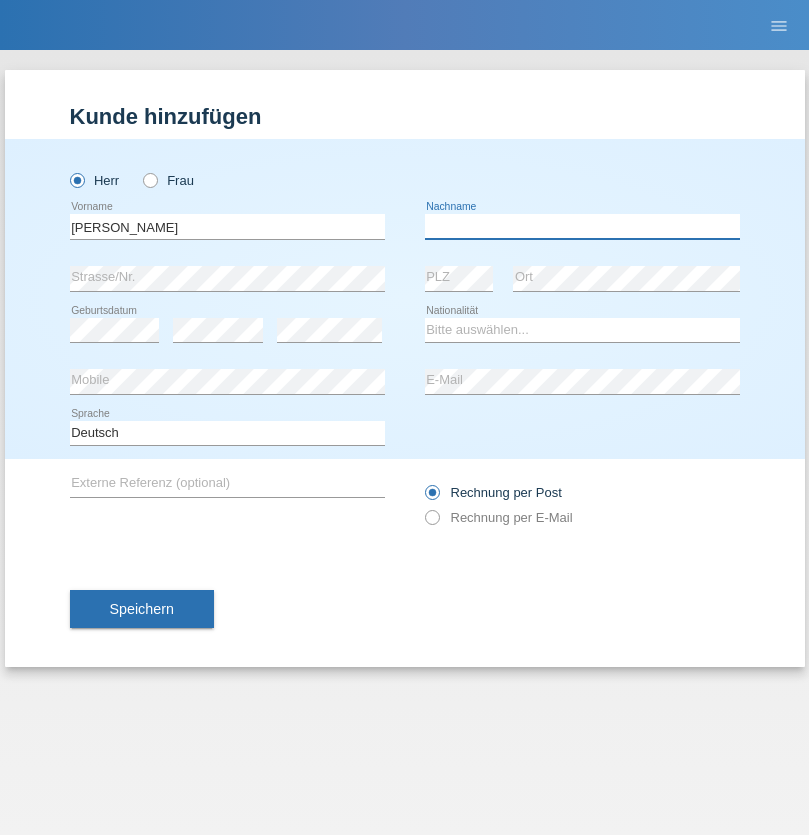 click at bounding box center [582, 226] 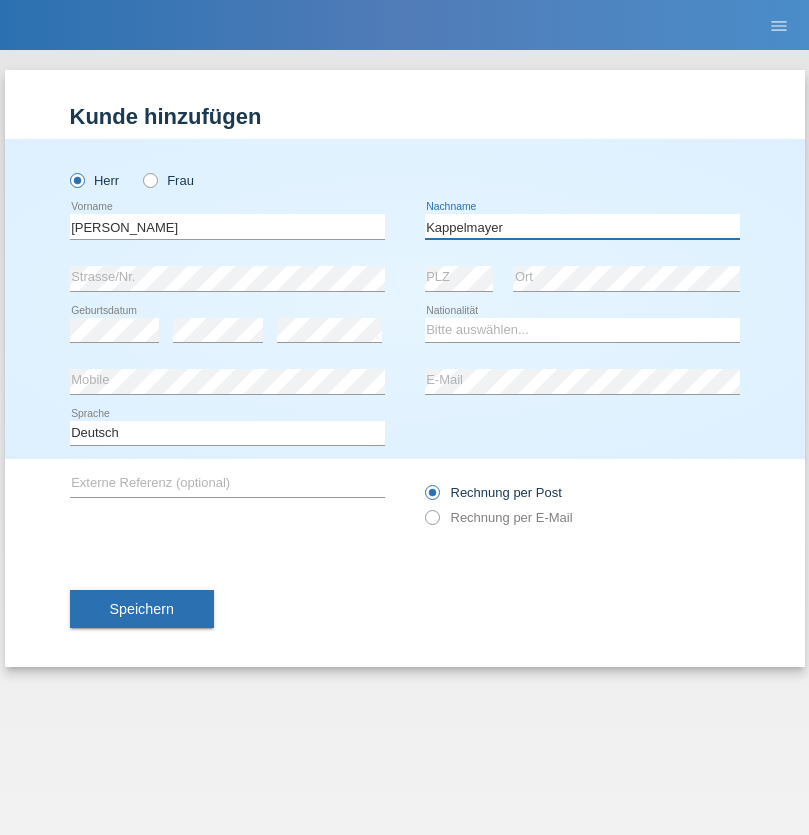 type on "Kappelmayer" 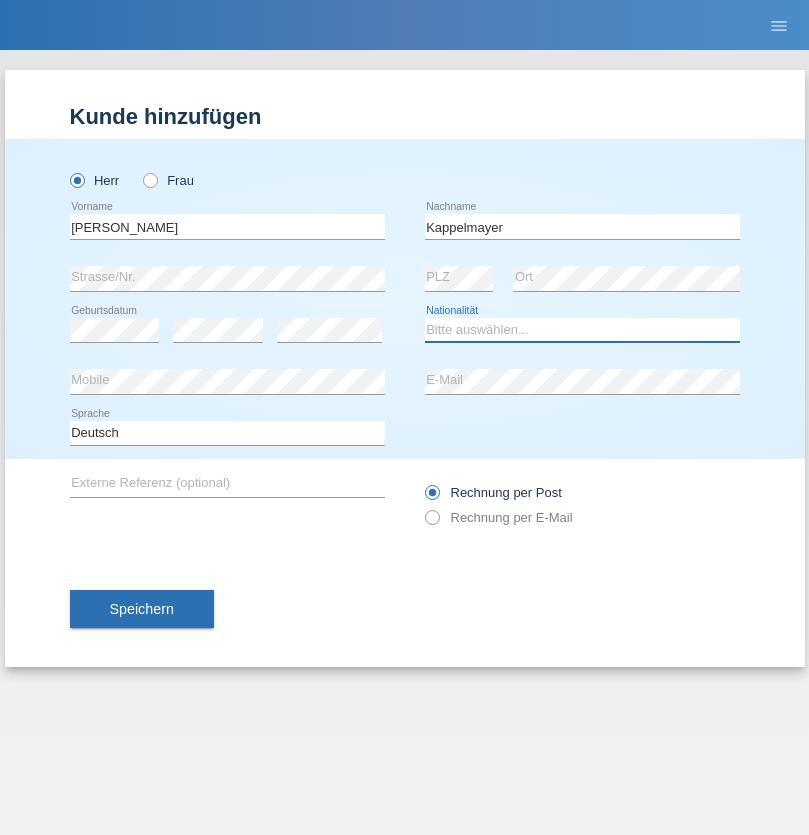 select on "BT" 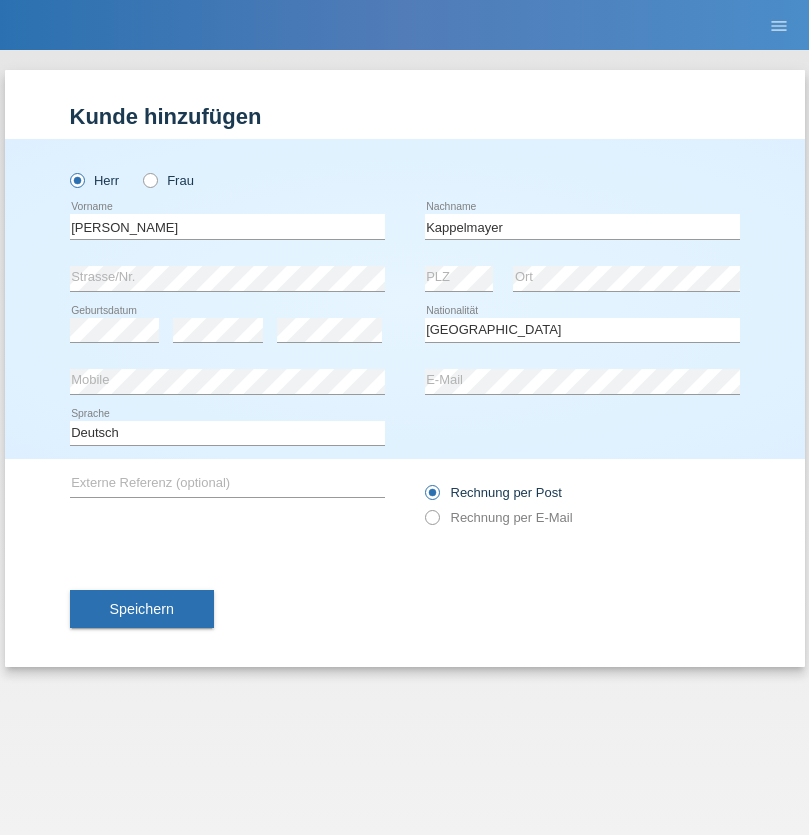 select on "C" 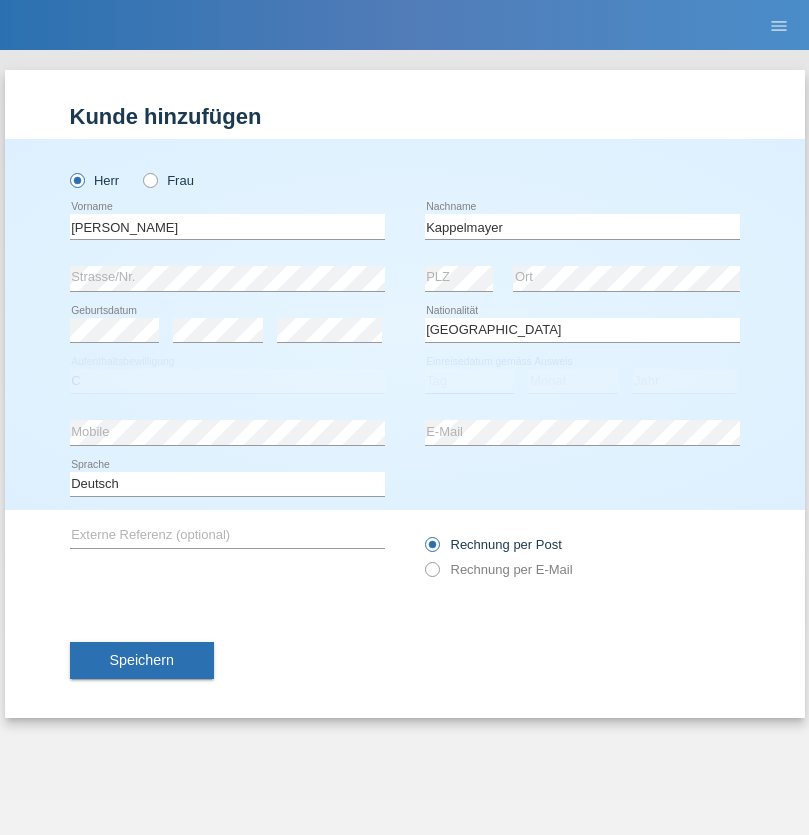 select on "12" 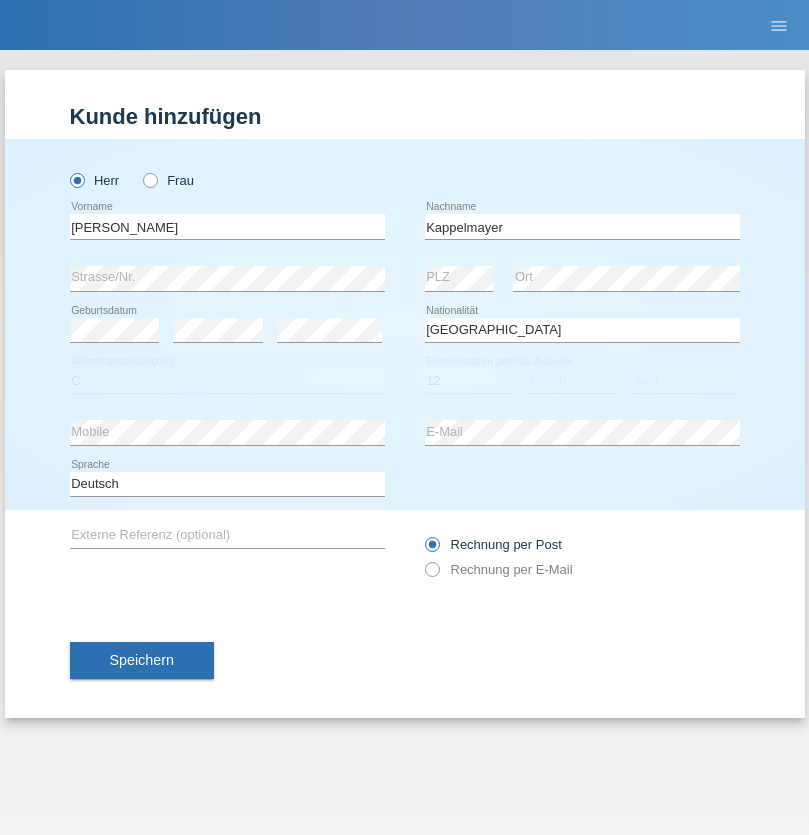 select on "02" 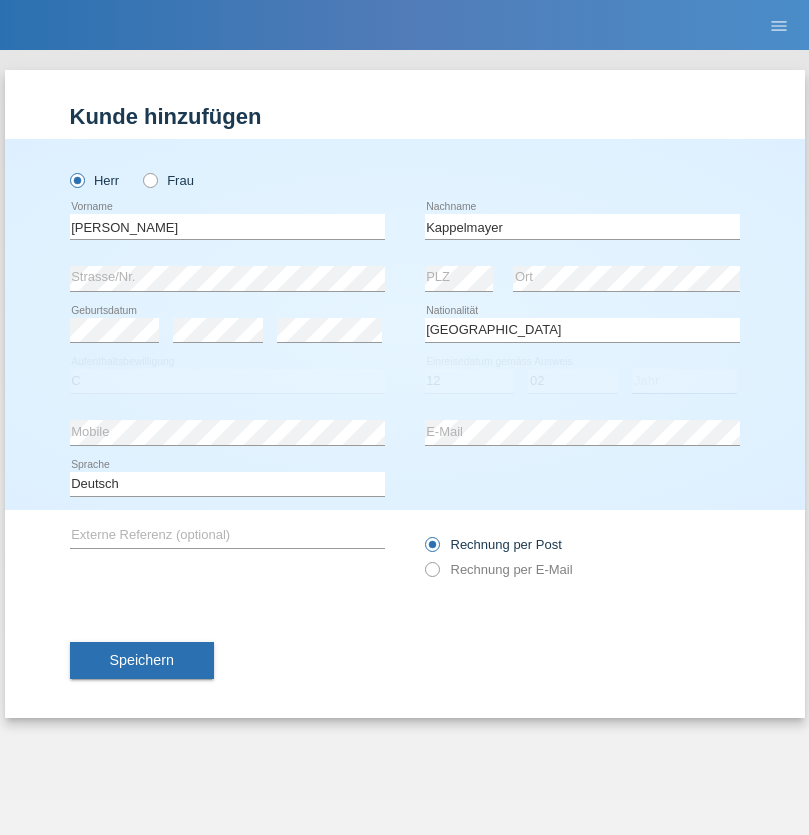select on "2021" 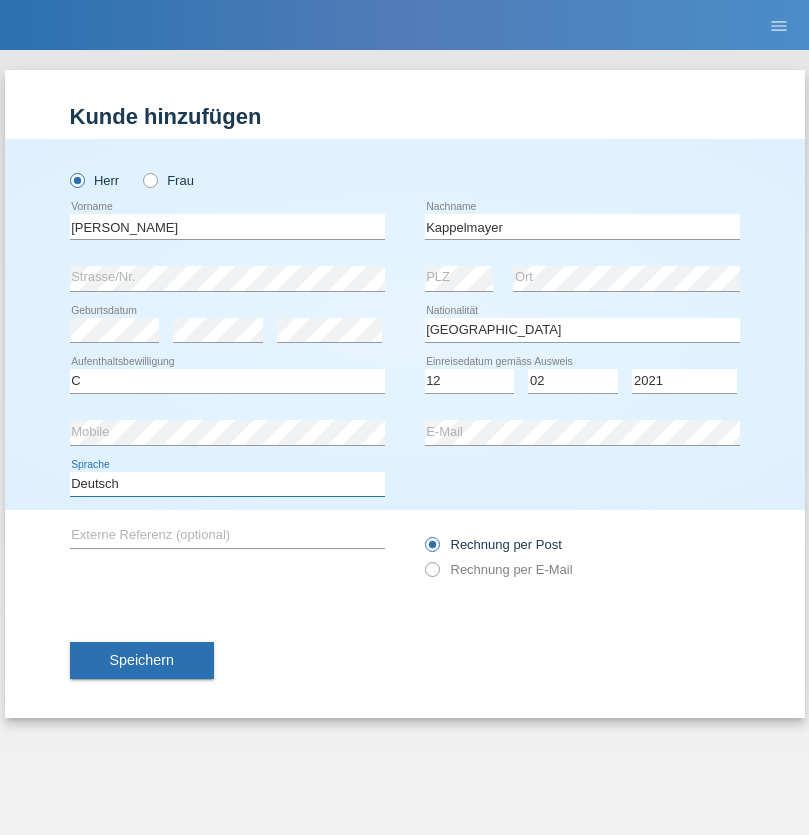 select on "en" 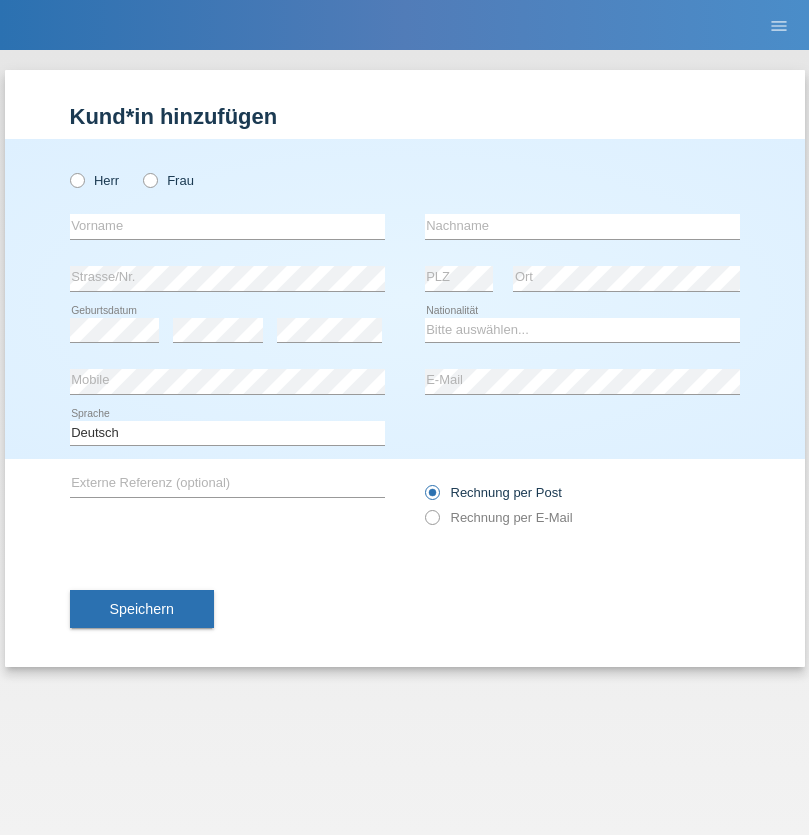 scroll, scrollTop: 0, scrollLeft: 0, axis: both 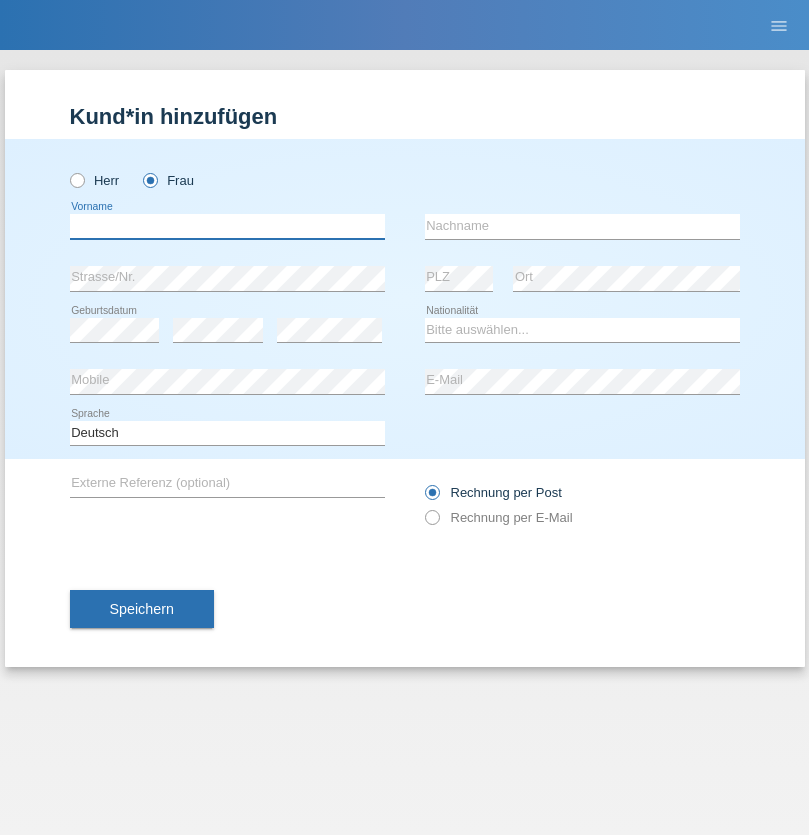 click at bounding box center [227, 226] 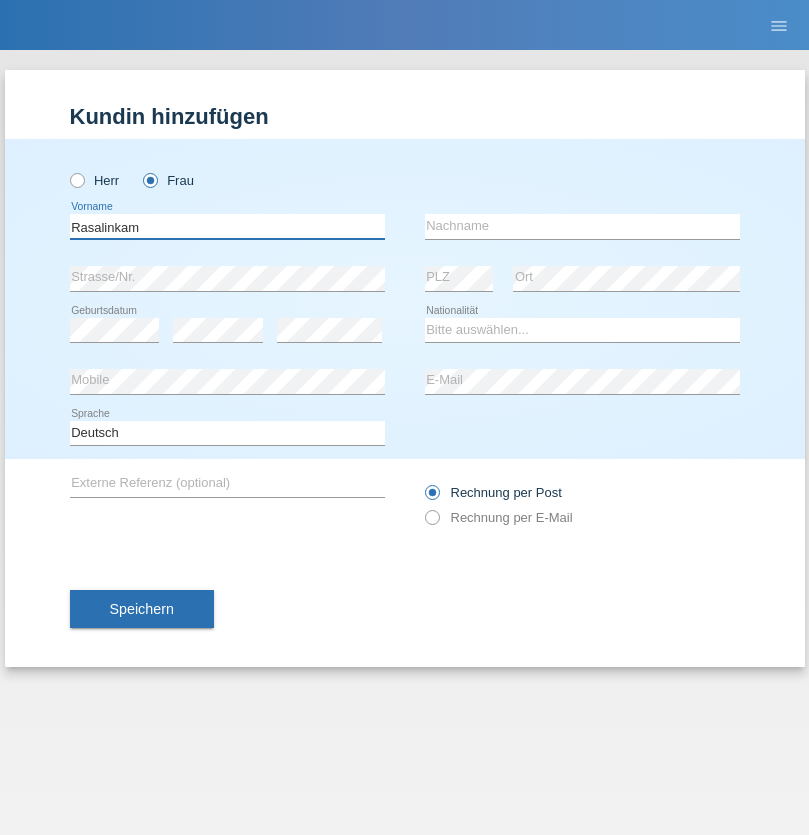 type on "Rasalinkam" 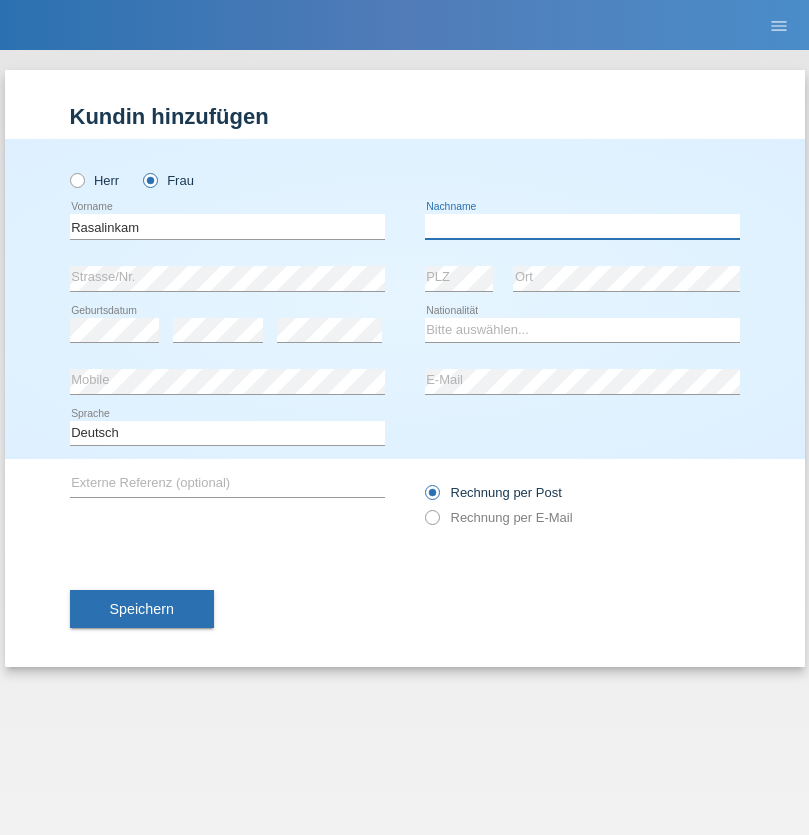 click at bounding box center [582, 226] 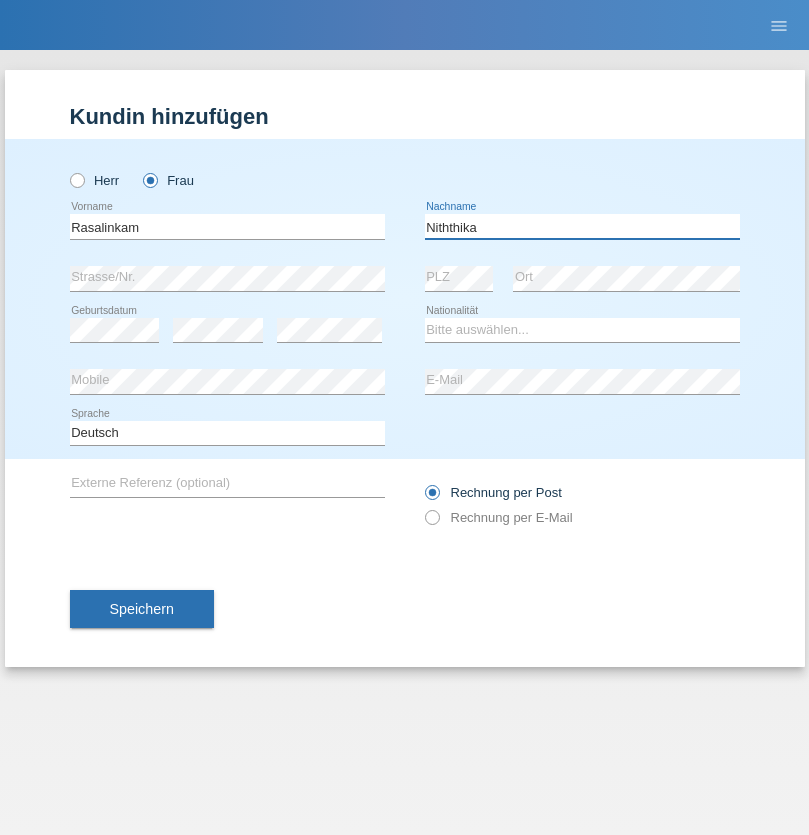type on "Niththika" 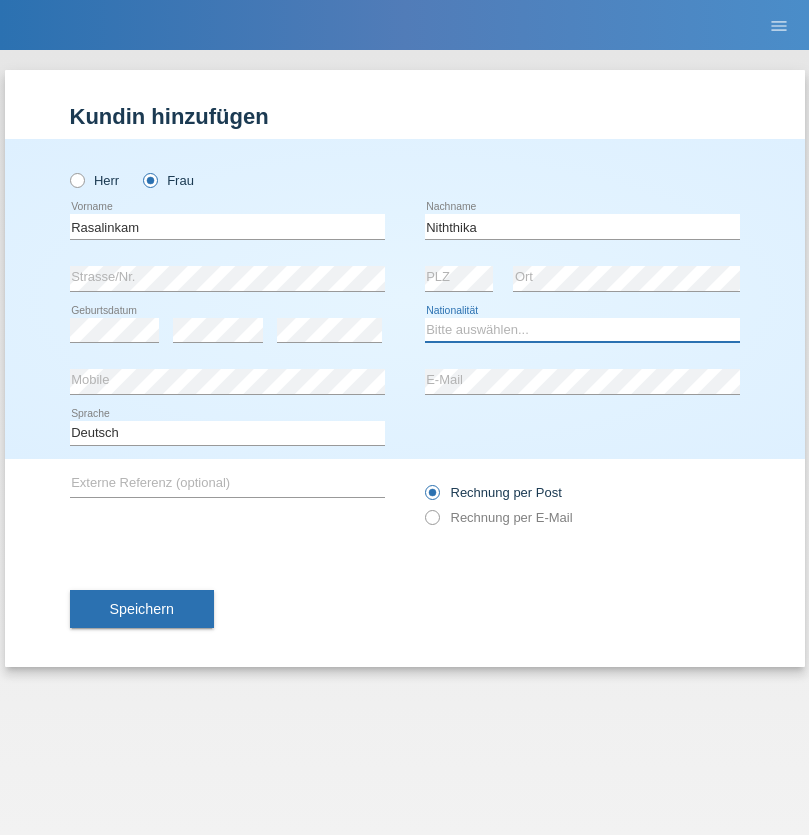 select on "LK" 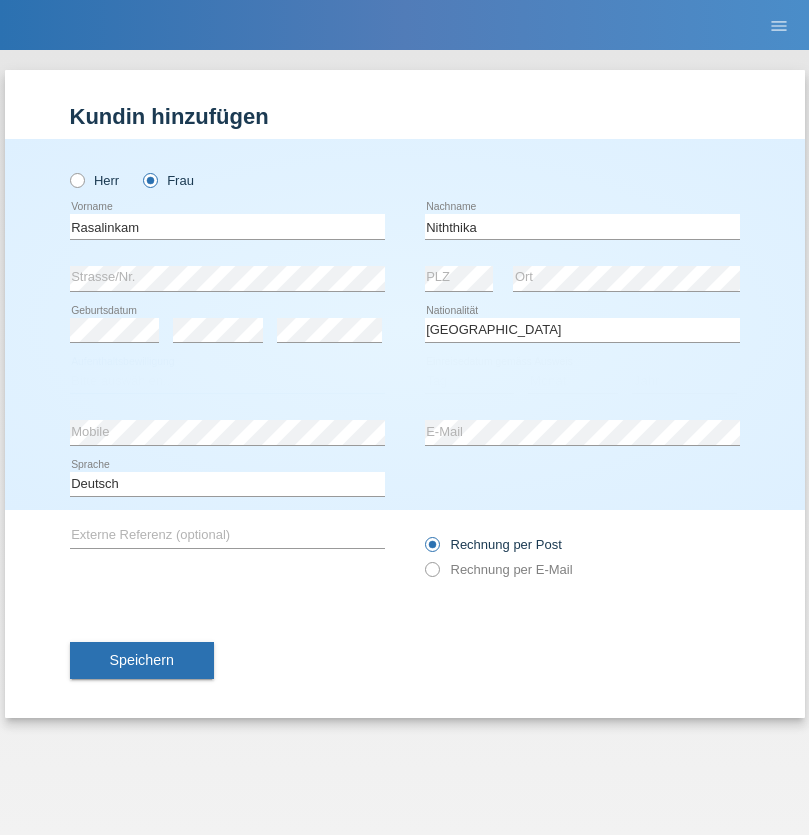 select on "C" 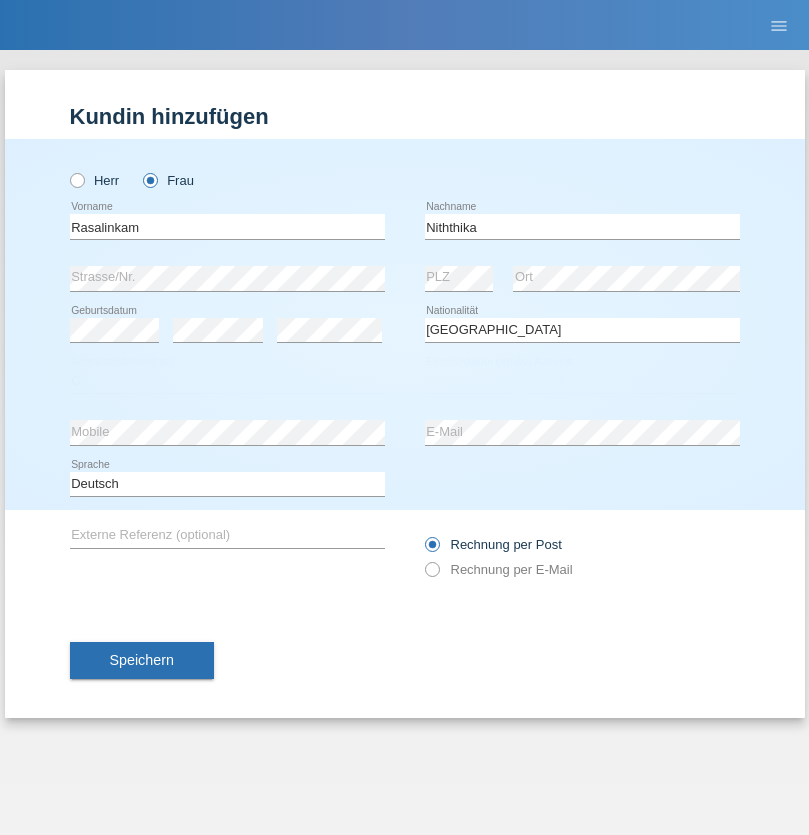 select on "13" 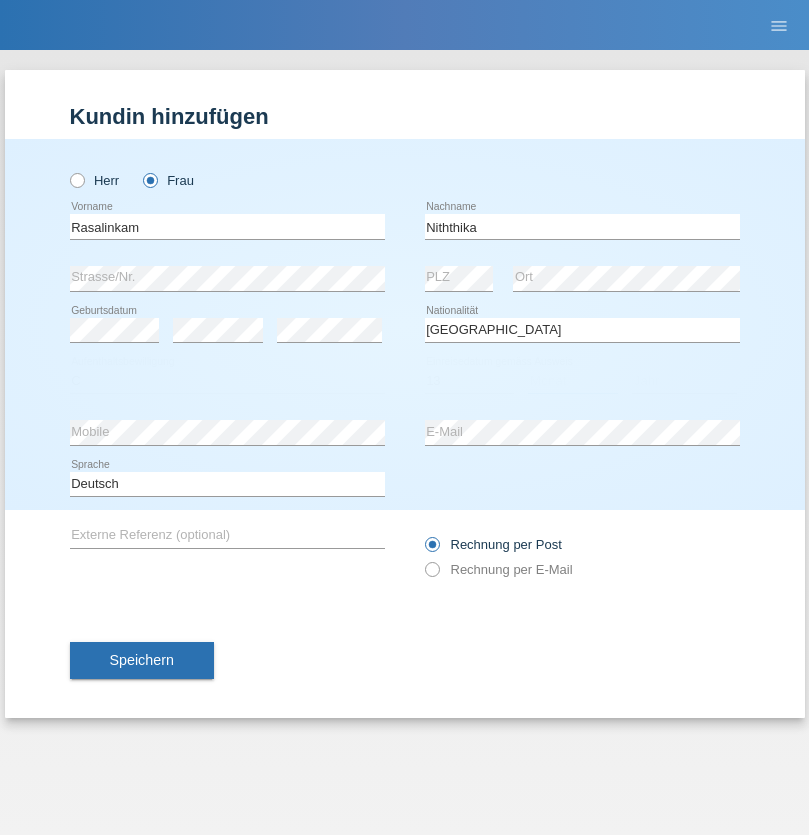 select on "07" 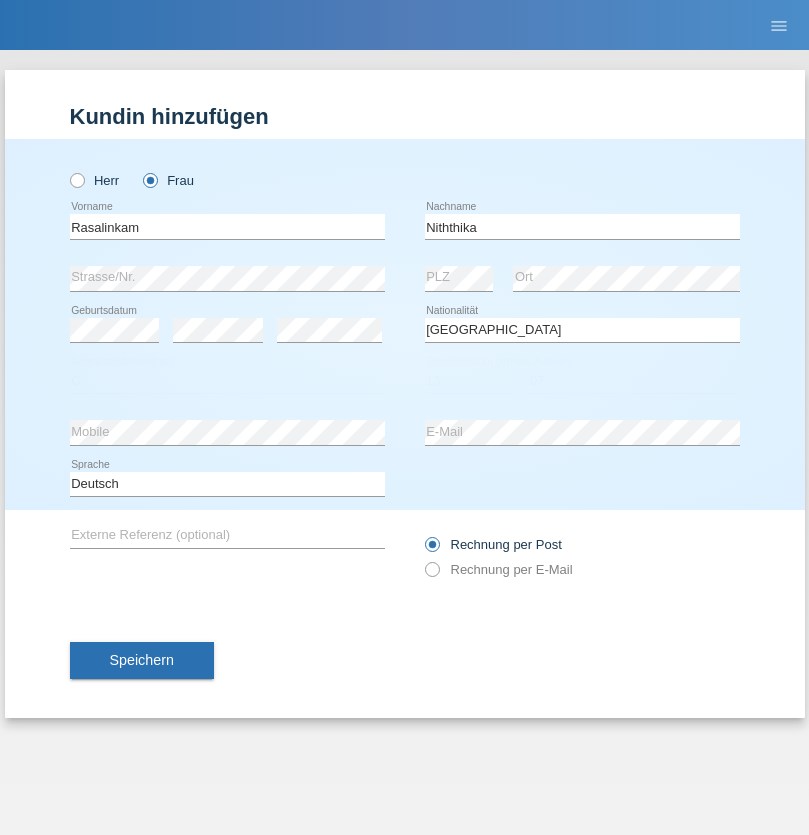 select on "2021" 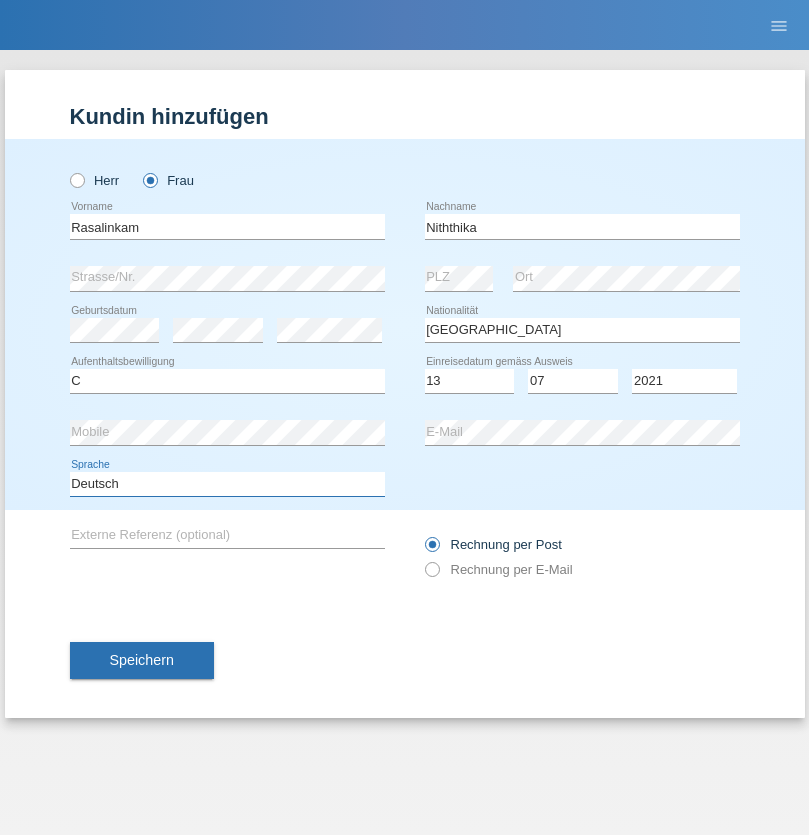 select on "en" 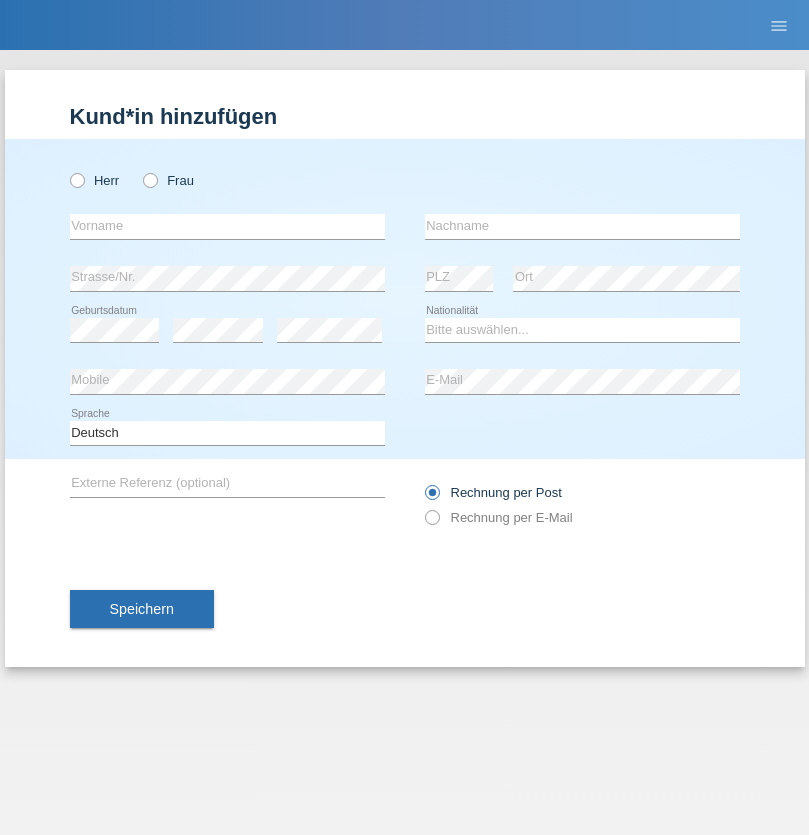 scroll, scrollTop: 0, scrollLeft: 0, axis: both 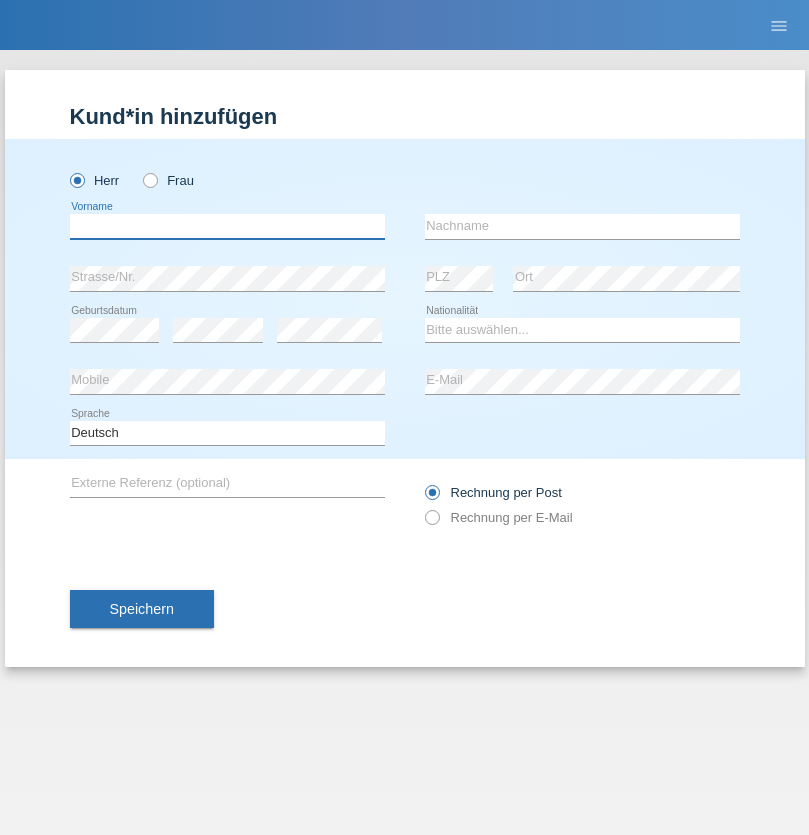 click at bounding box center (227, 226) 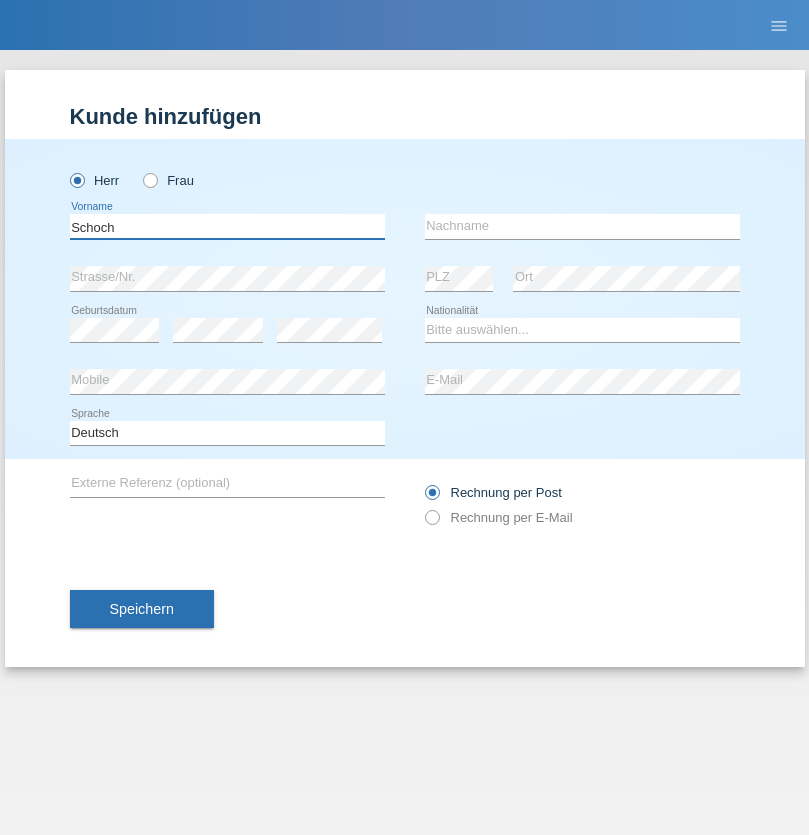 type on "Schoch" 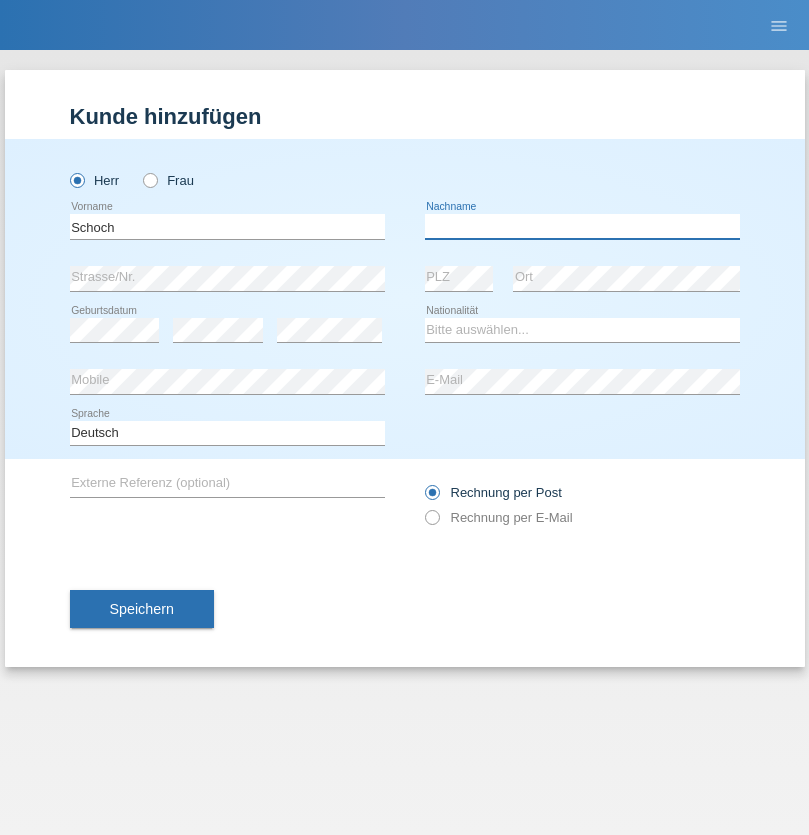 click at bounding box center [582, 226] 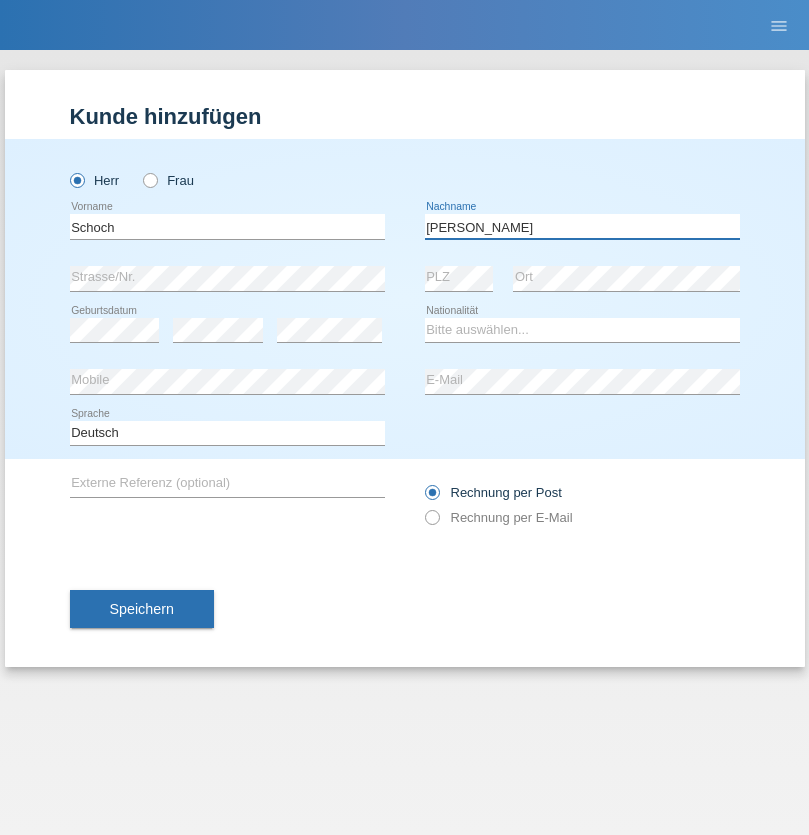 type on "[PERSON_NAME]" 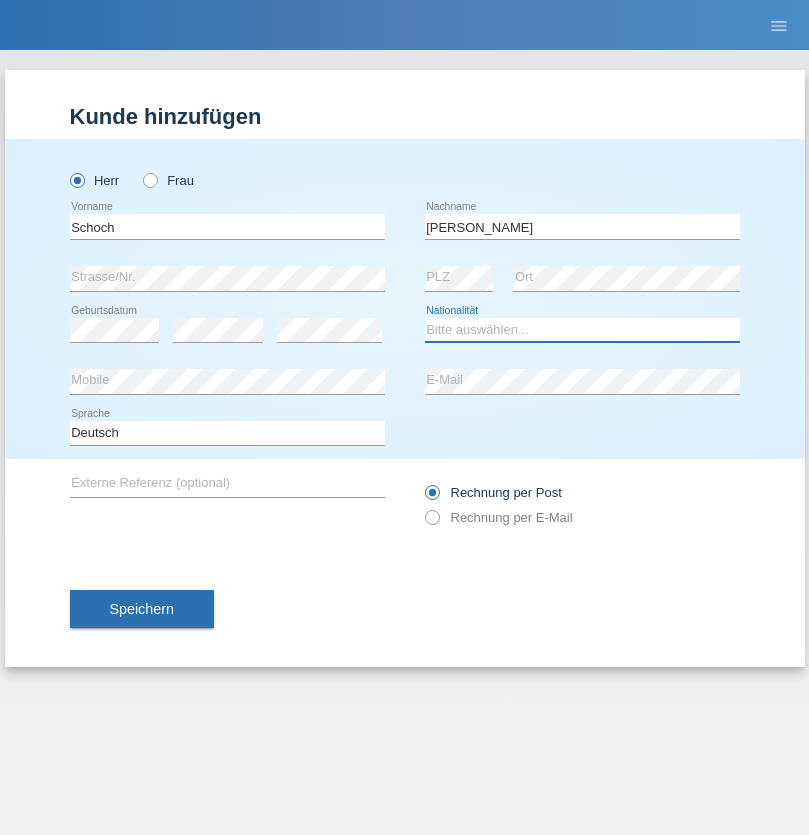 select on "CH" 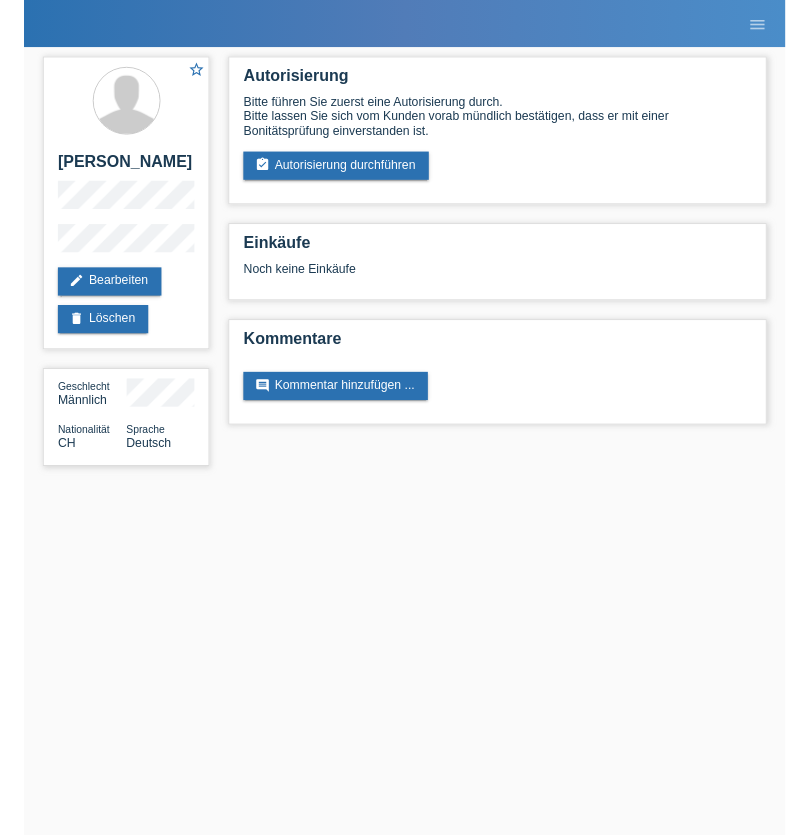 scroll, scrollTop: 0, scrollLeft: 0, axis: both 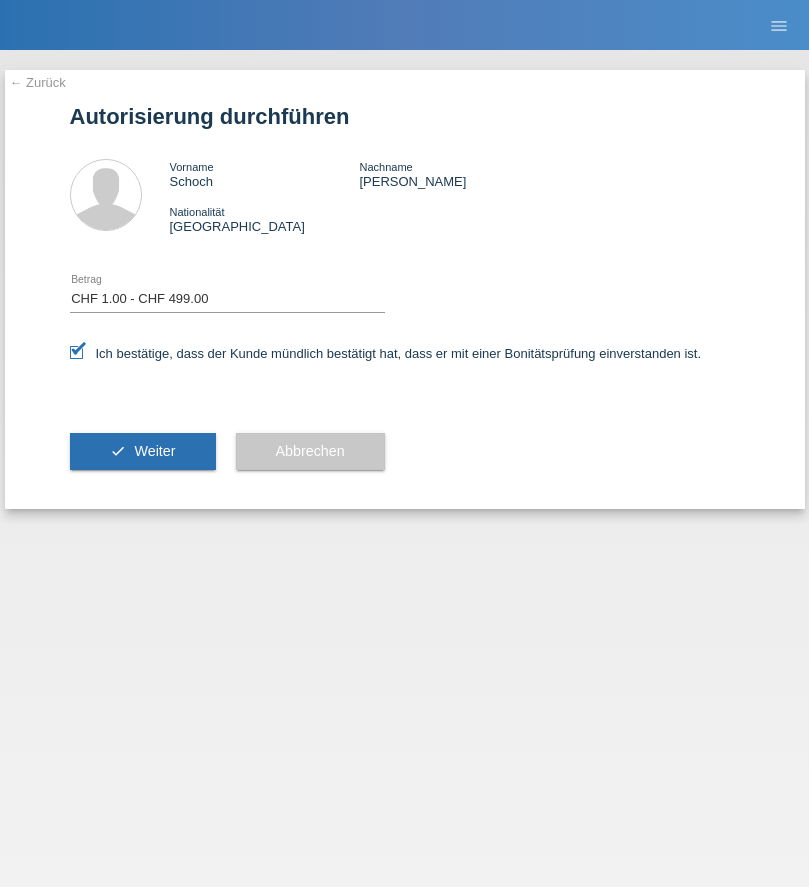select on "1" 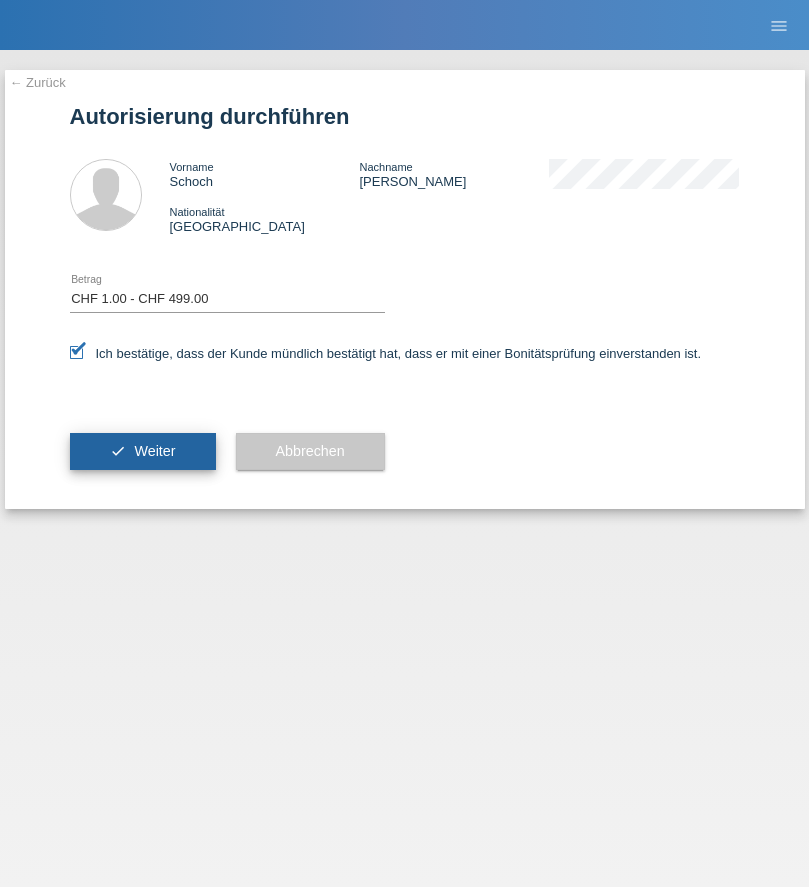 click on "Weiter" at bounding box center [154, 451] 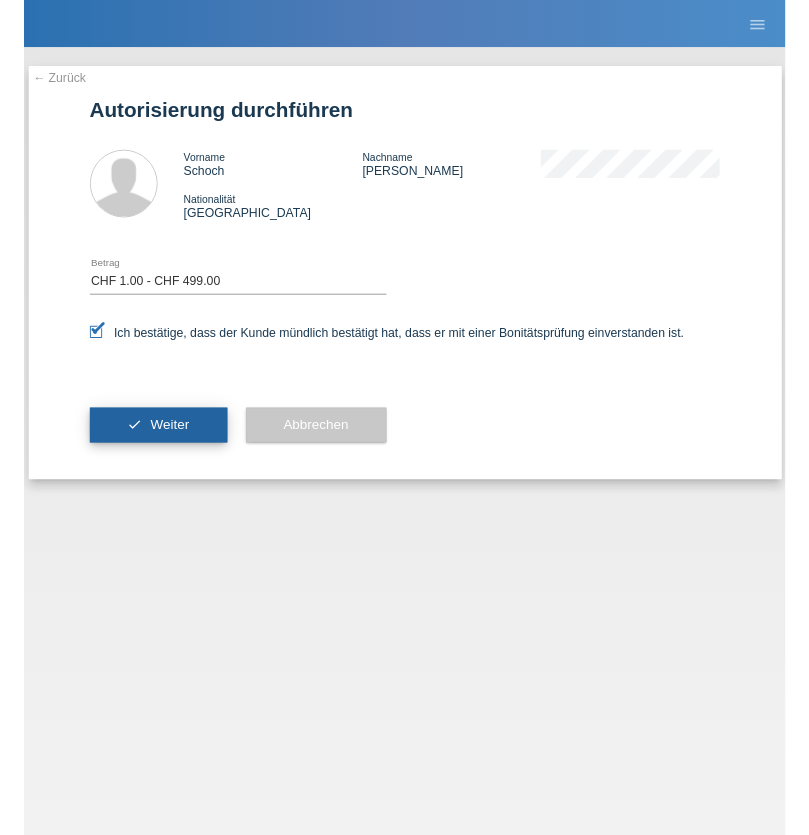 scroll, scrollTop: 0, scrollLeft: 0, axis: both 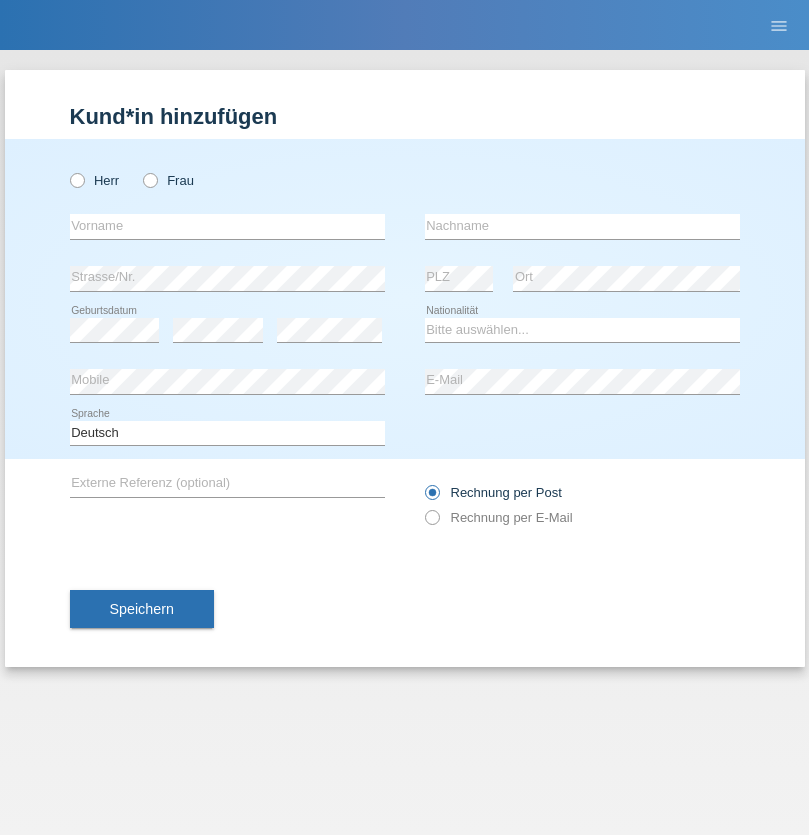 radio on "true" 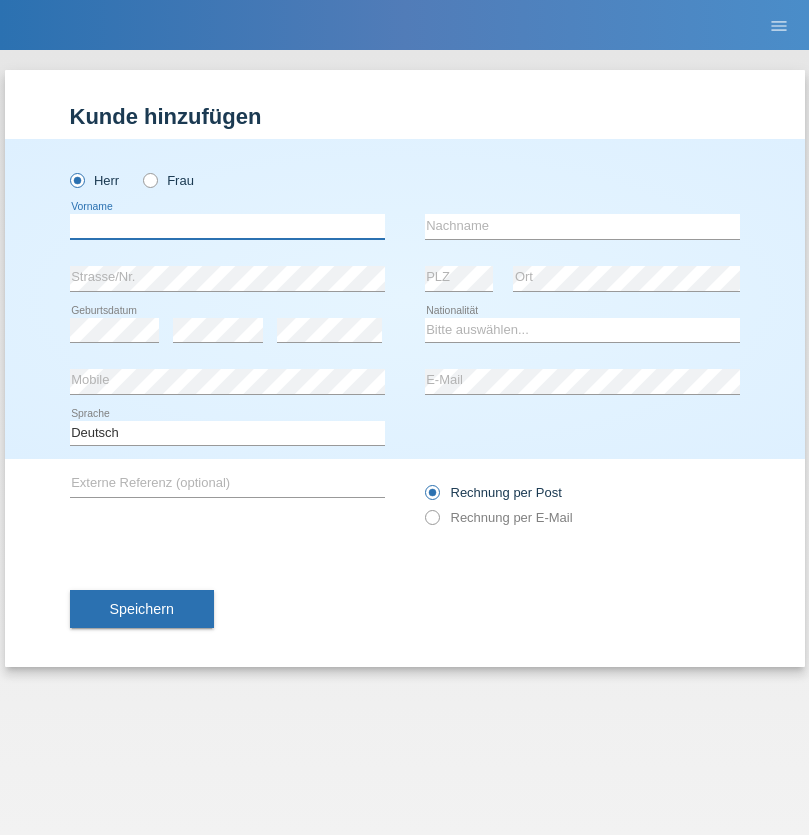click at bounding box center [227, 226] 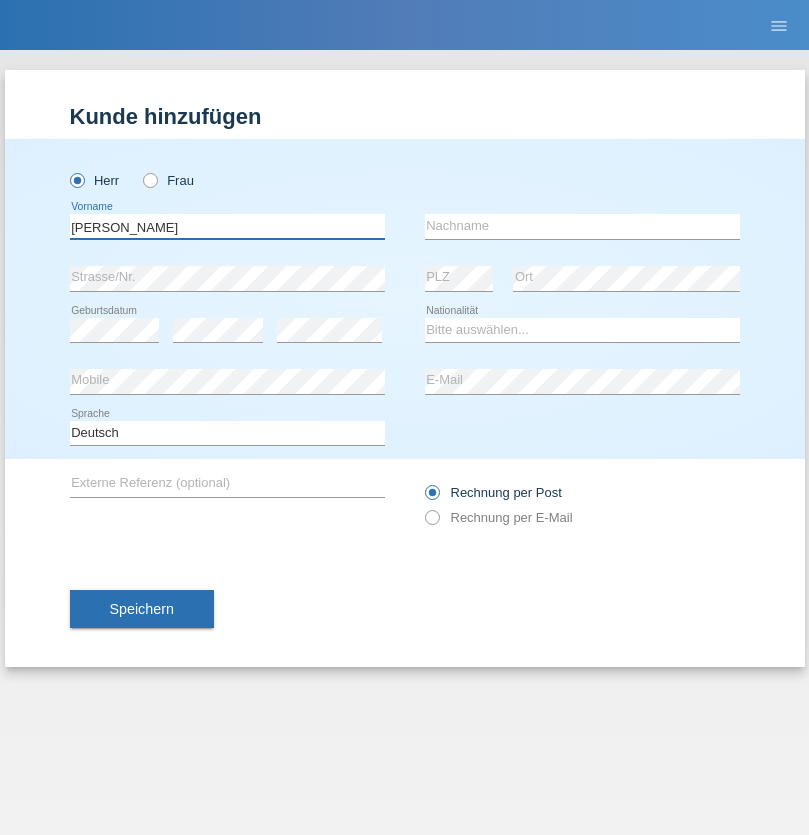 type on "[PERSON_NAME]" 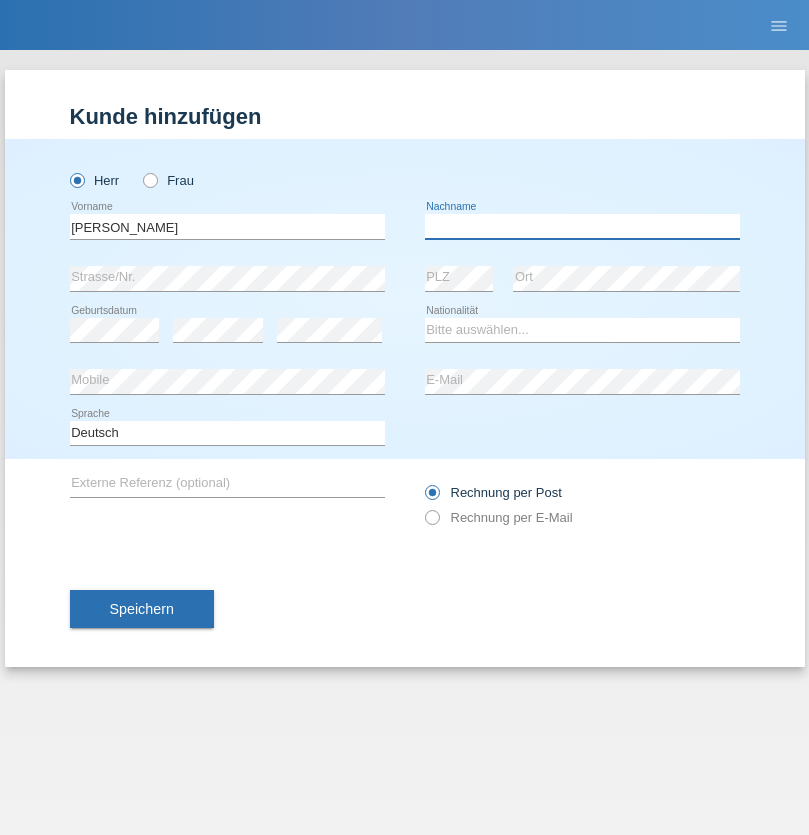 click at bounding box center [582, 226] 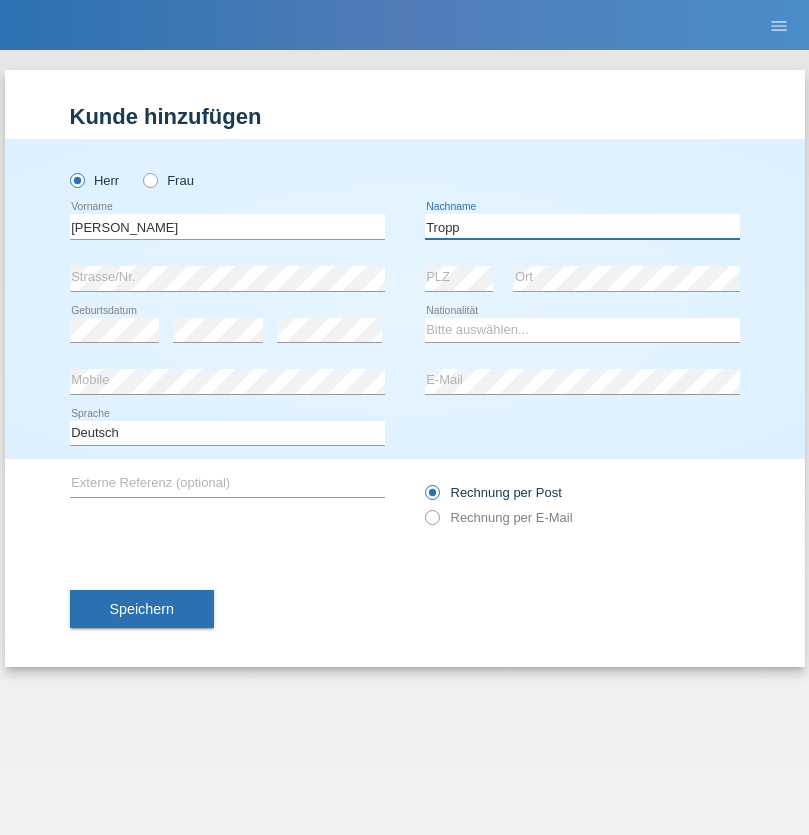 type on "Tropp" 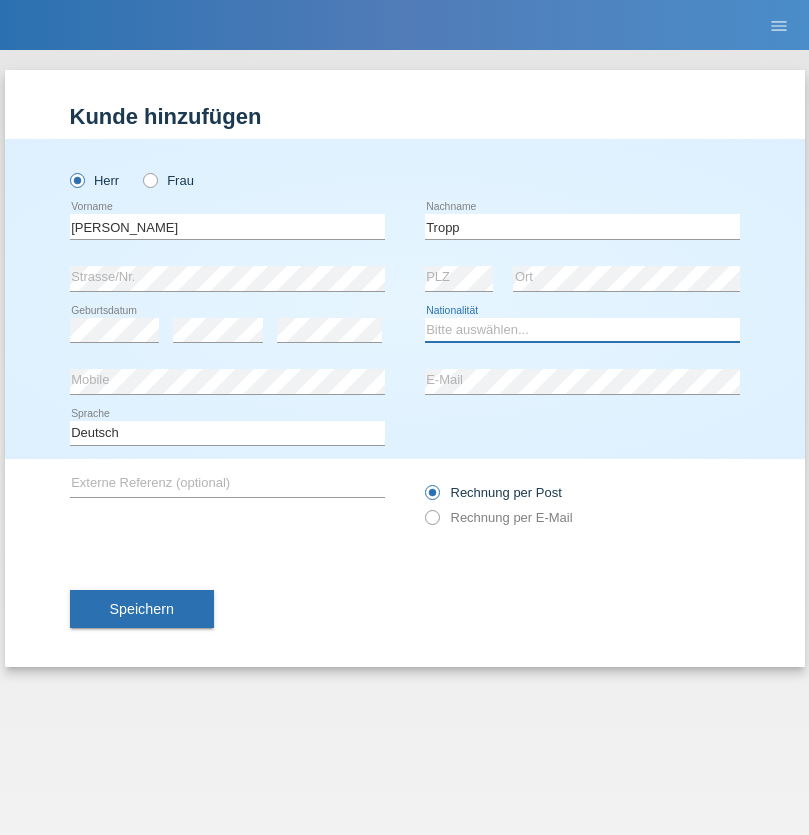select on "SK" 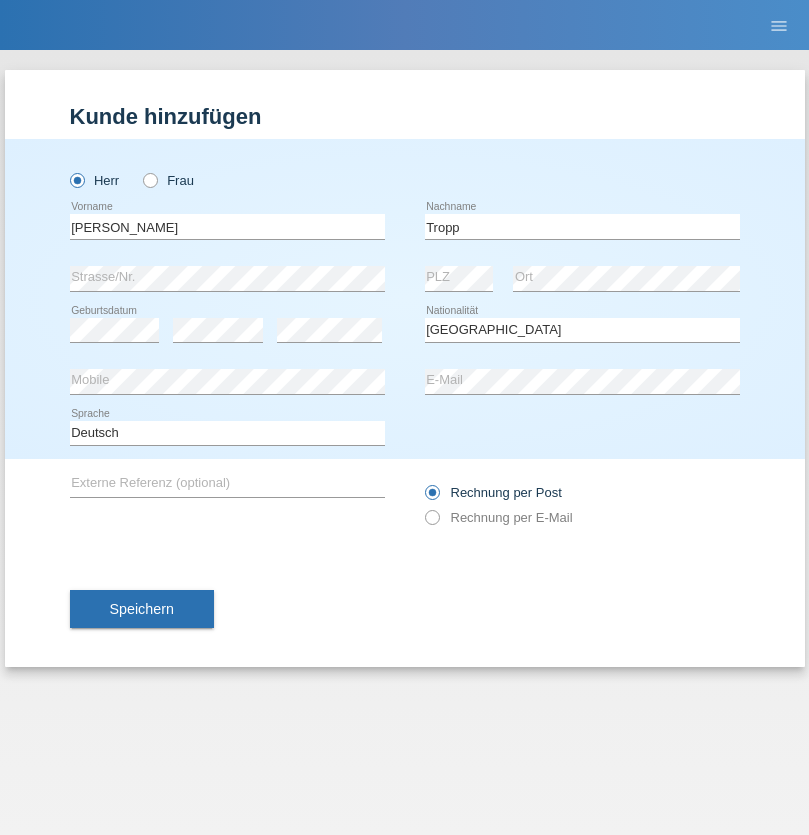 select on "C" 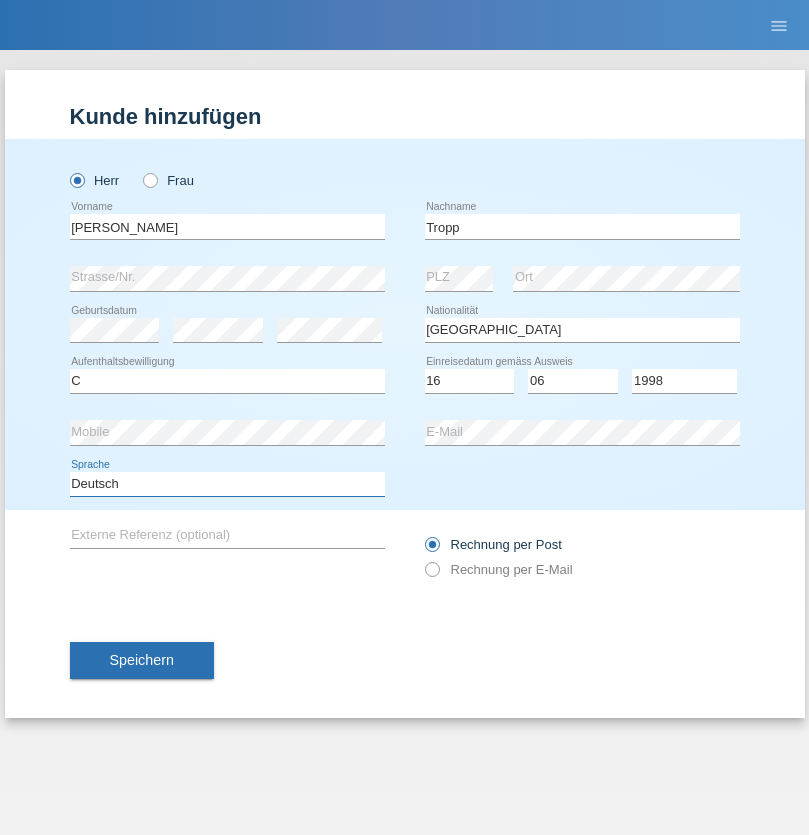 select on "en" 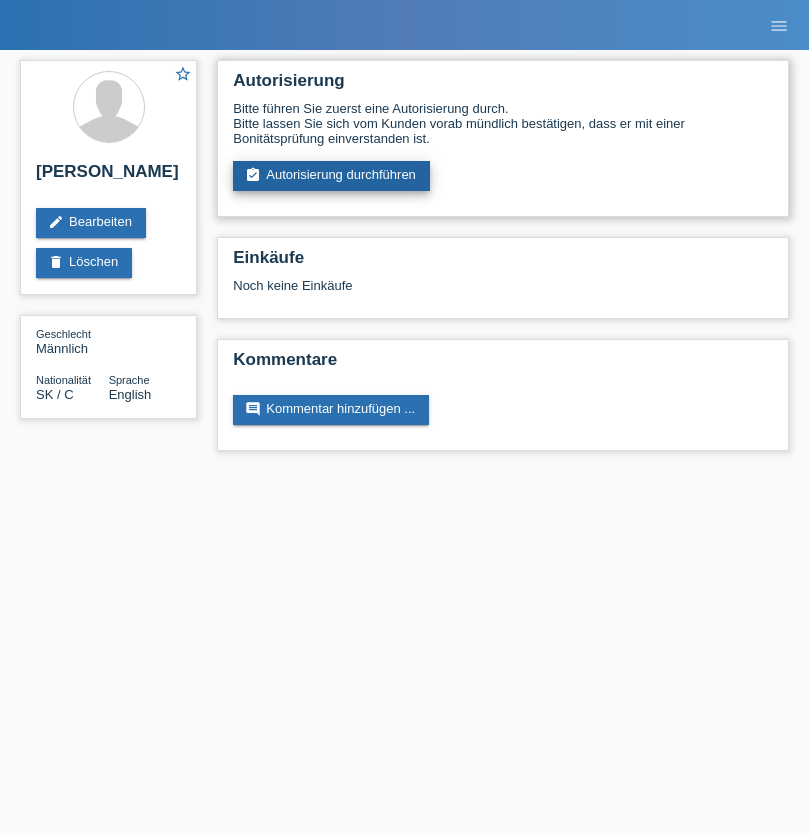 click on "assignment_turned_in  Autorisierung durchführen" at bounding box center (331, 176) 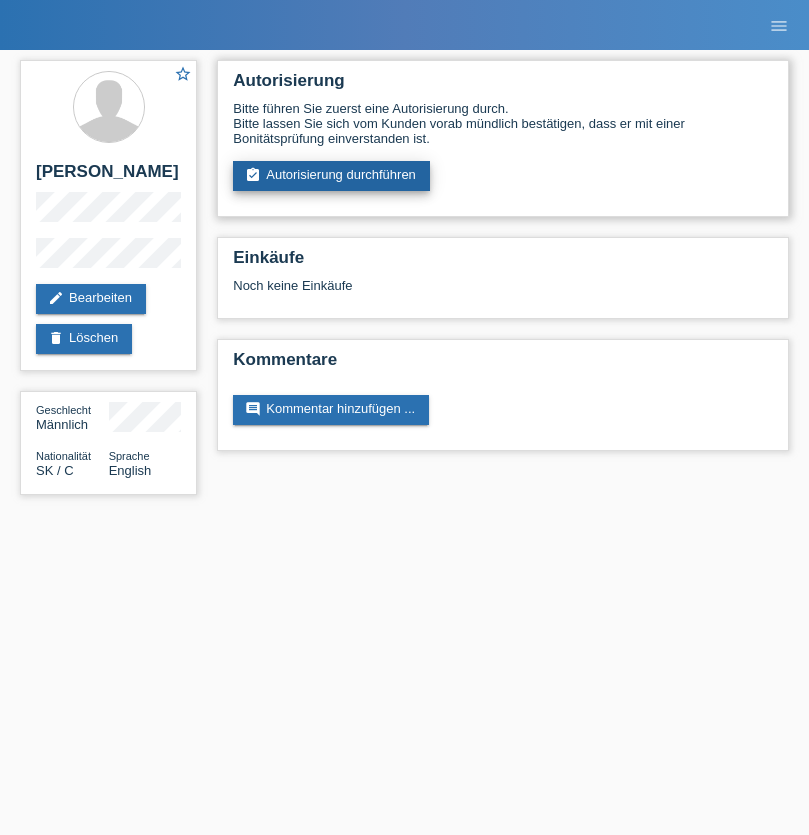 scroll, scrollTop: 0, scrollLeft: 0, axis: both 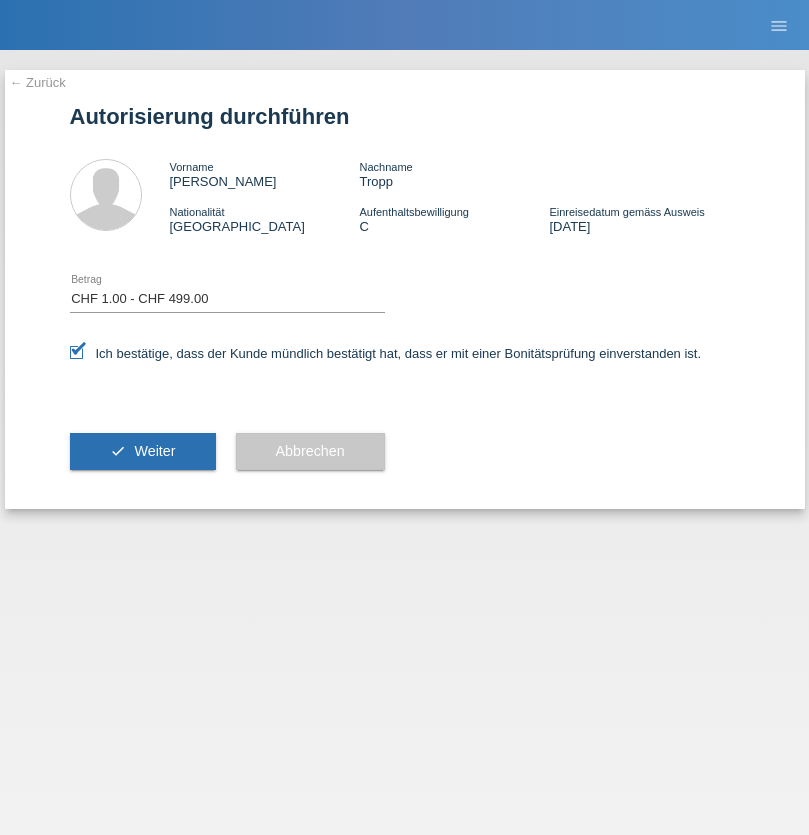 select on "1" 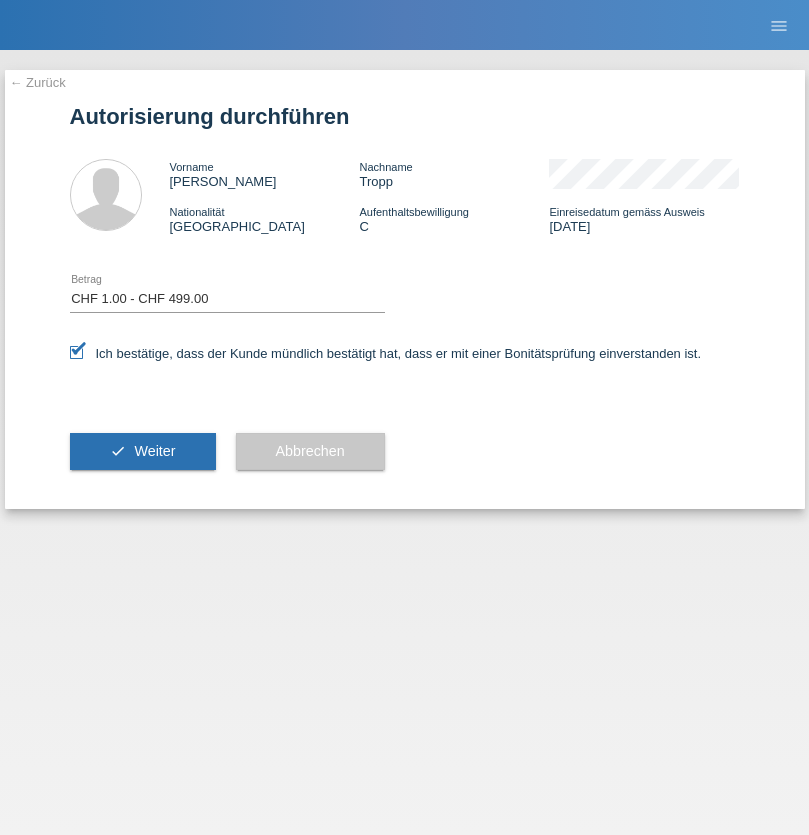 scroll, scrollTop: 0, scrollLeft: 0, axis: both 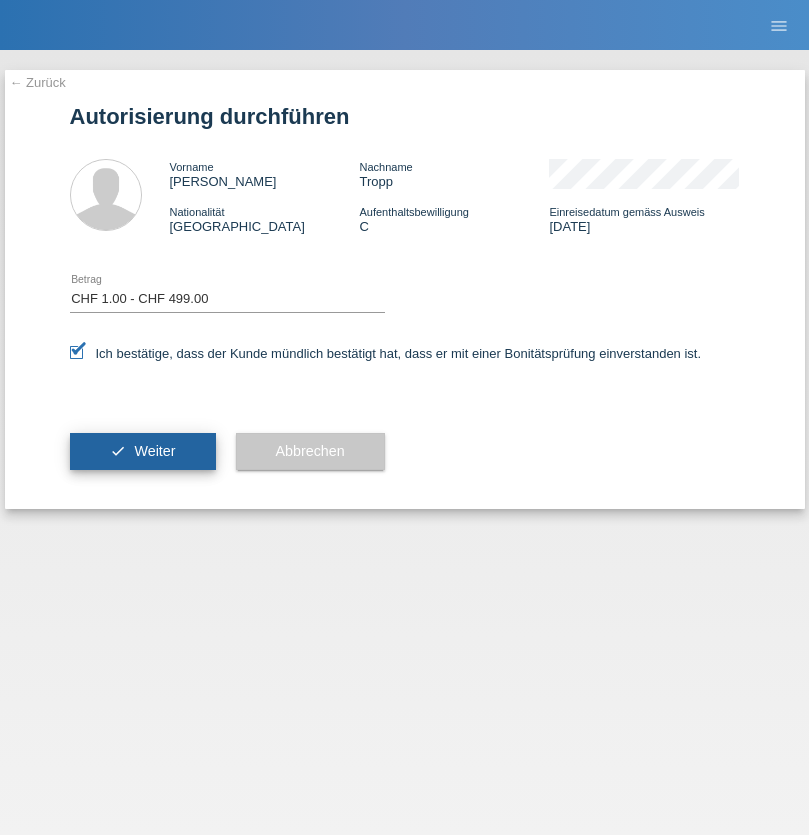 click on "Weiter" at bounding box center (154, 451) 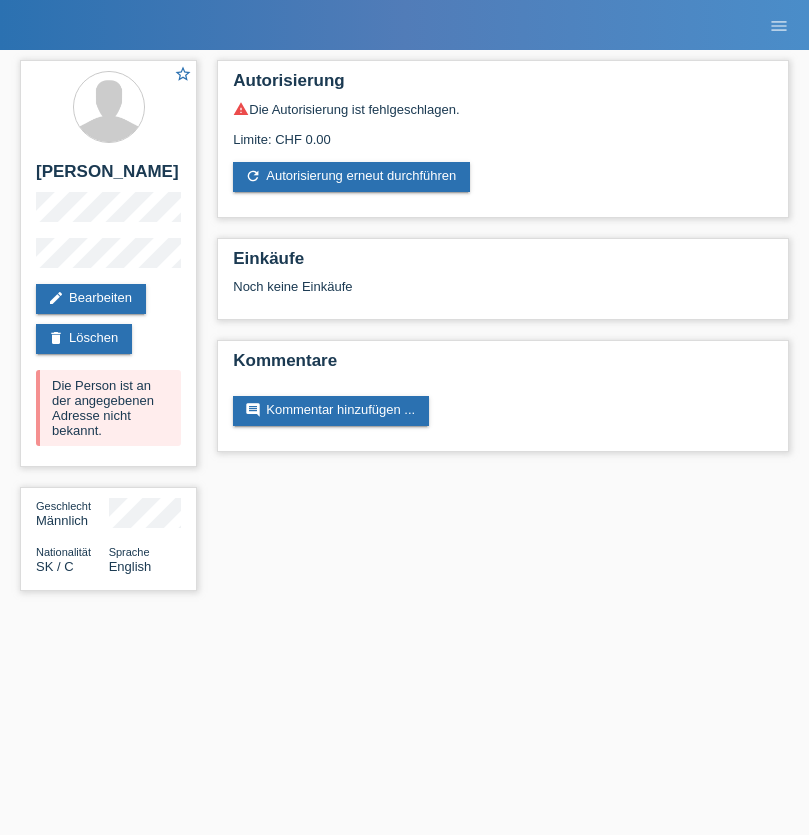 scroll, scrollTop: 0, scrollLeft: 0, axis: both 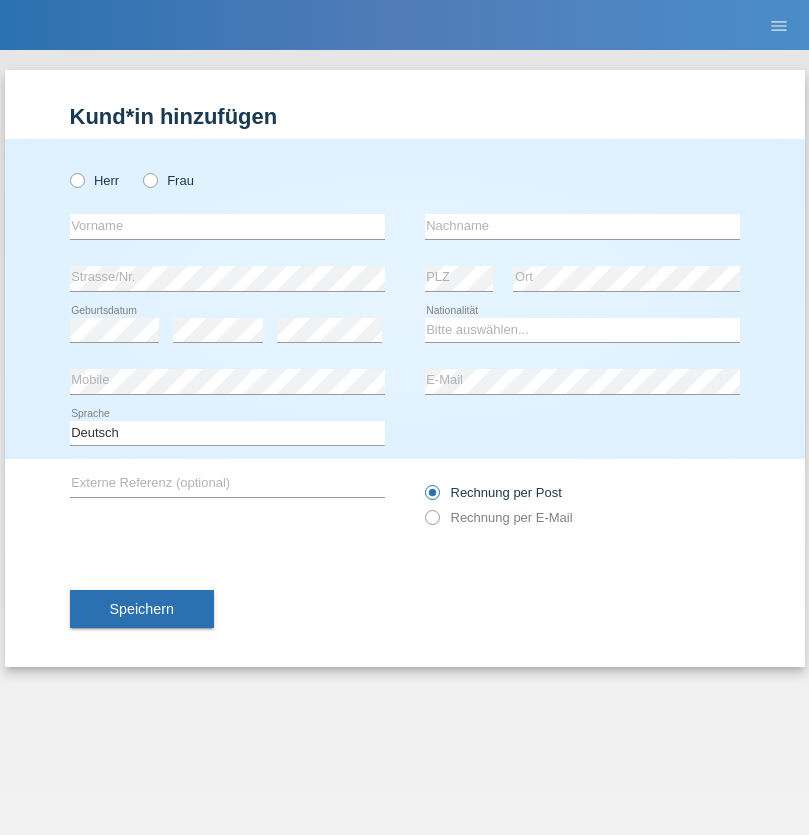 radio on "true" 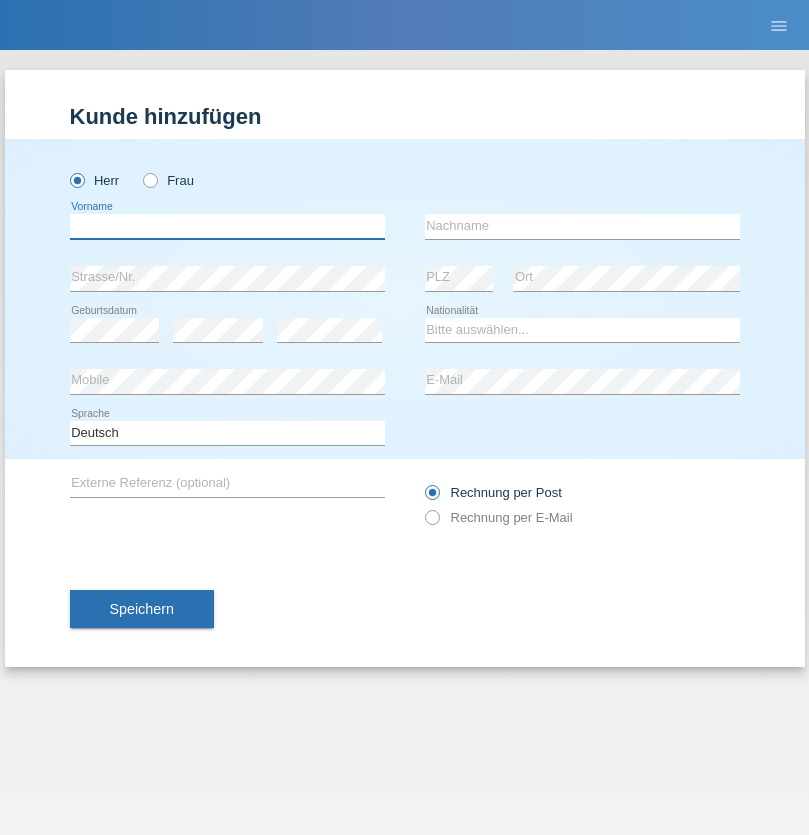 click at bounding box center [227, 226] 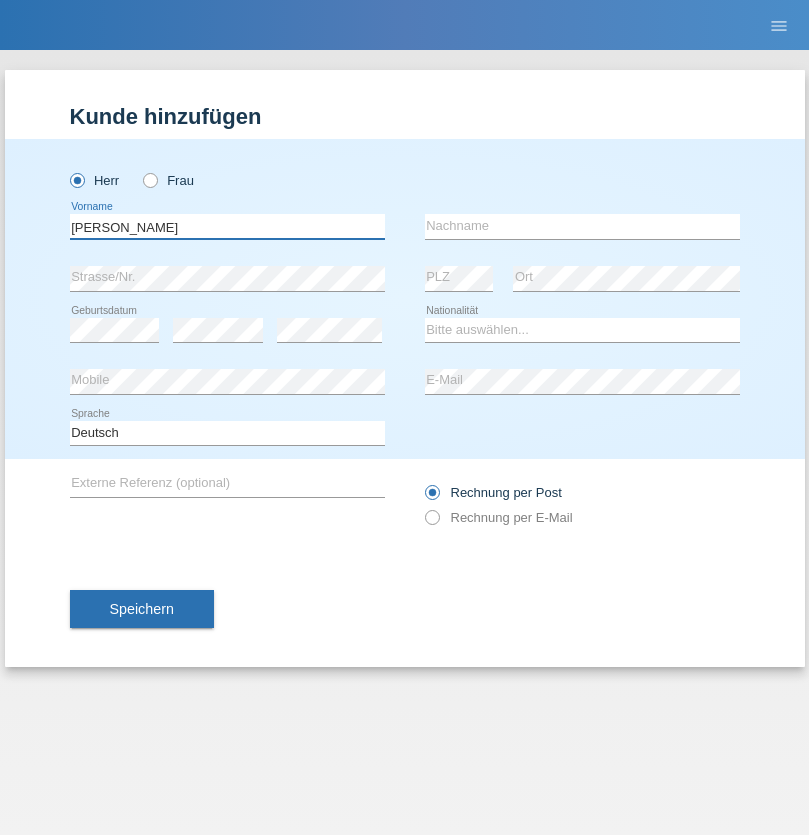 type on "[PERSON_NAME]" 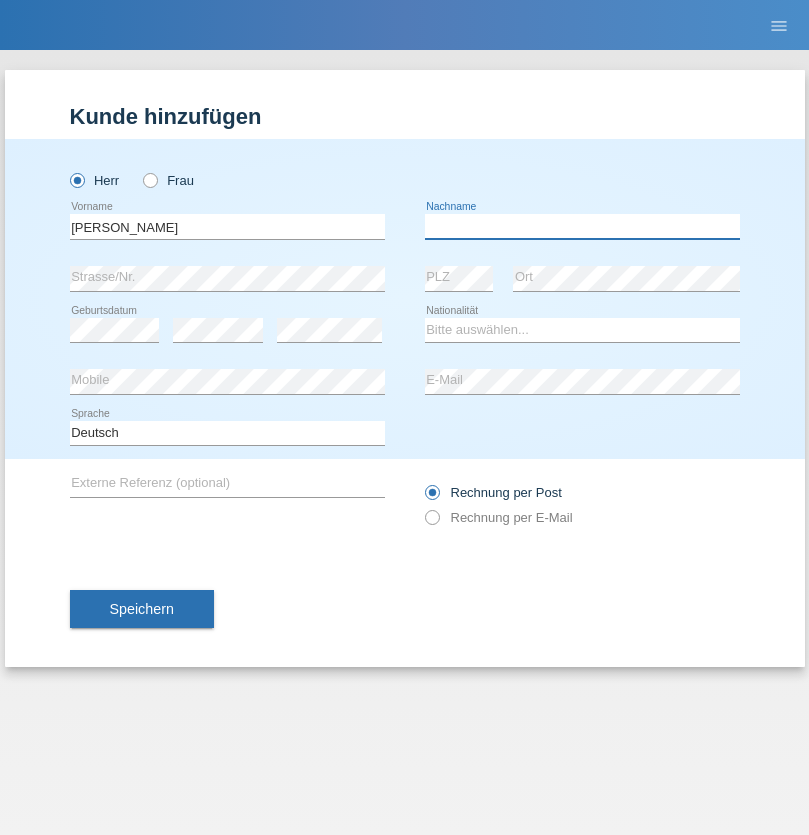 click at bounding box center [582, 226] 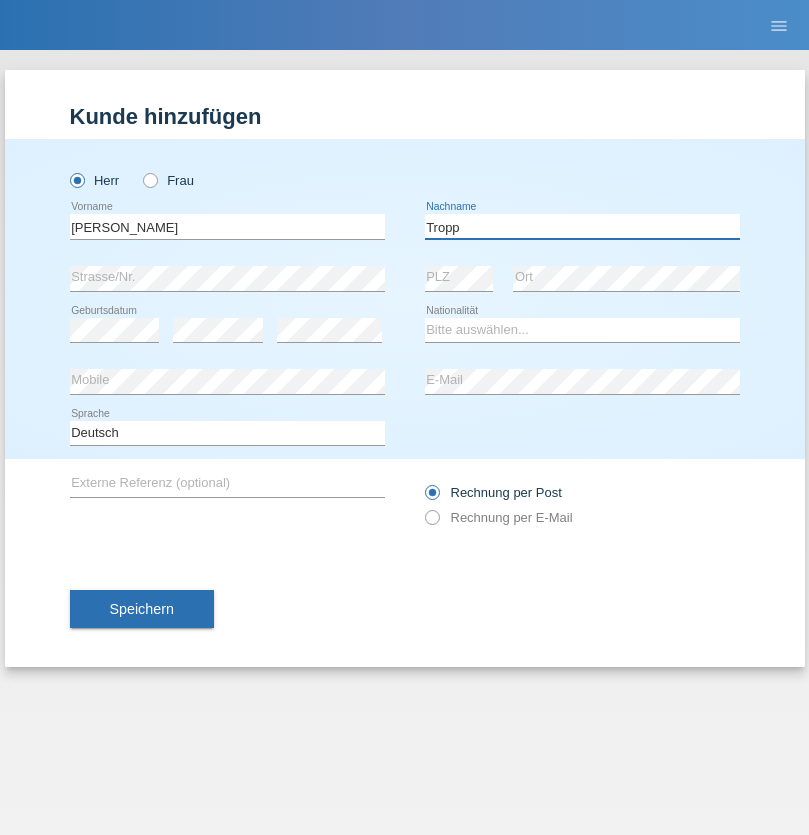 type on "Tropp" 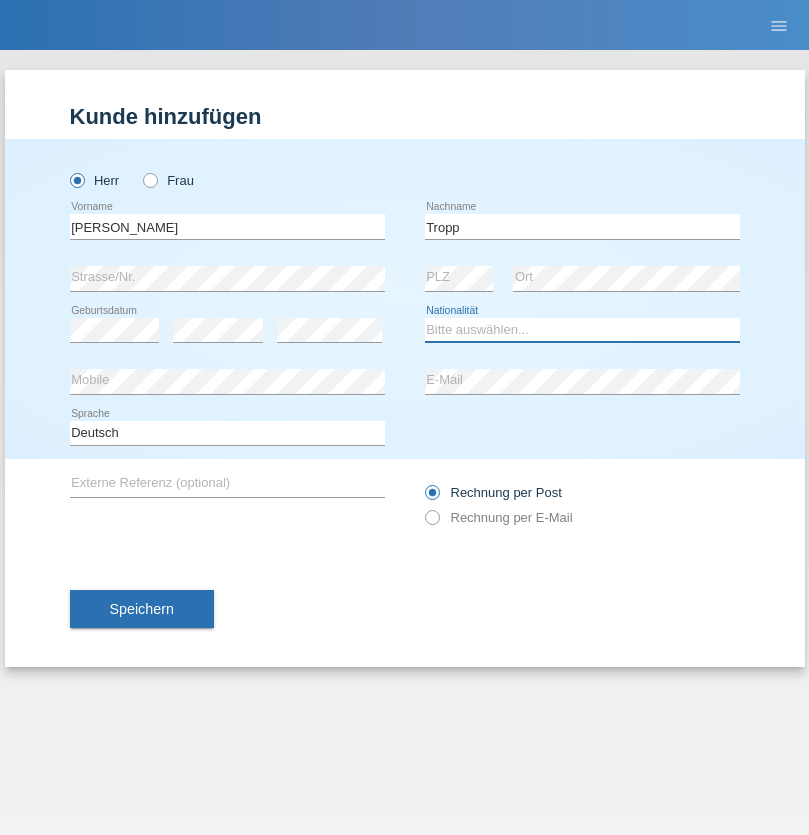 select on "SK" 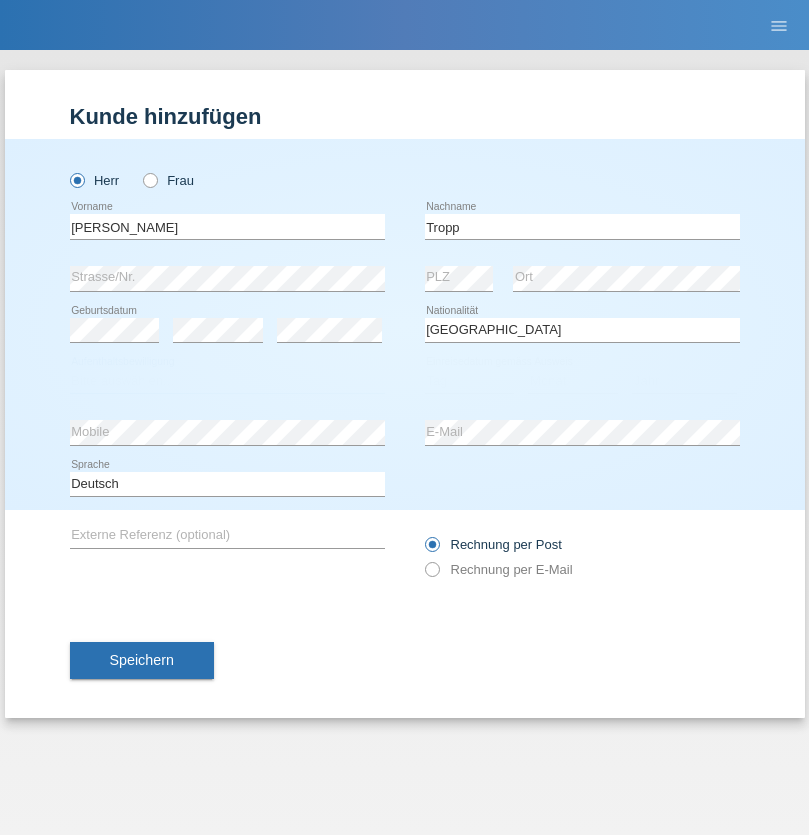 select on "C" 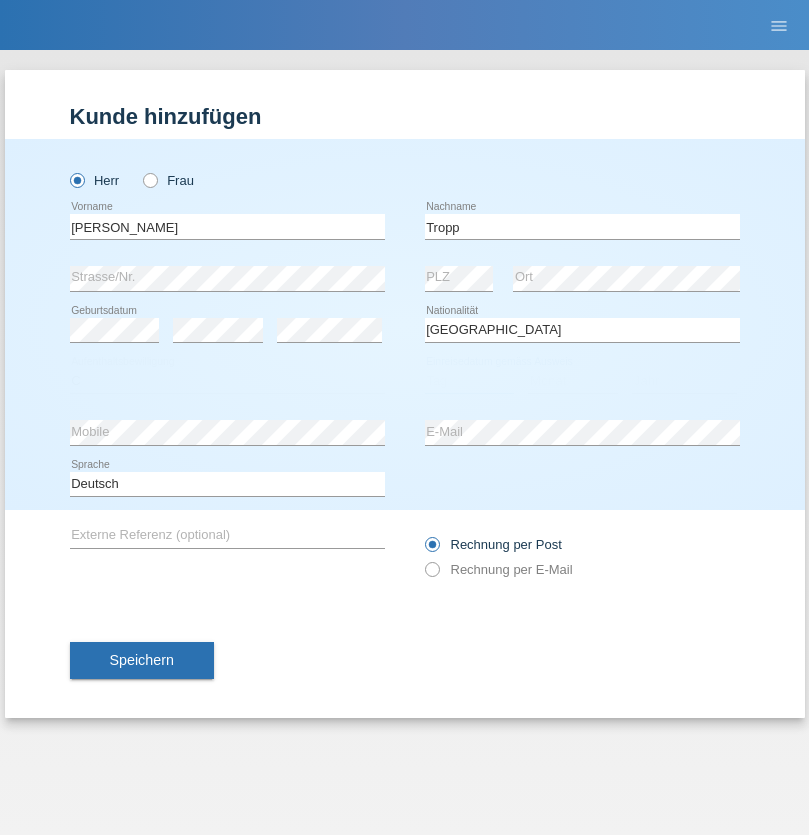 select on "16" 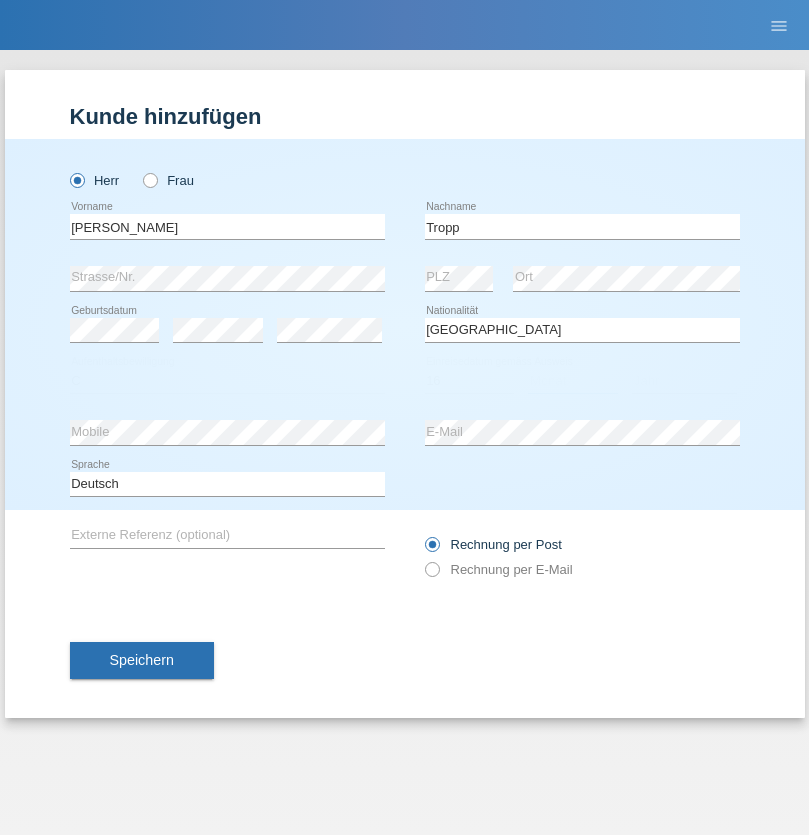 select on "06" 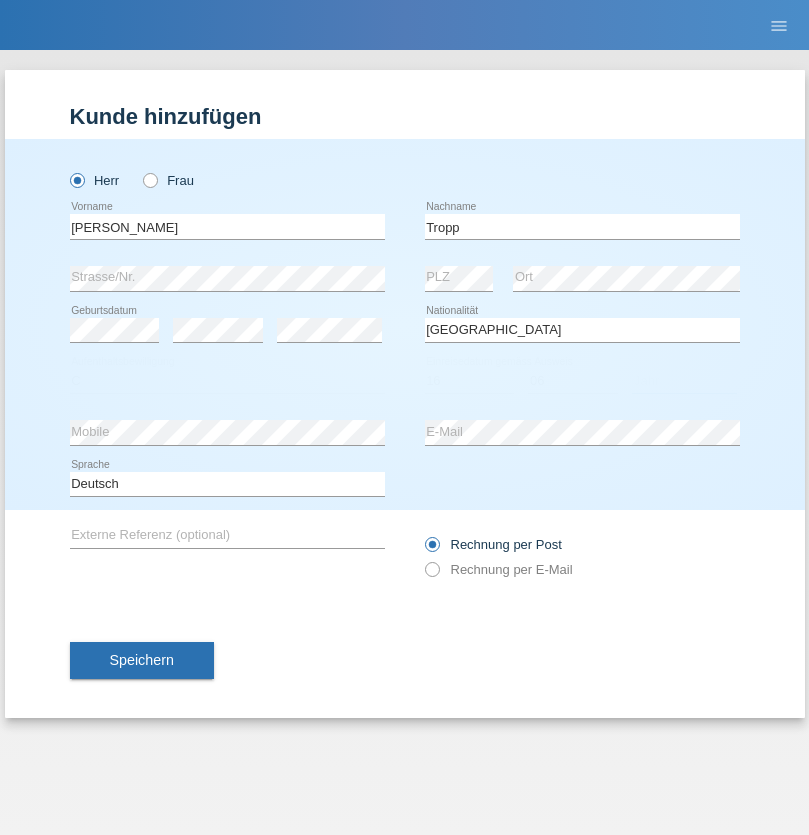 select on "1998" 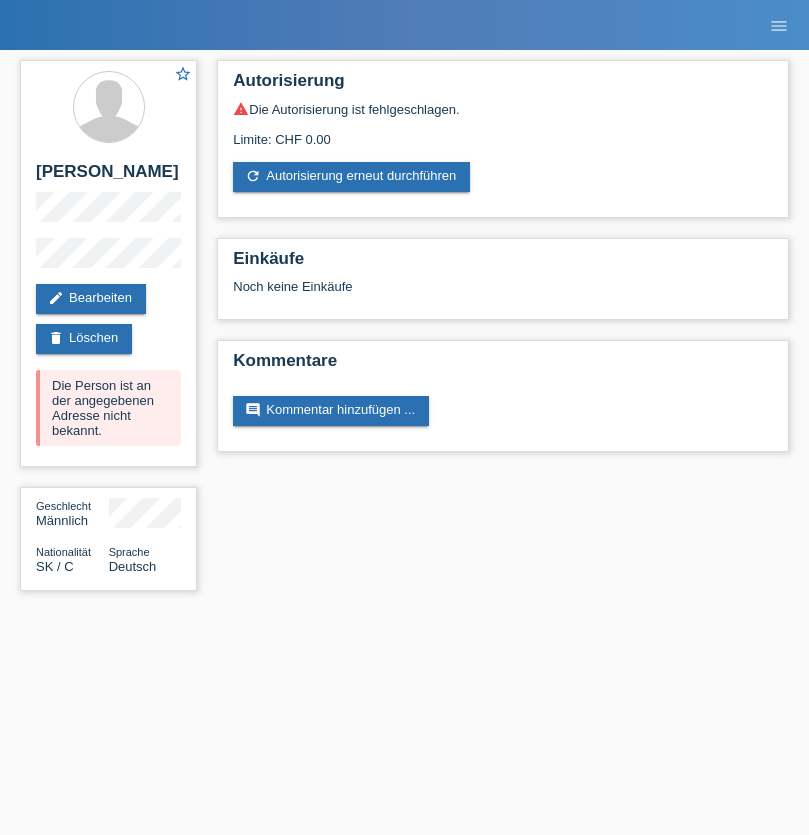 scroll, scrollTop: 0, scrollLeft: 0, axis: both 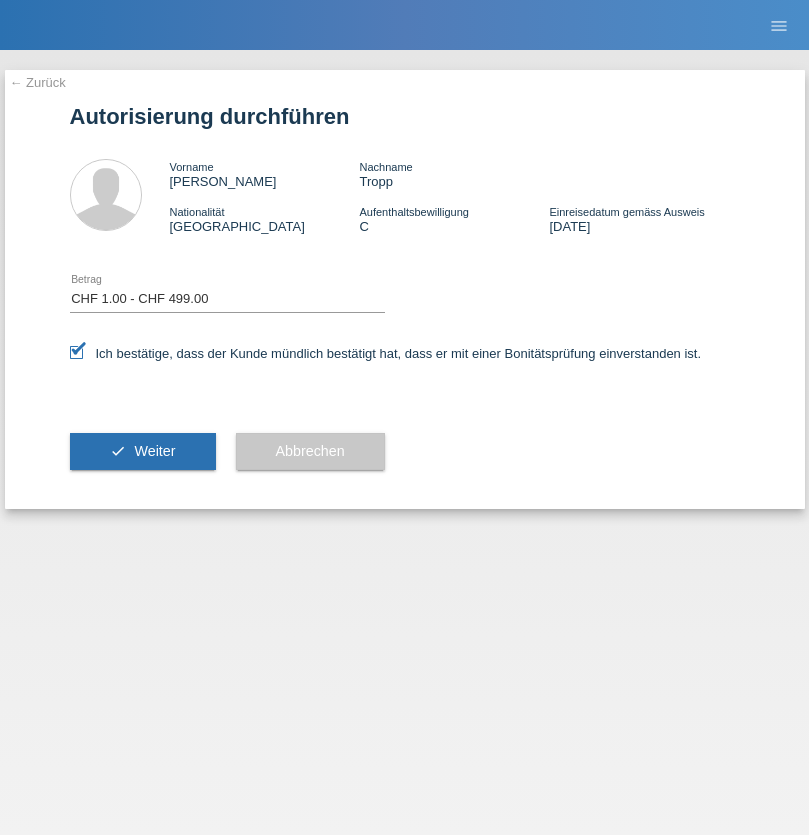 select on "1" 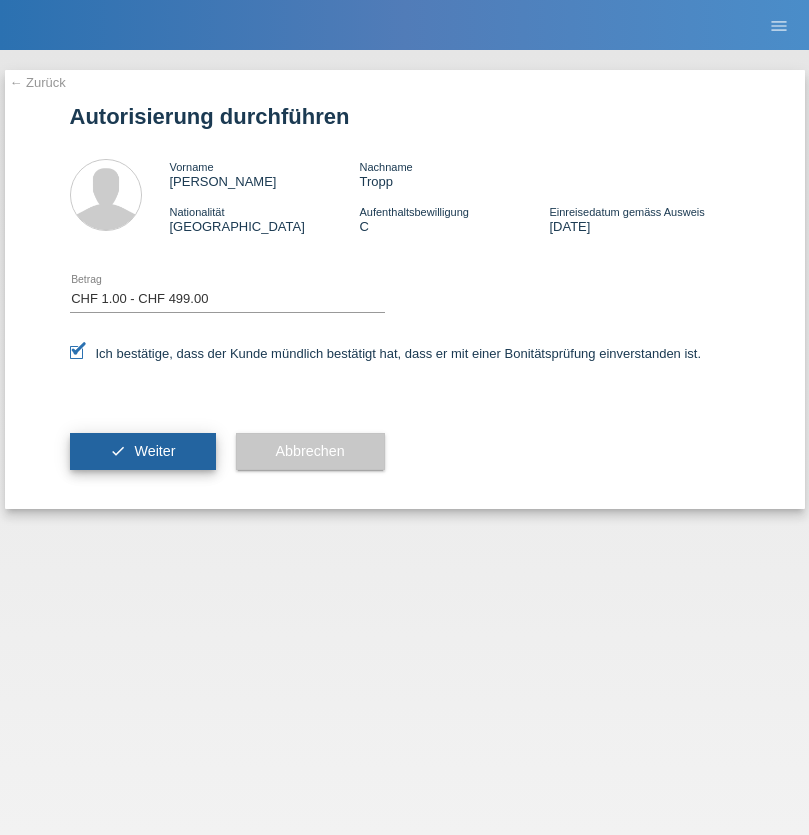 click on "Weiter" at bounding box center (154, 451) 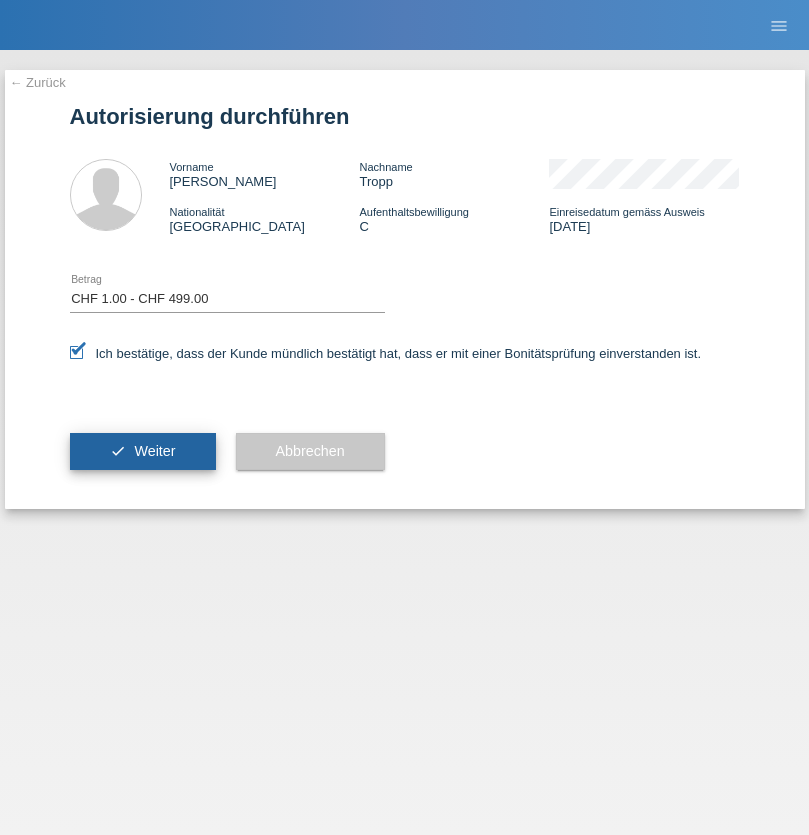 scroll, scrollTop: 0, scrollLeft: 0, axis: both 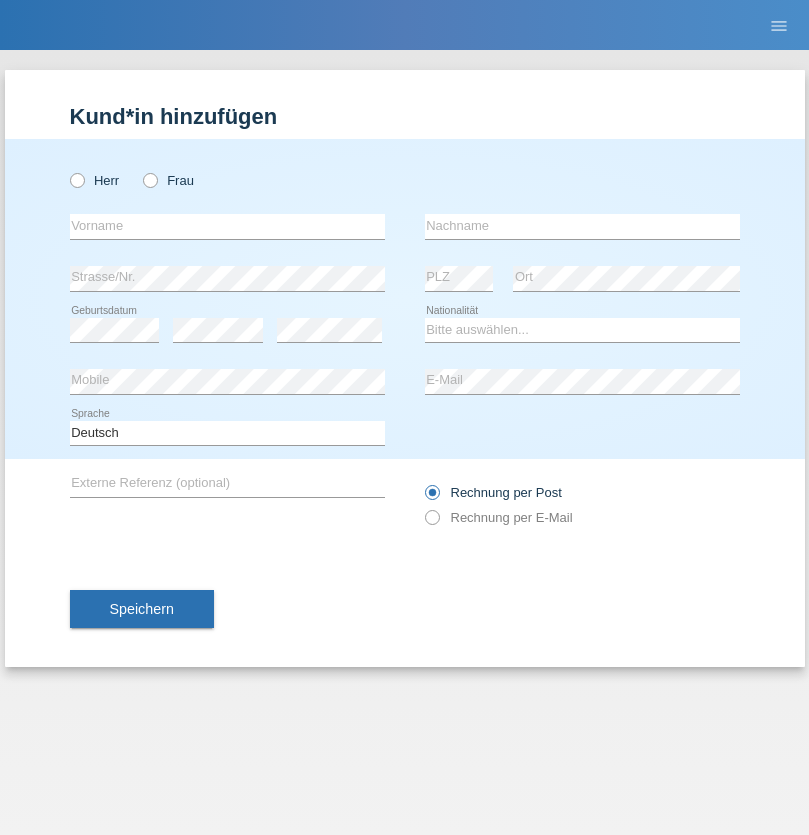 radio on "true" 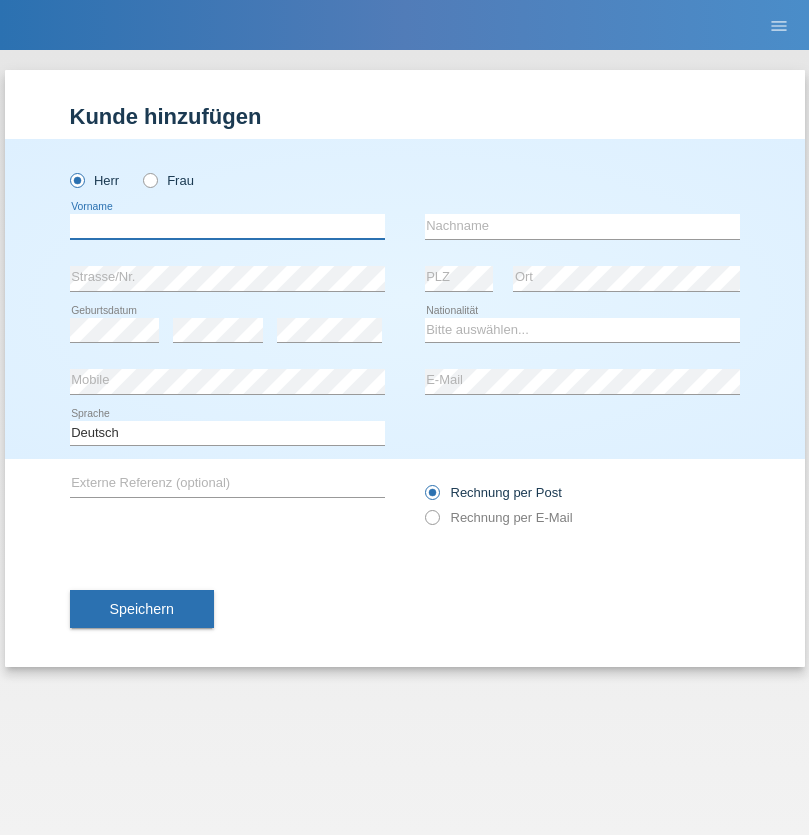 click at bounding box center (227, 226) 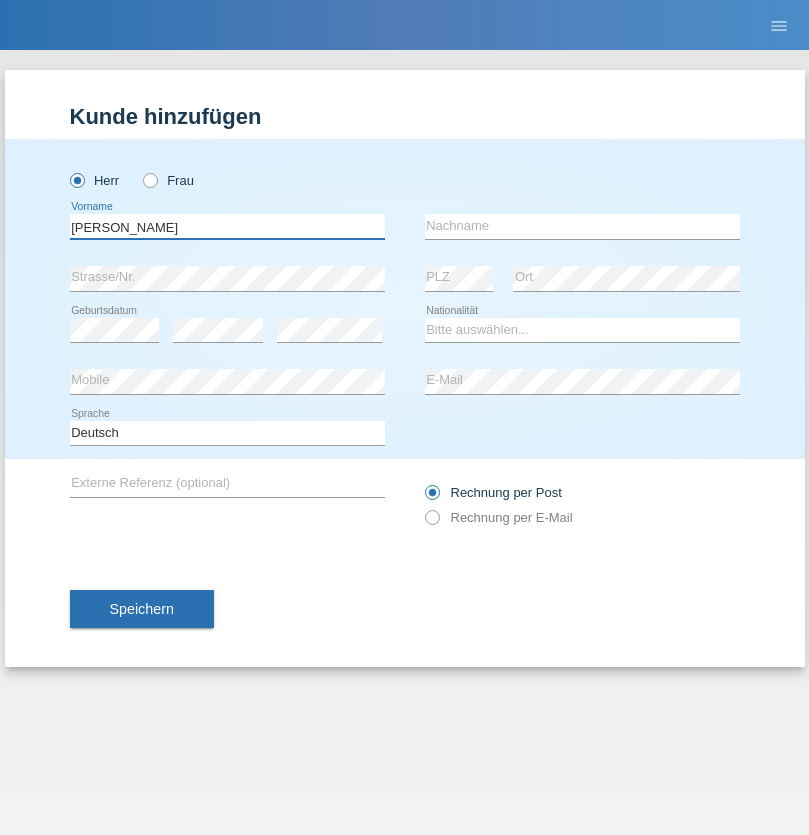 type on "Rudolf" 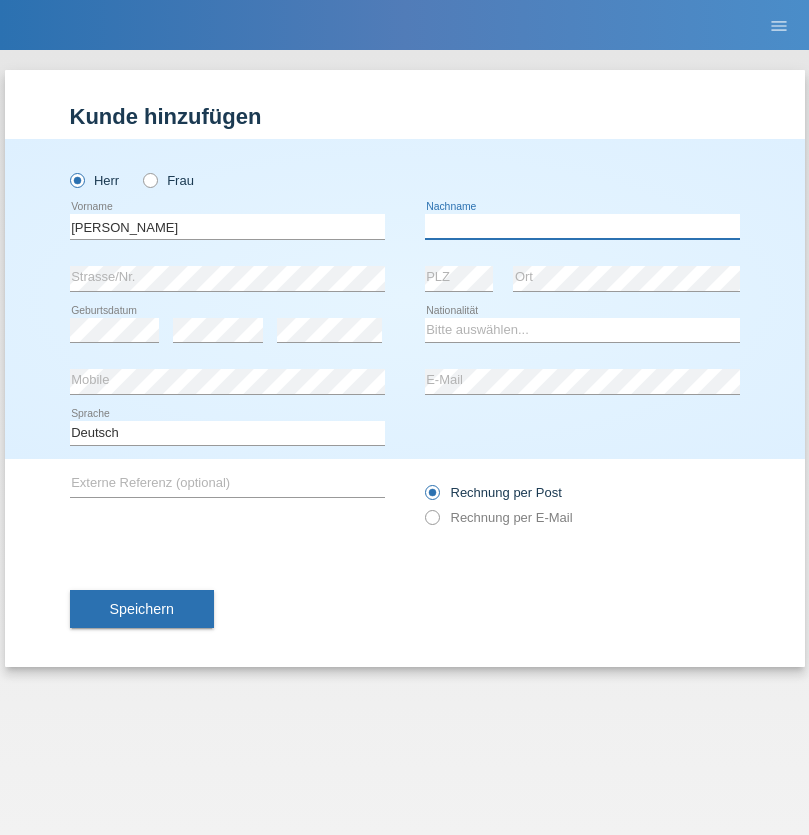 click at bounding box center [582, 226] 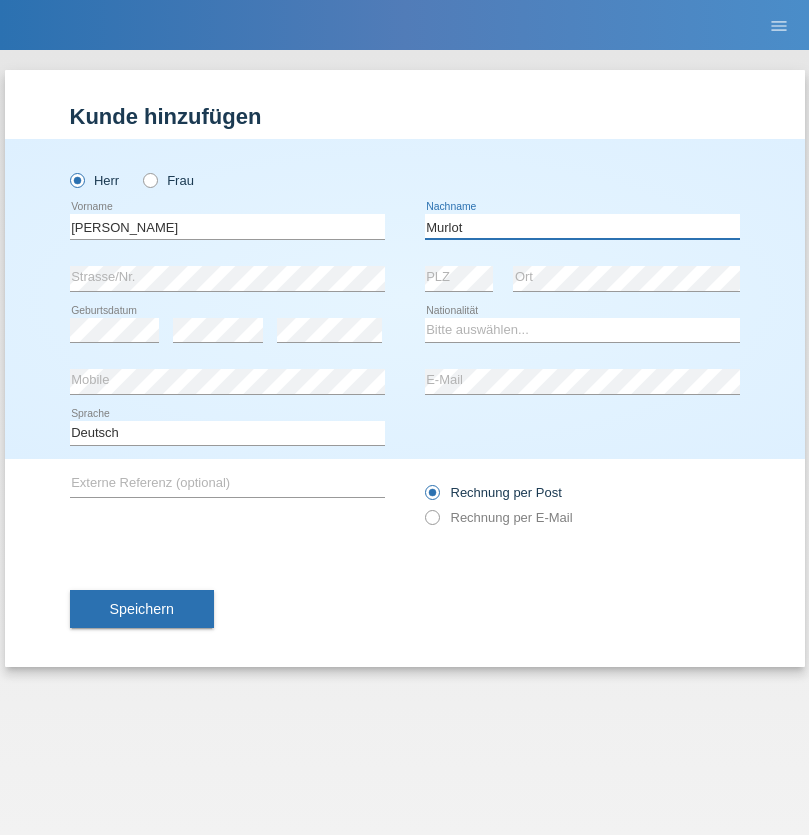 type on "Murlot" 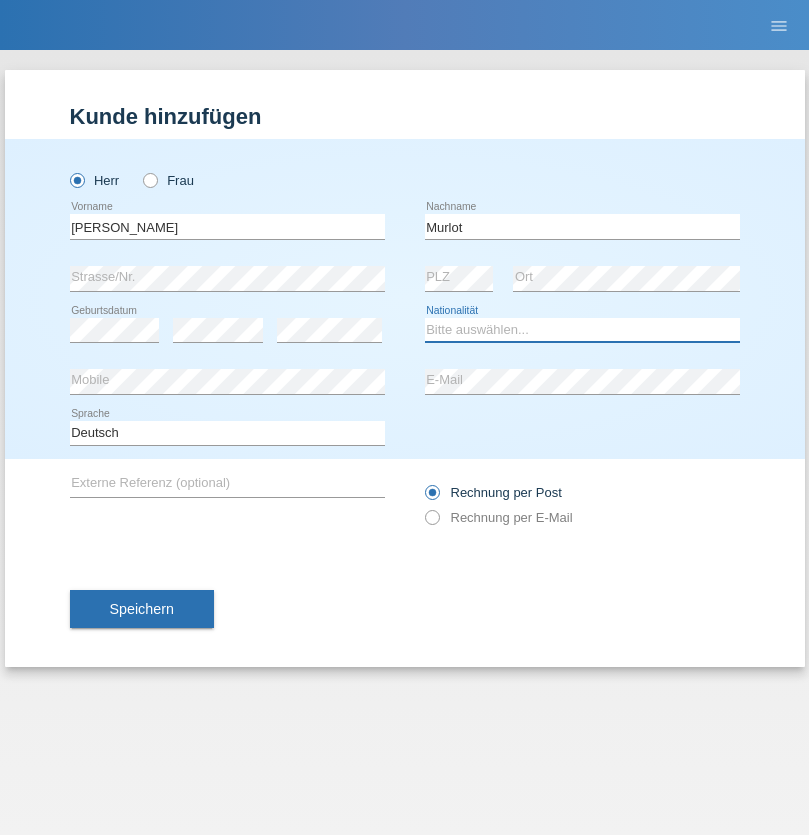 select on "CH" 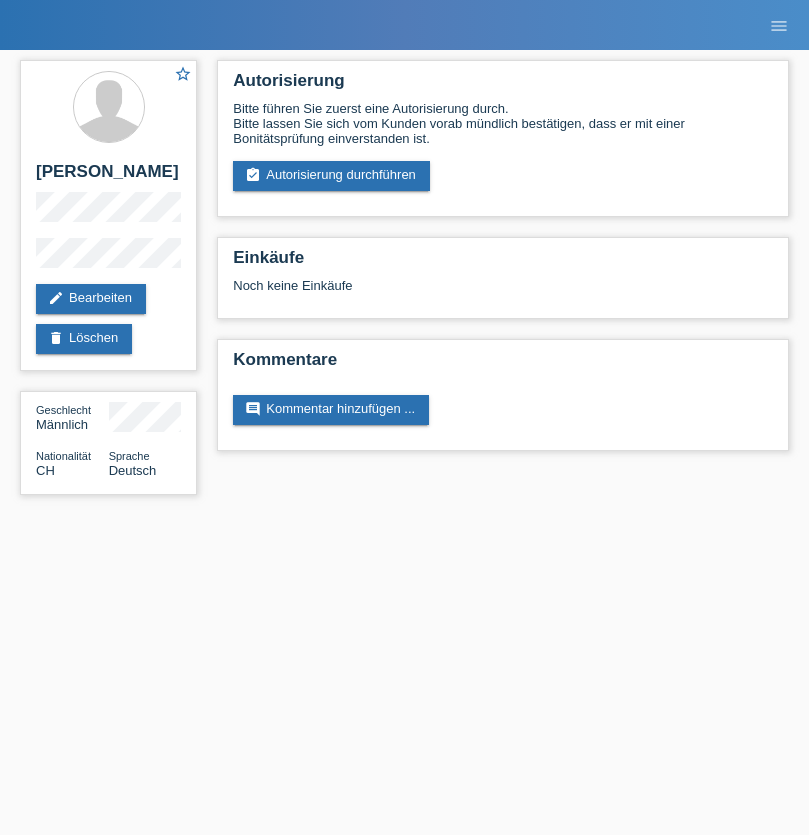 scroll, scrollTop: 0, scrollLeft: 0, axis: both 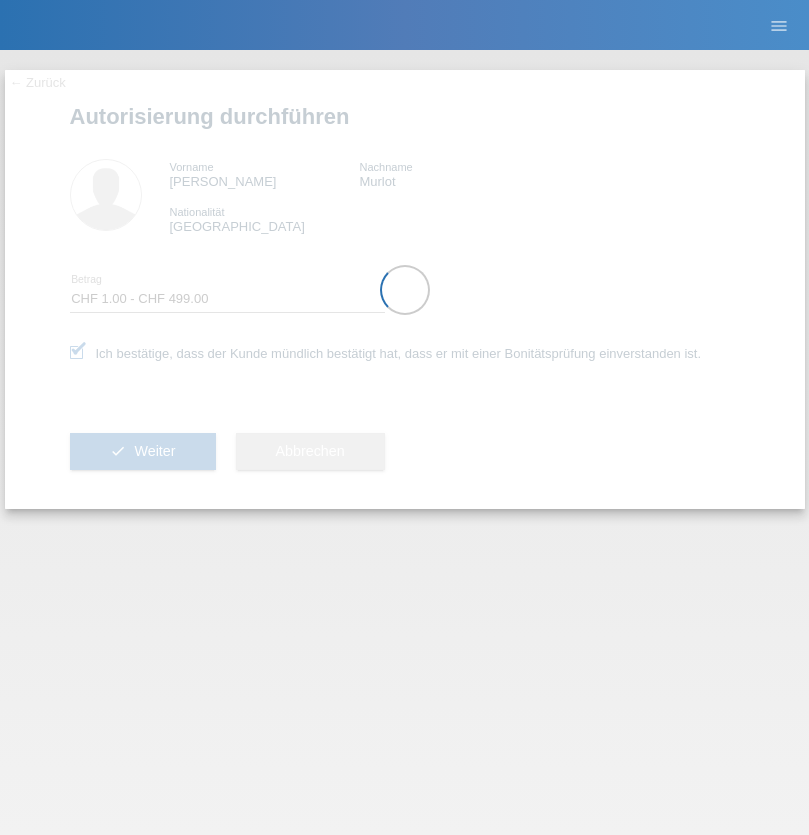 select on "1" 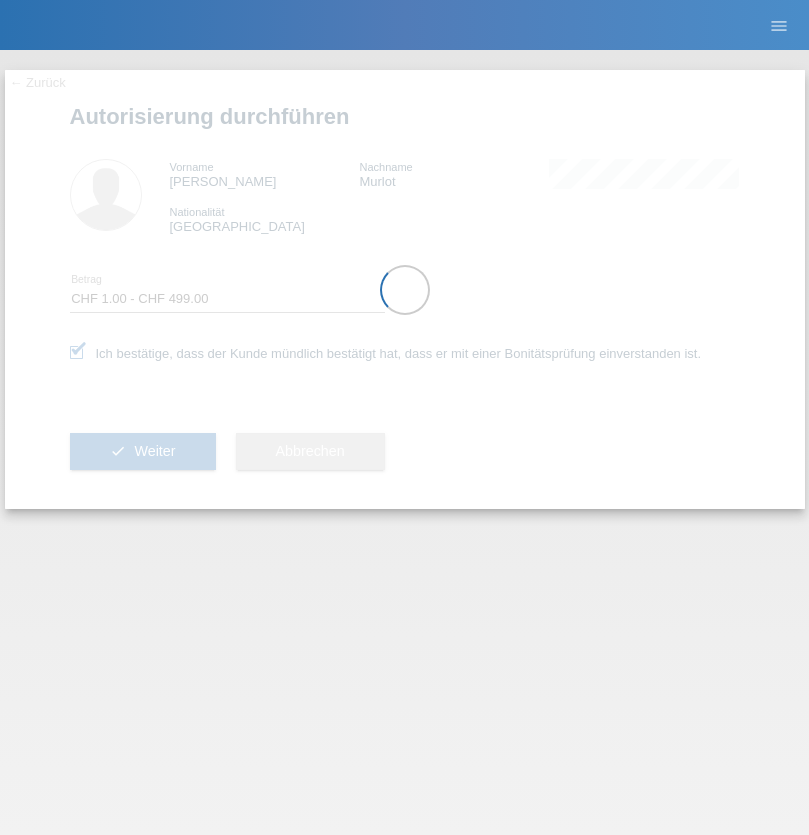 scroll, scrollTop: 0, scrollLeft: 0, axis: both 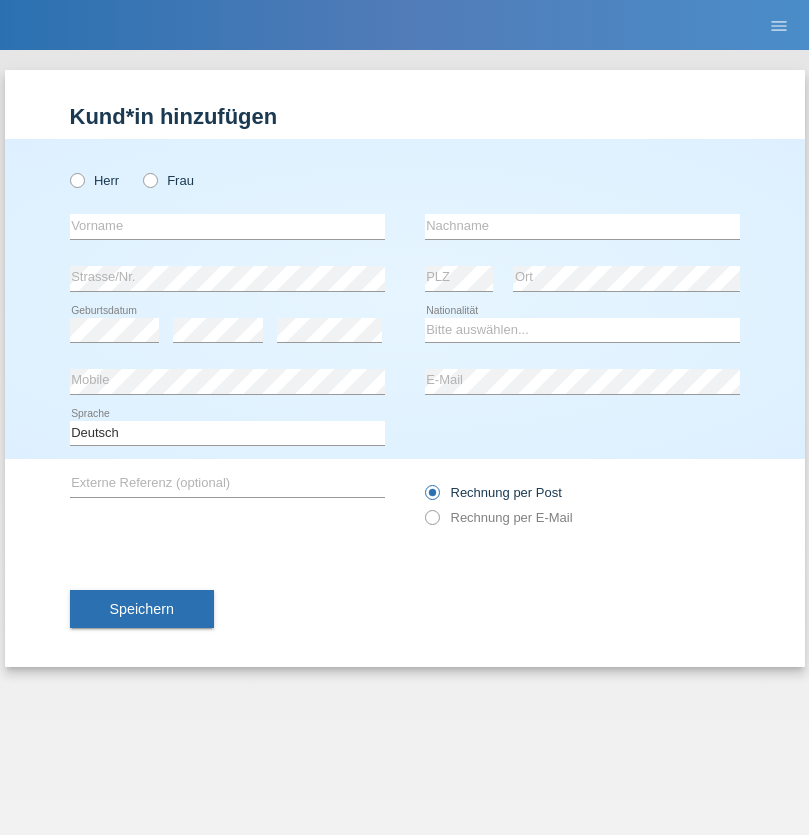radio on "true" 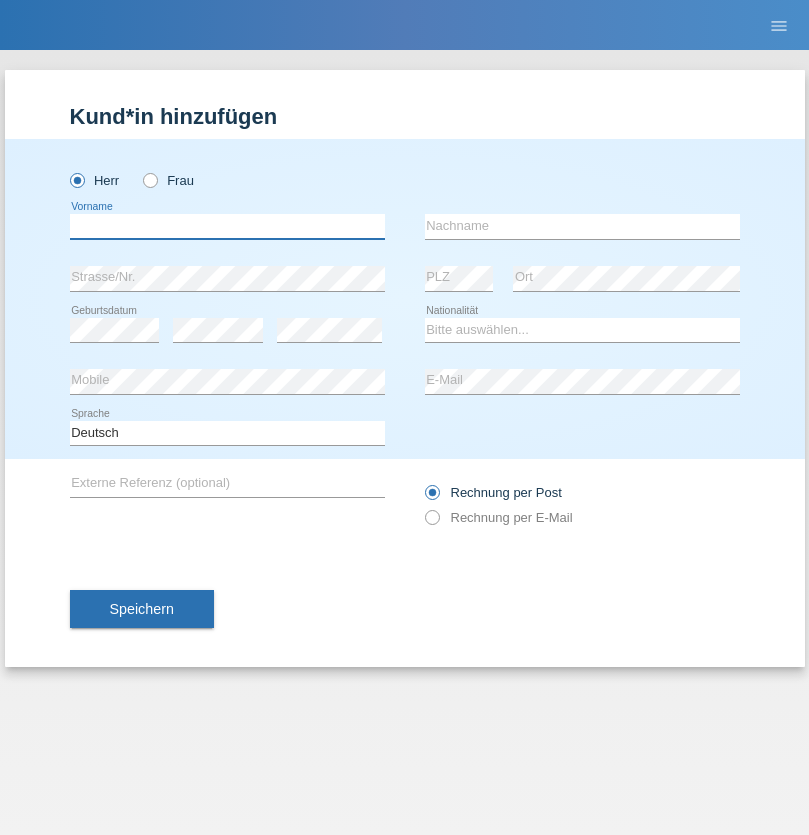 click at bounding box center (227, 226) 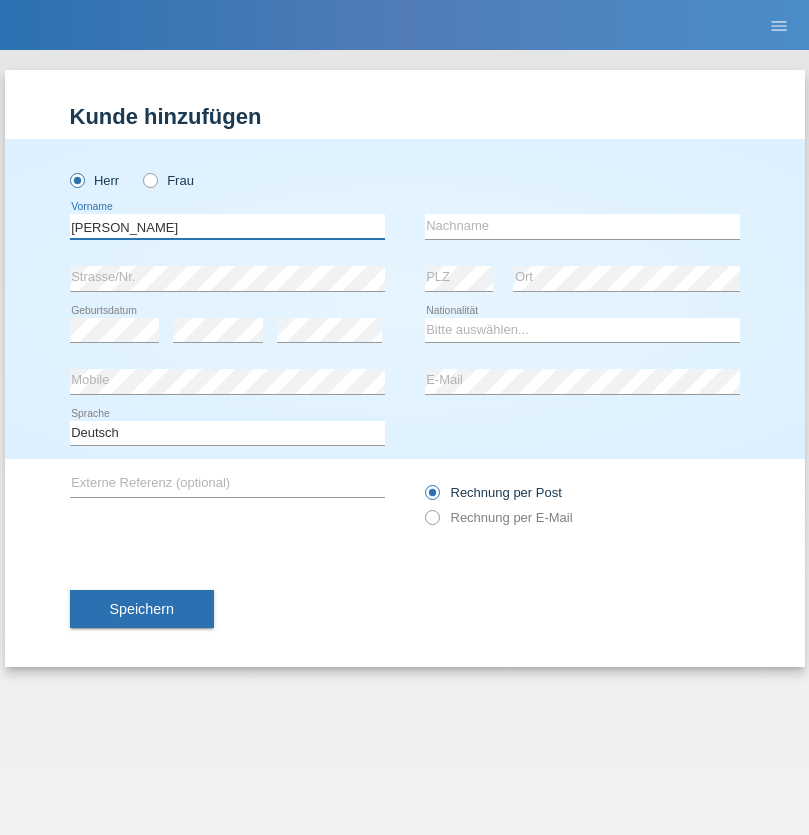 type on "Pereira de oliveira" 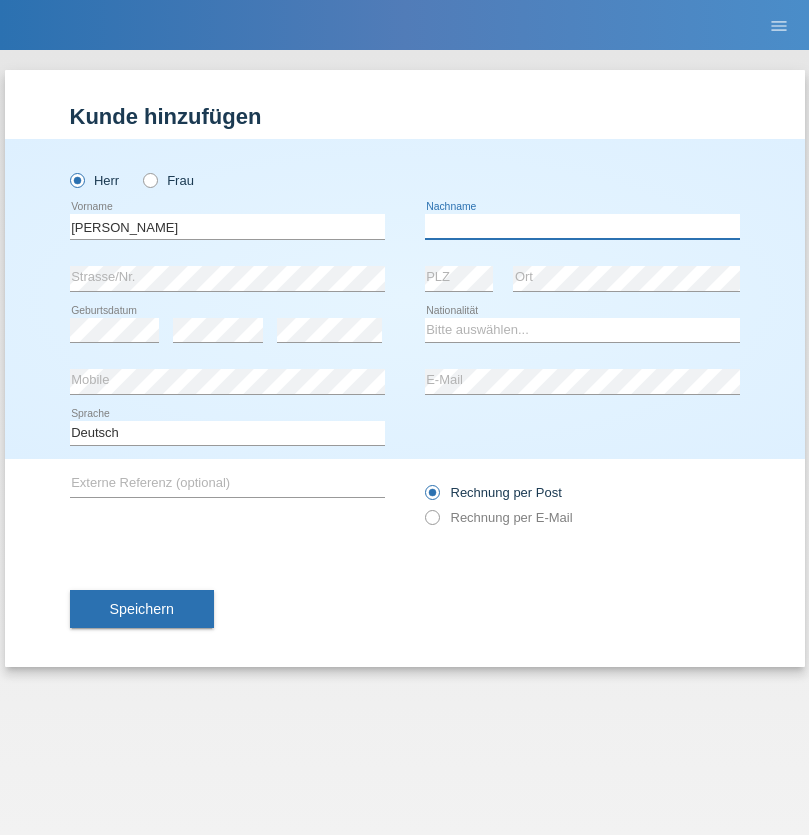 click at bounding box center [582, 226] 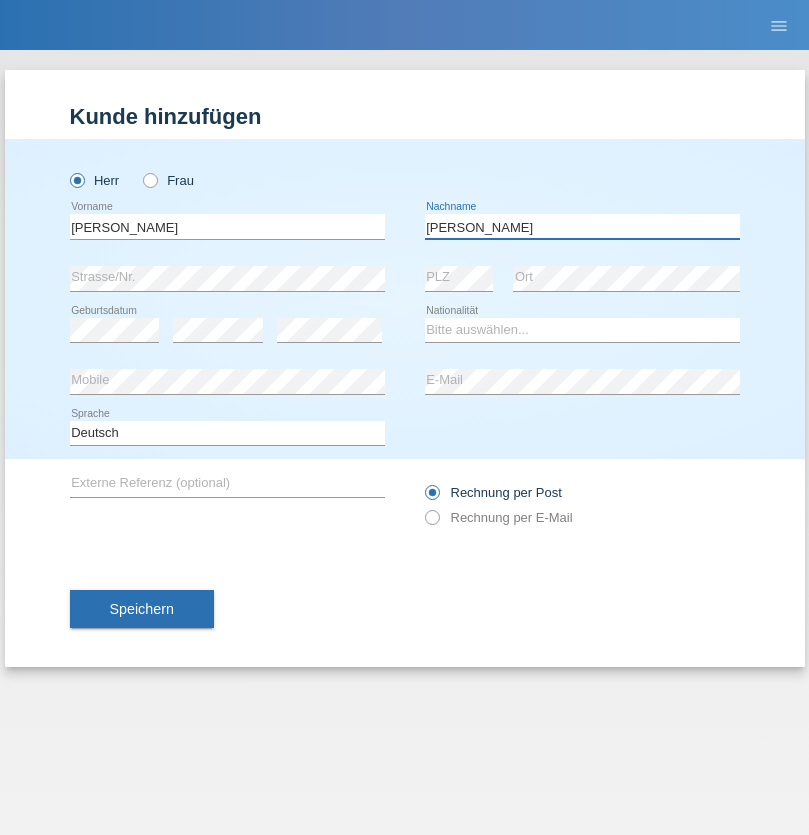type on "Luis jose" 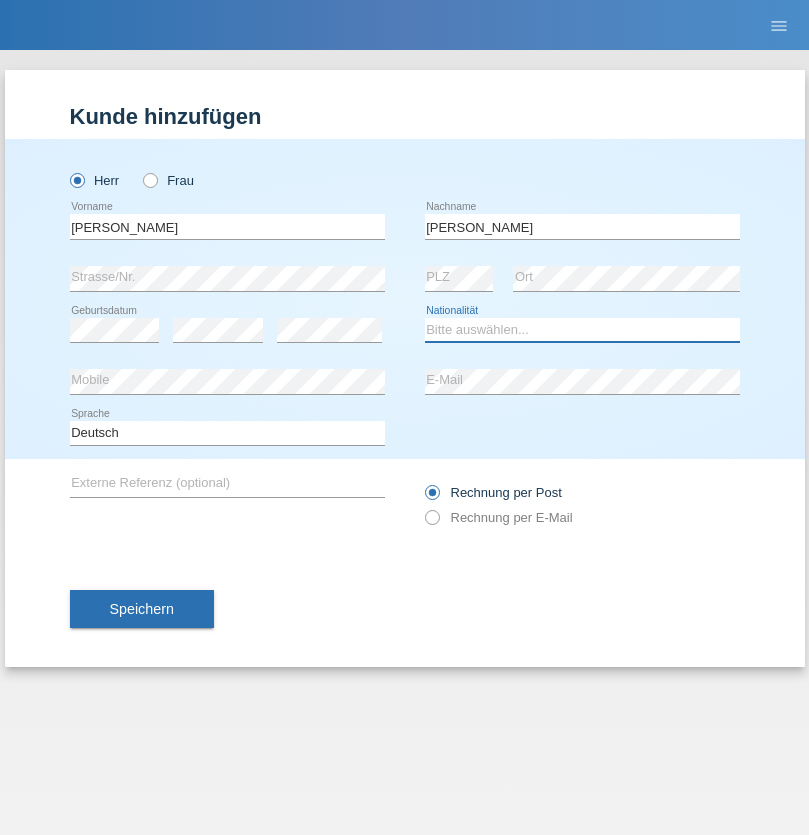 select on "CH" 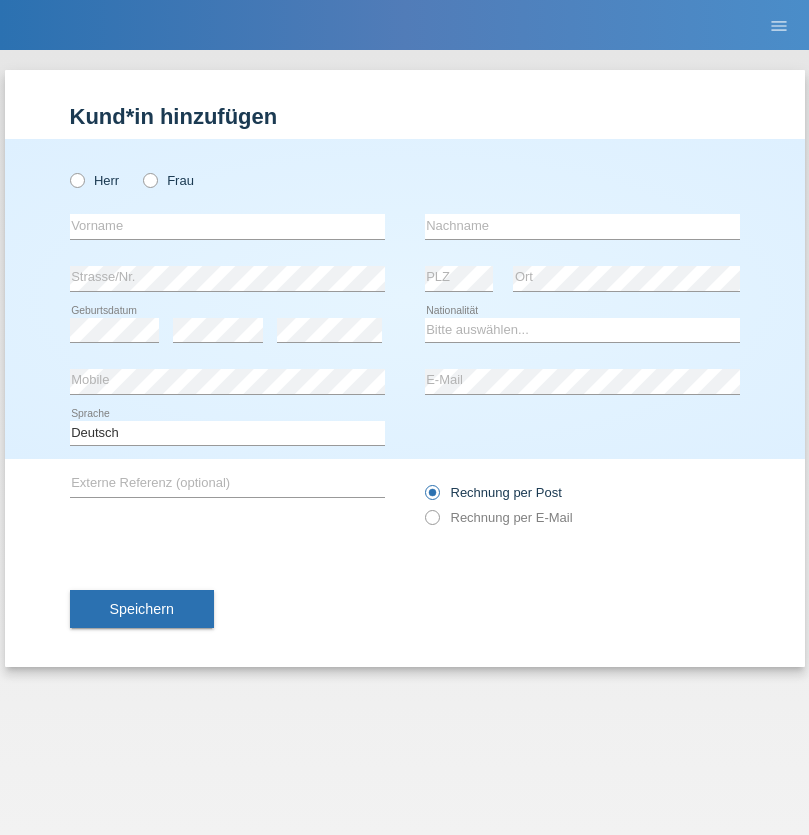 scroll, scrollTop: 0, scrollLeft: 0, axis: both 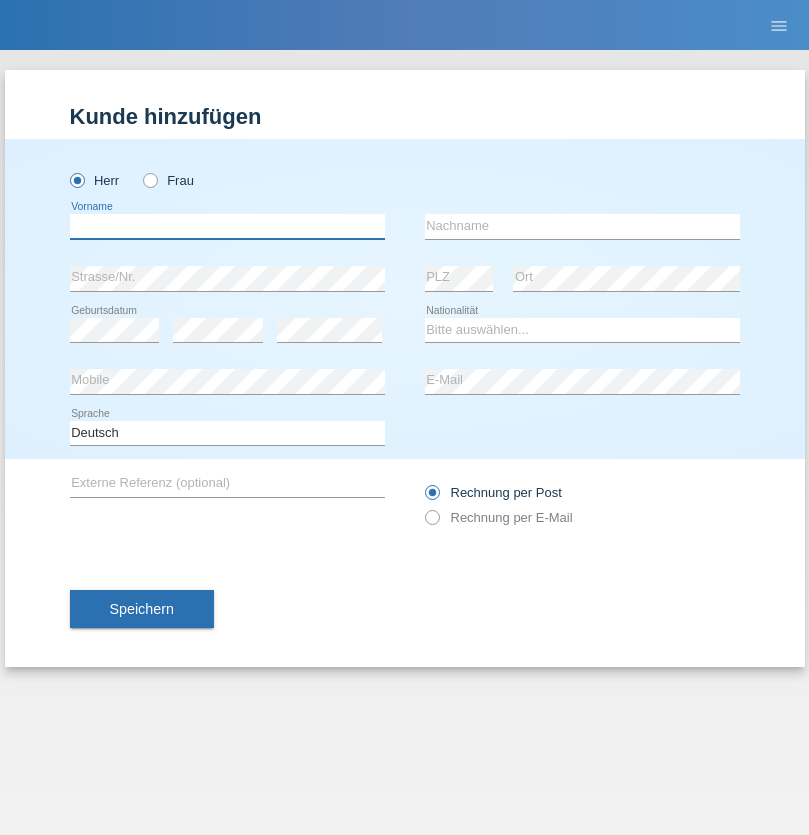 click at bounding box center (227, 226) 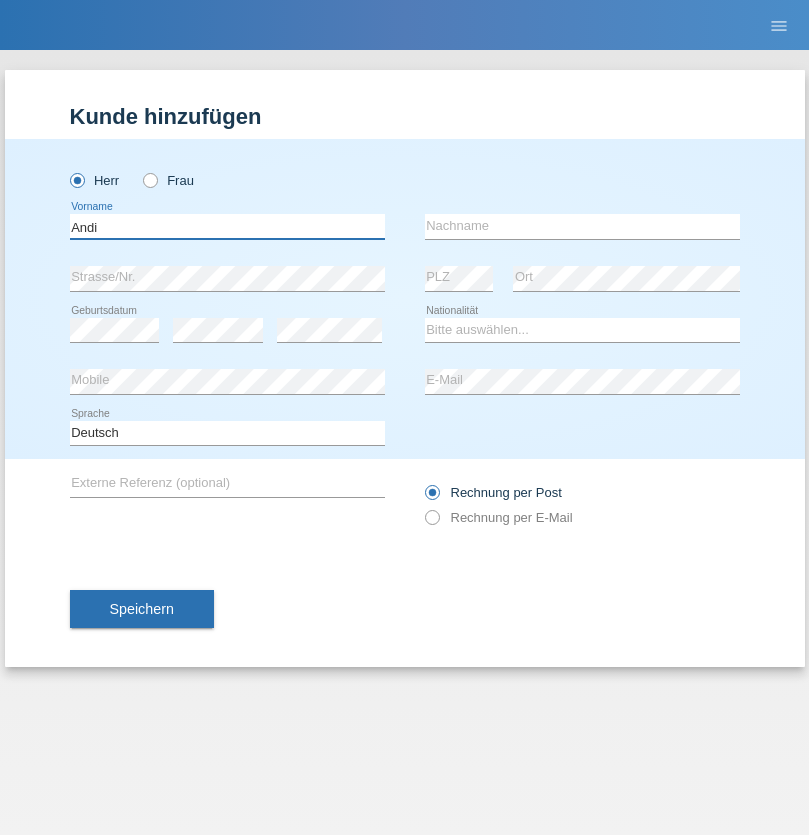 type on "Andi" 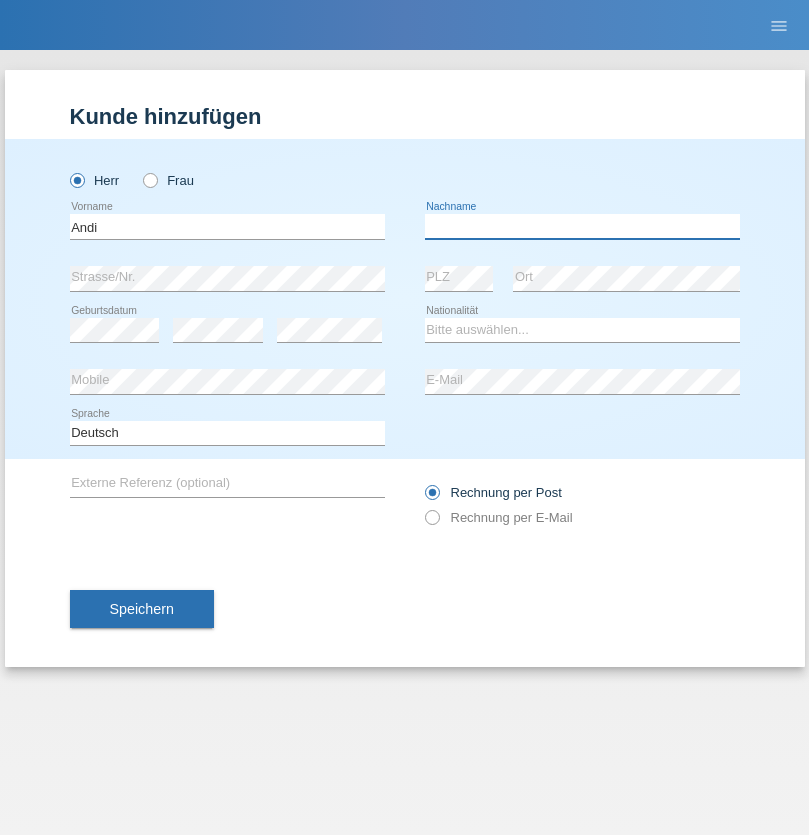 click at bounding box center (582, 226) 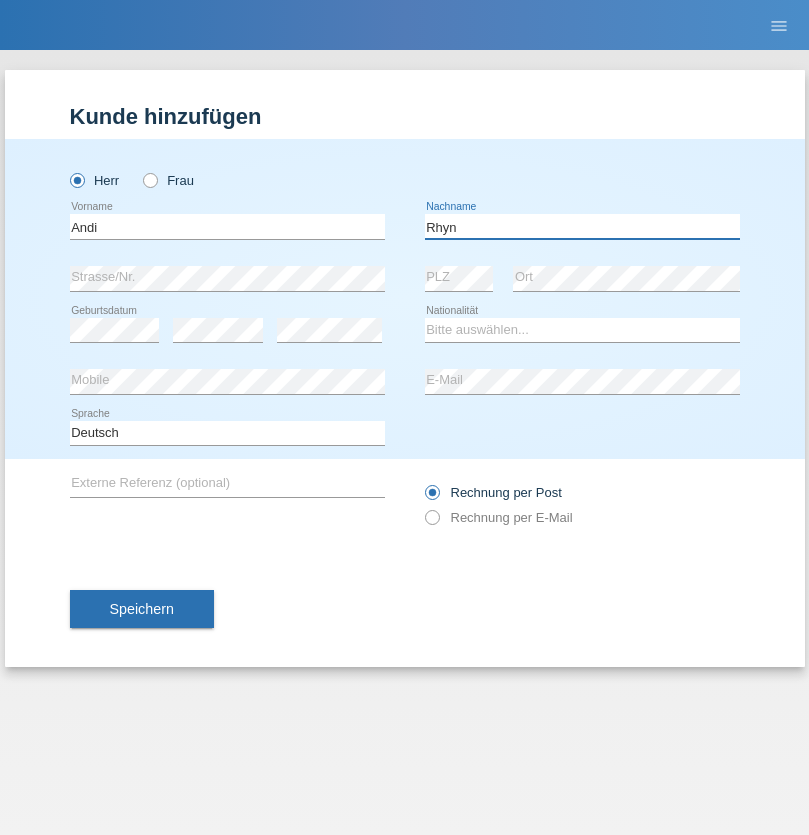 type on "Rhyn" 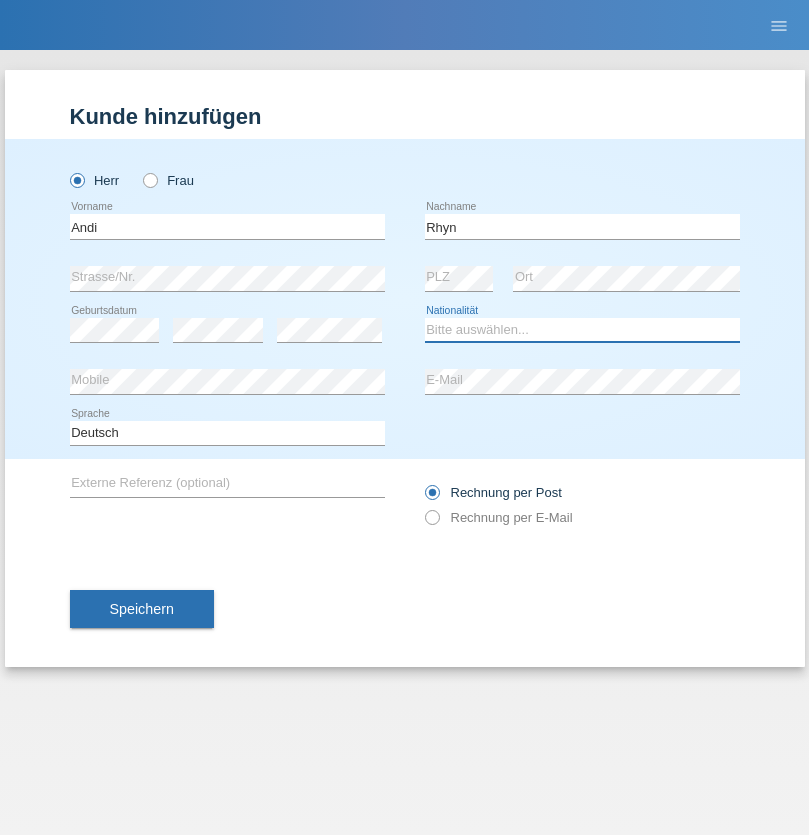 select on "CH" 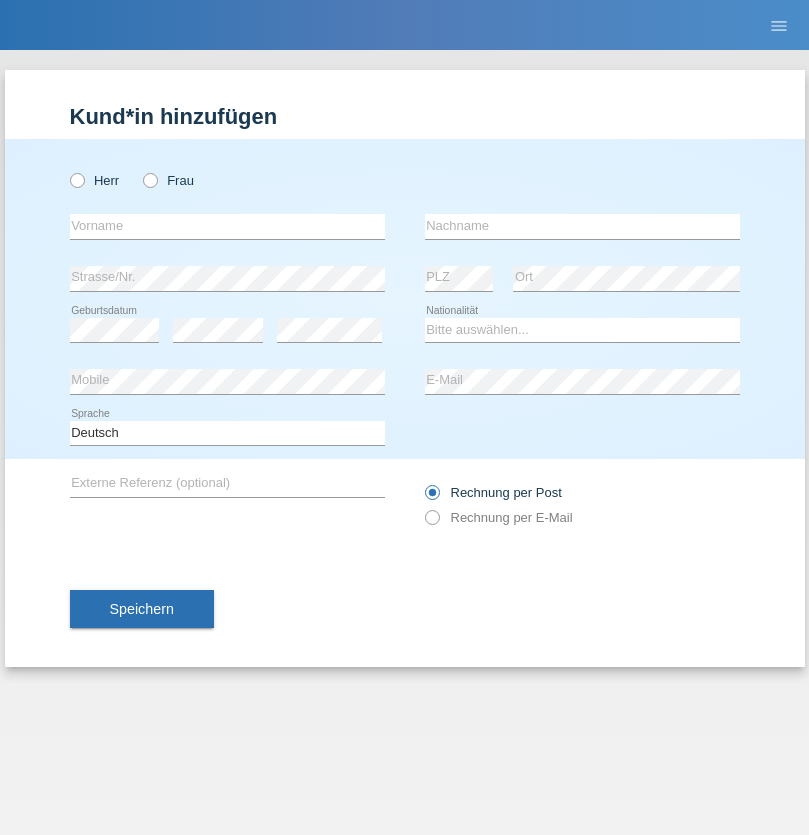 scroll, scrollTop: 0, scrollLeft: 0, axis: both 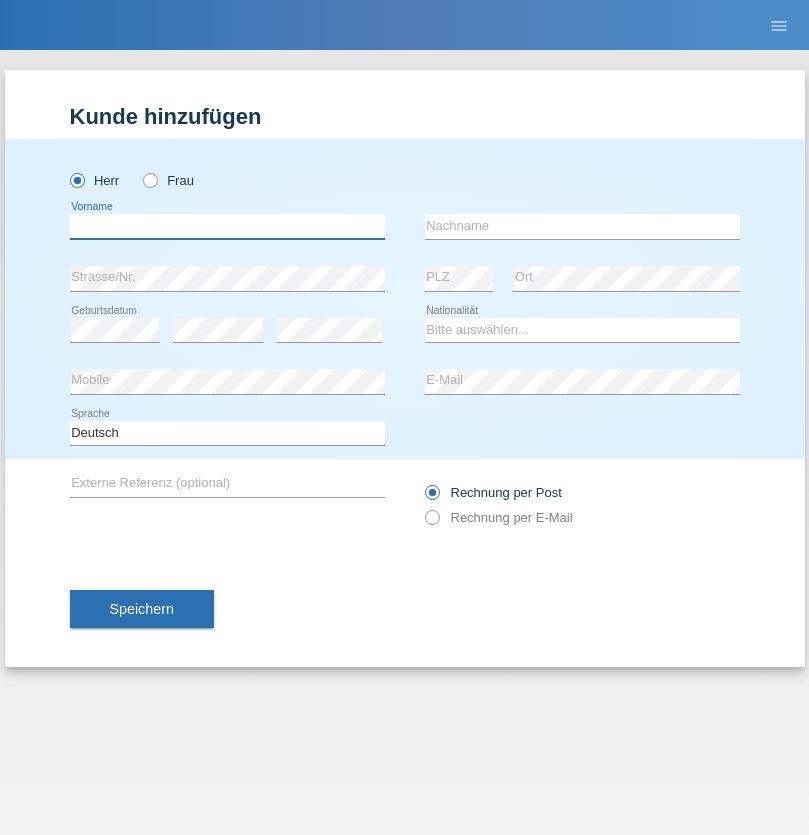 click at bounding box center [227, 226] 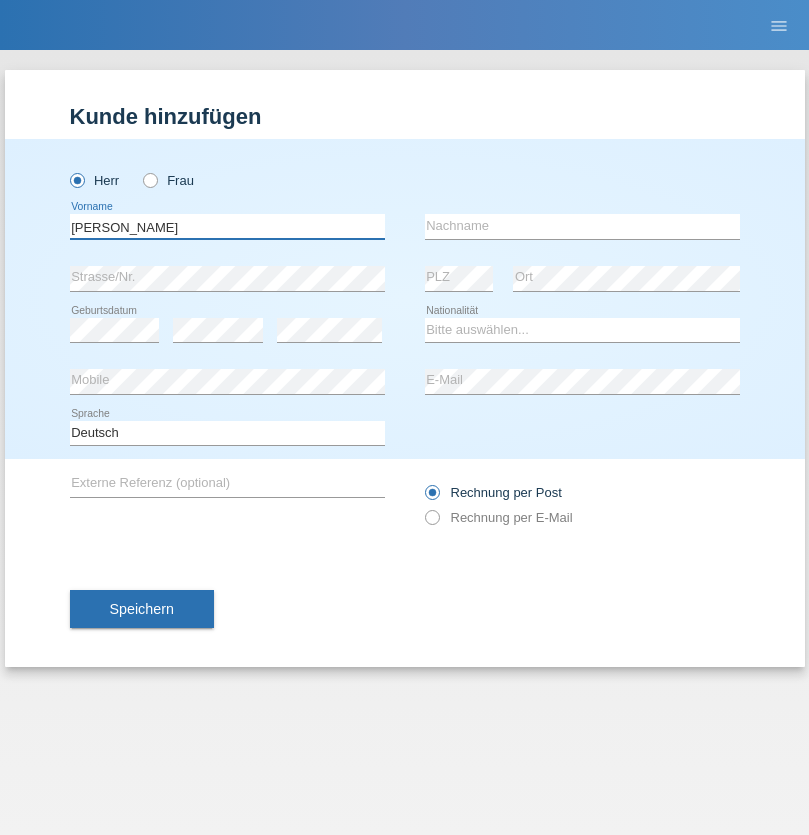 type on "Alex" 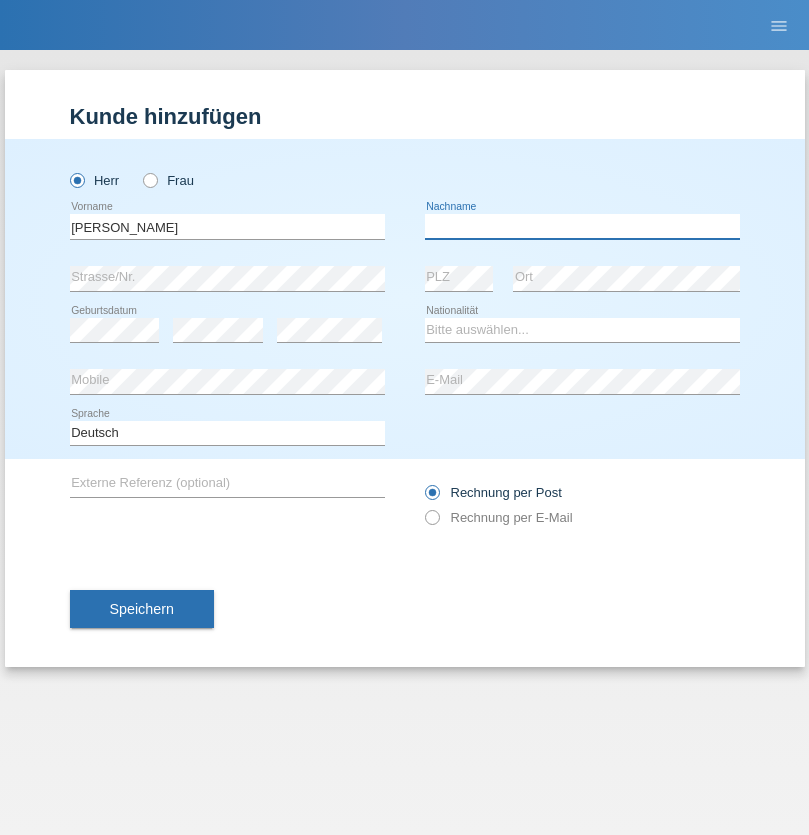 click at bounding box center (582, 226) 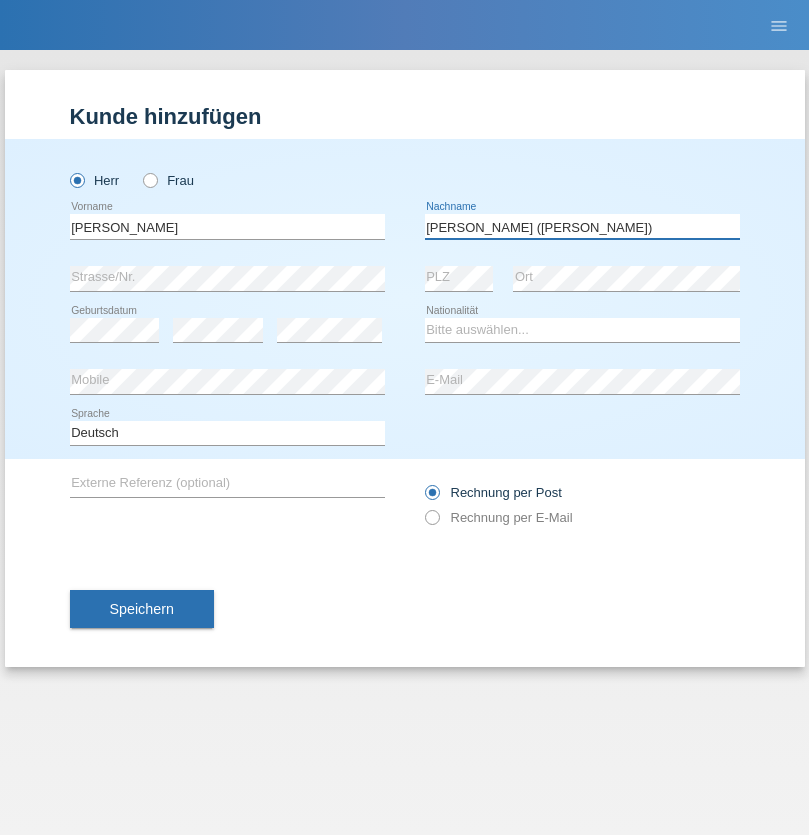 type on "A. Cassiano (Miriã)" 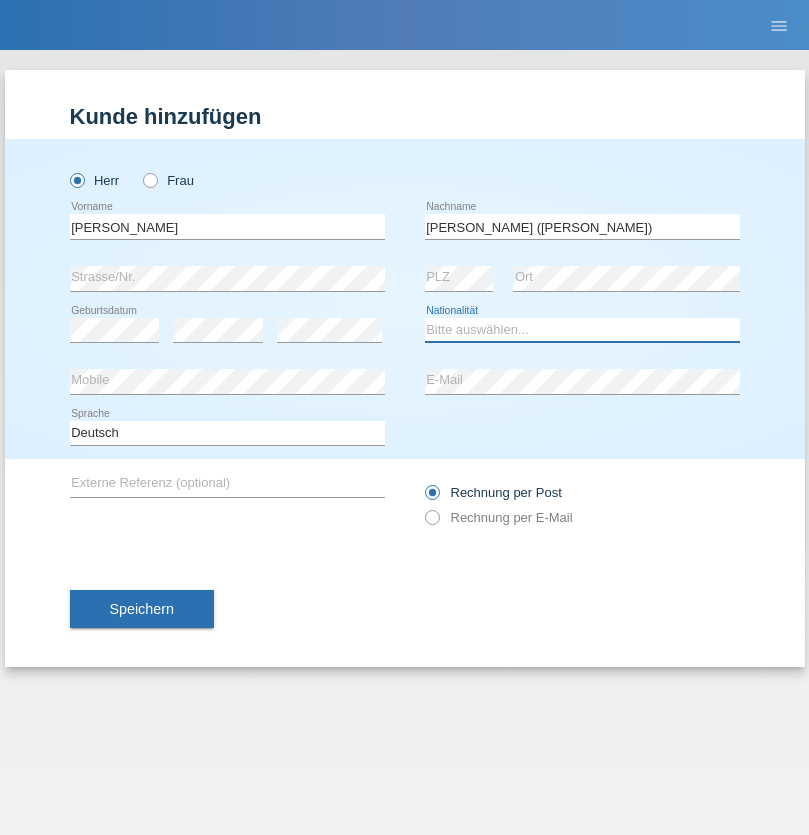 select on "BR" 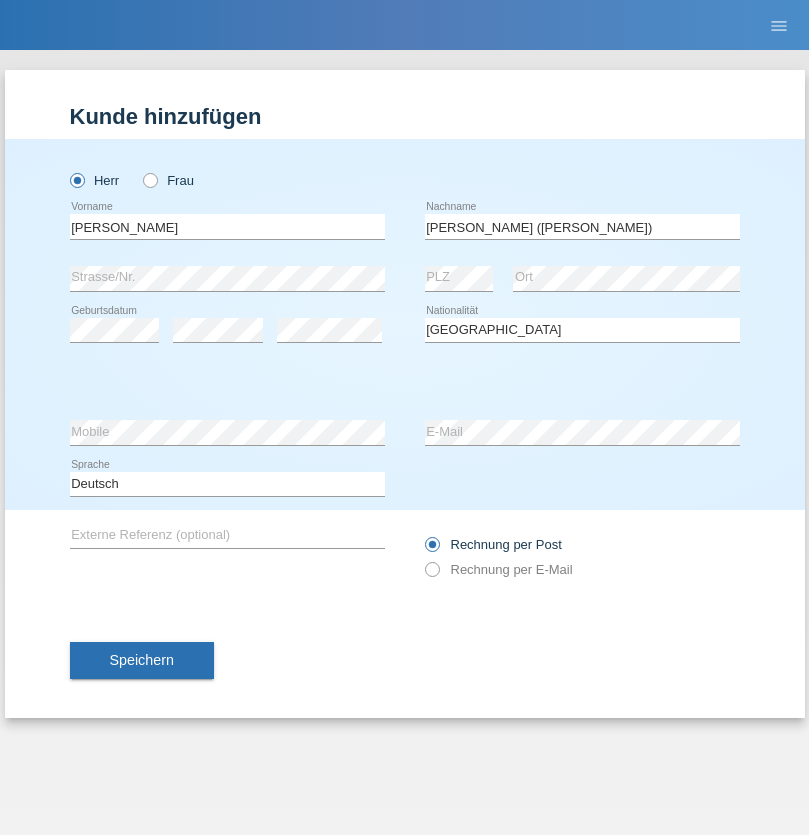 select on "C" 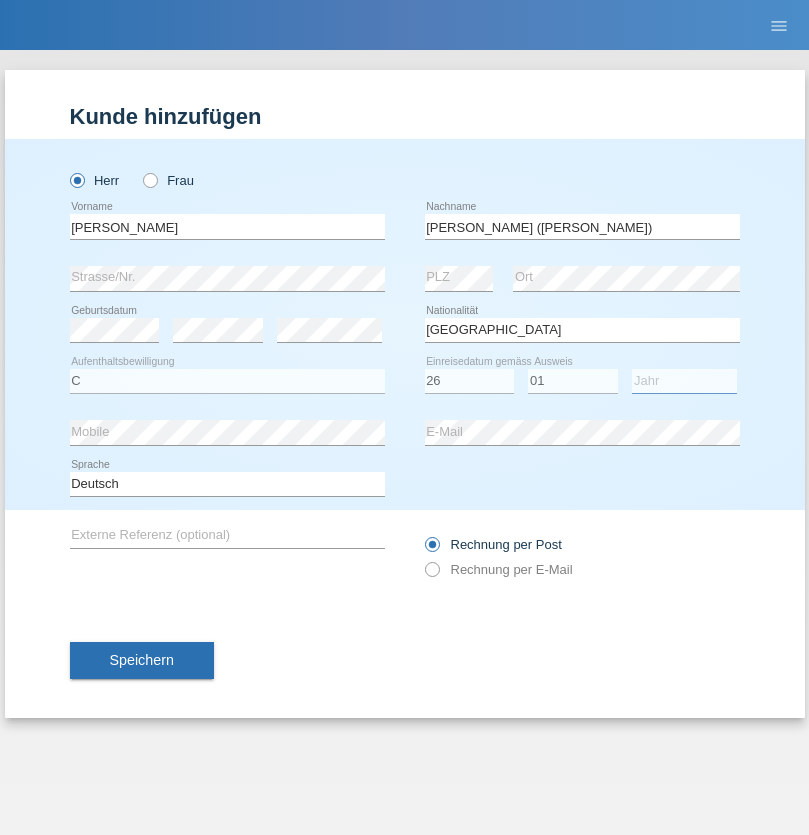select on "2021" 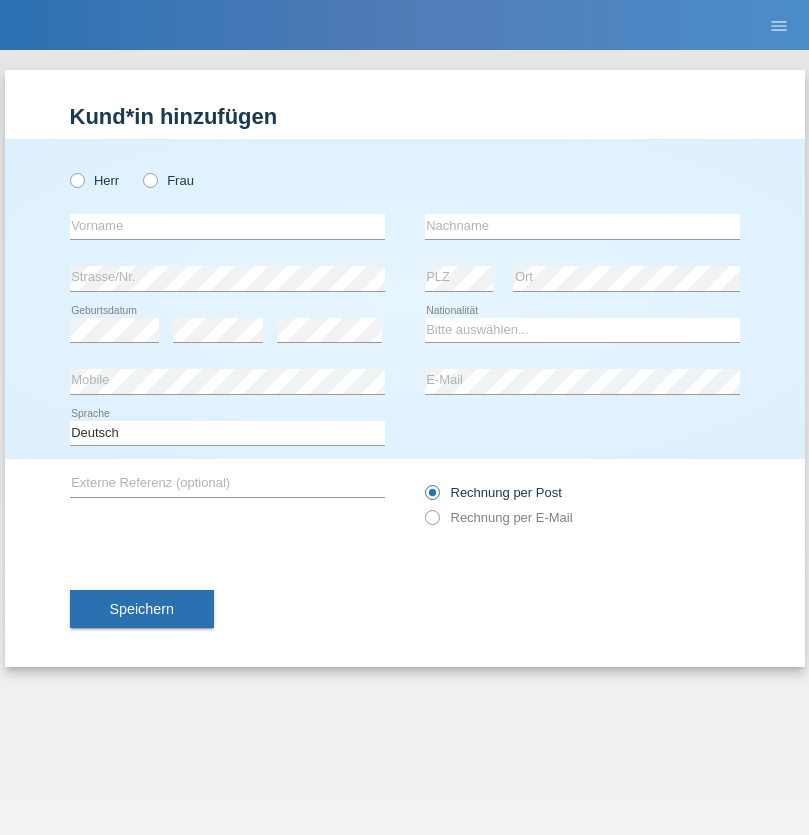 scroll, scrollTop: 0, scrollLeft: 0, axis: both 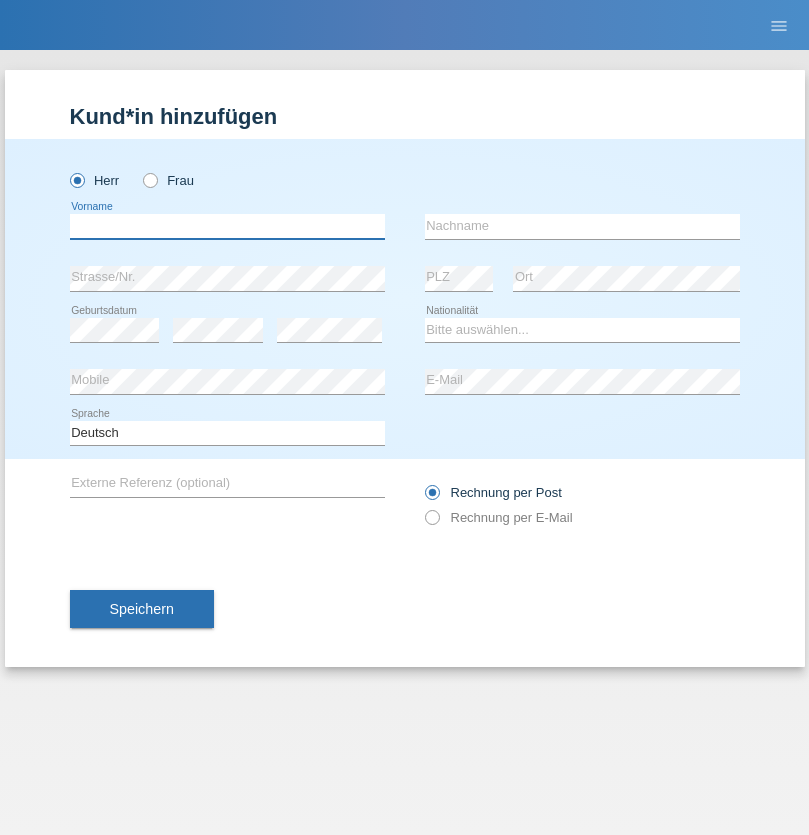 click at bounding box center [227, 226] 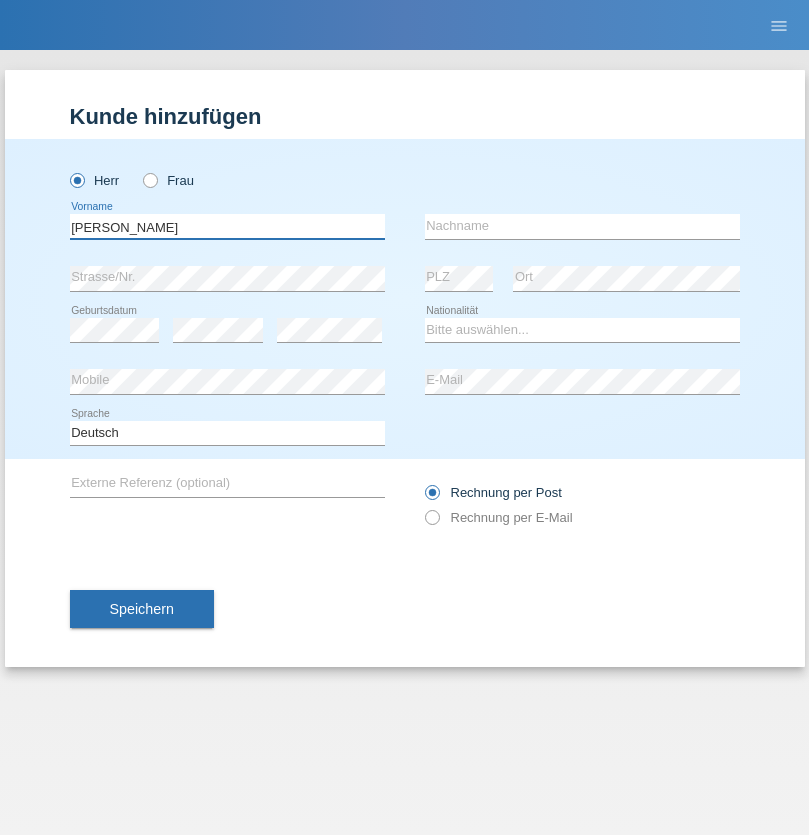 type on "[PERSON_NAME]" 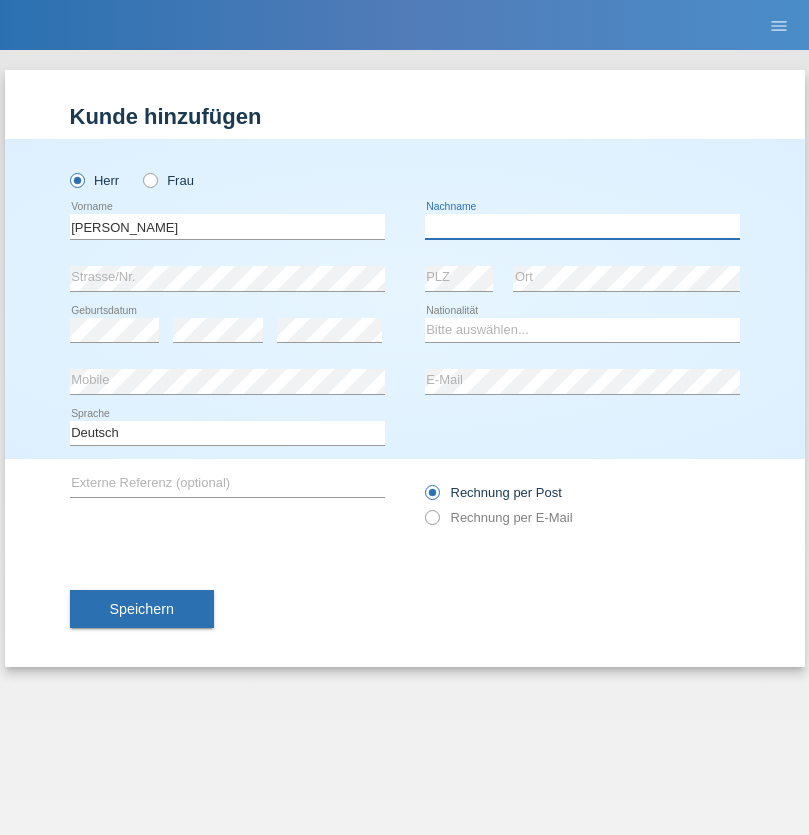 click at bounding box center [582, 226] 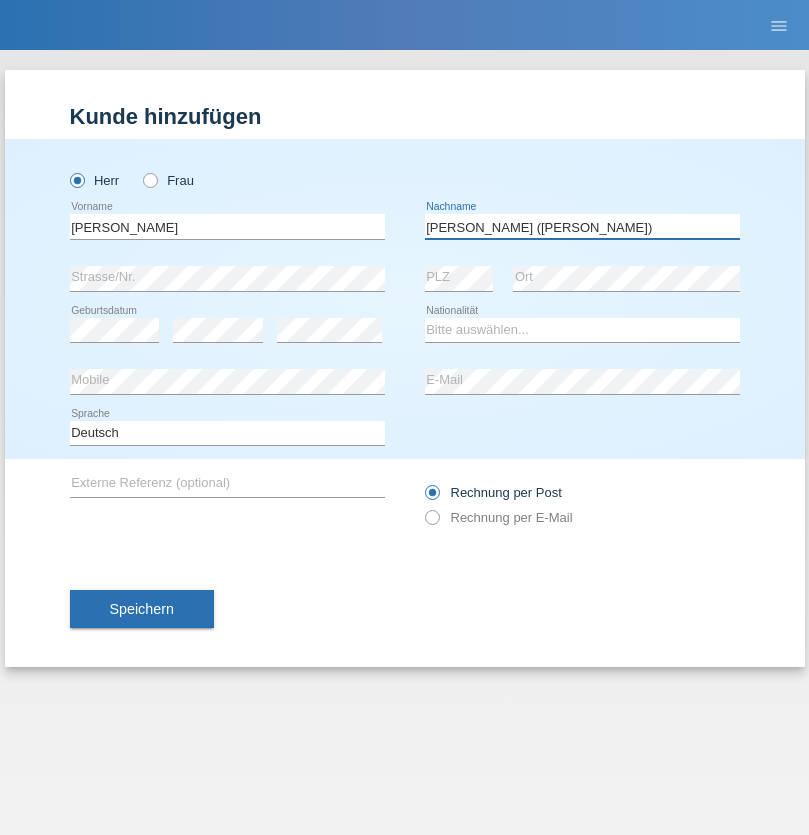 type on "[PERSON_NAME] ([PERSON_NAME])" 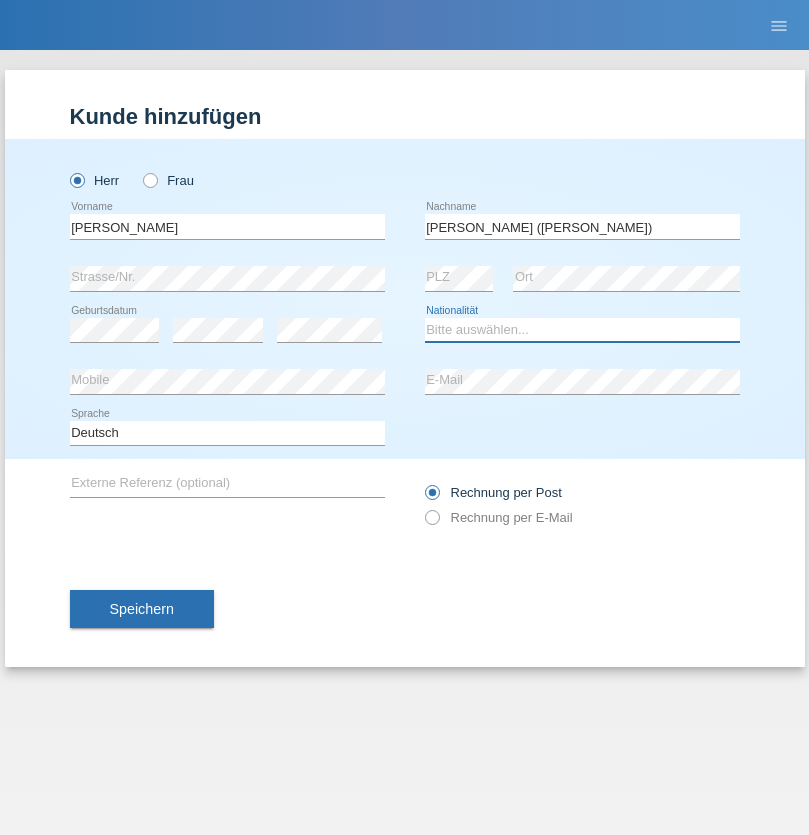 select on "BR" 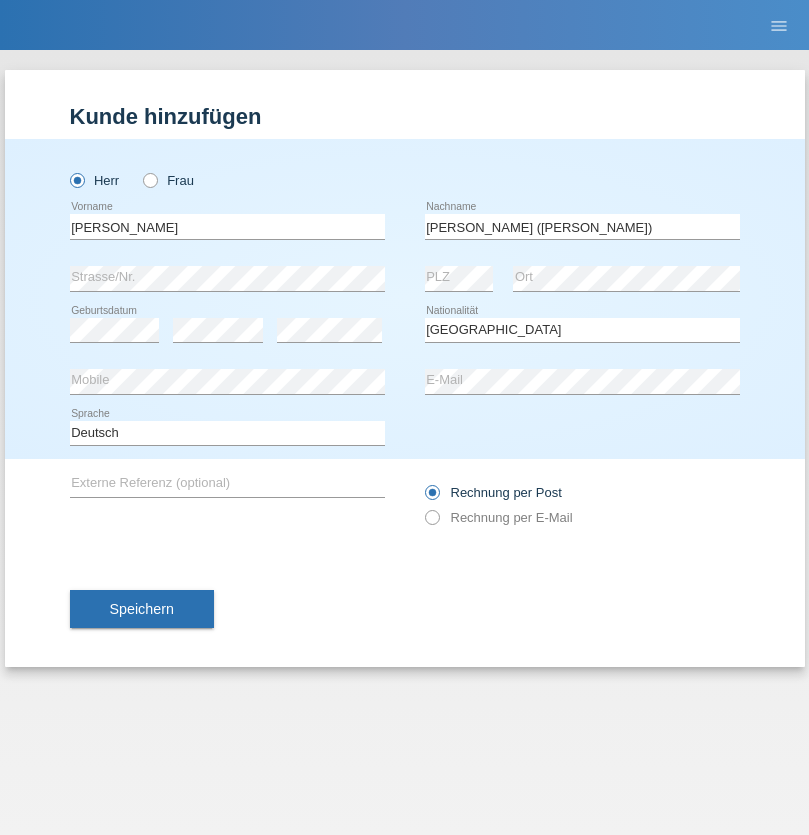 select on "C" 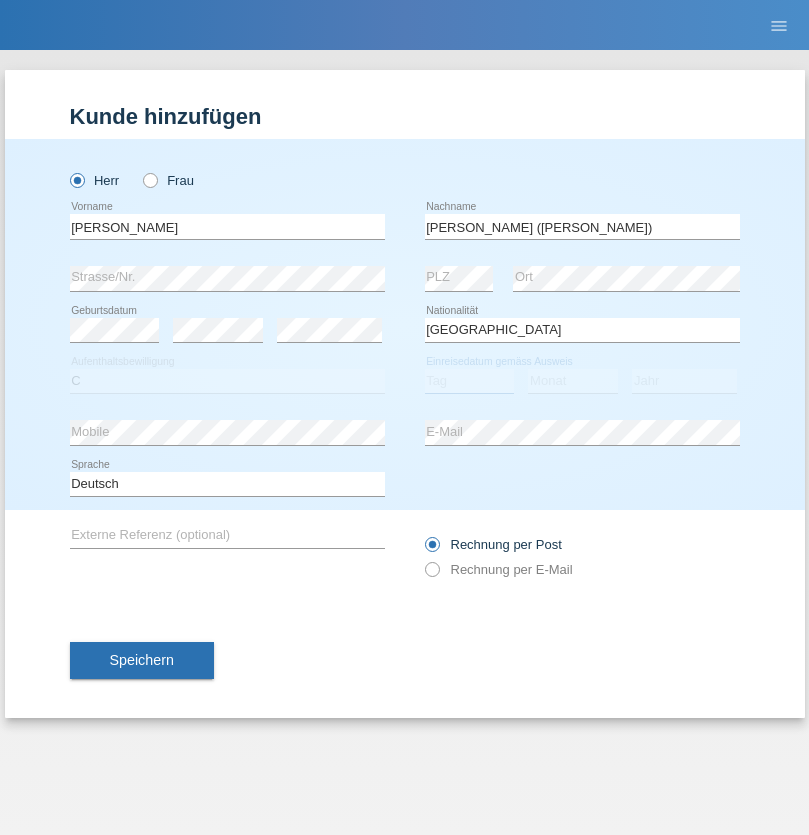 select on "14" 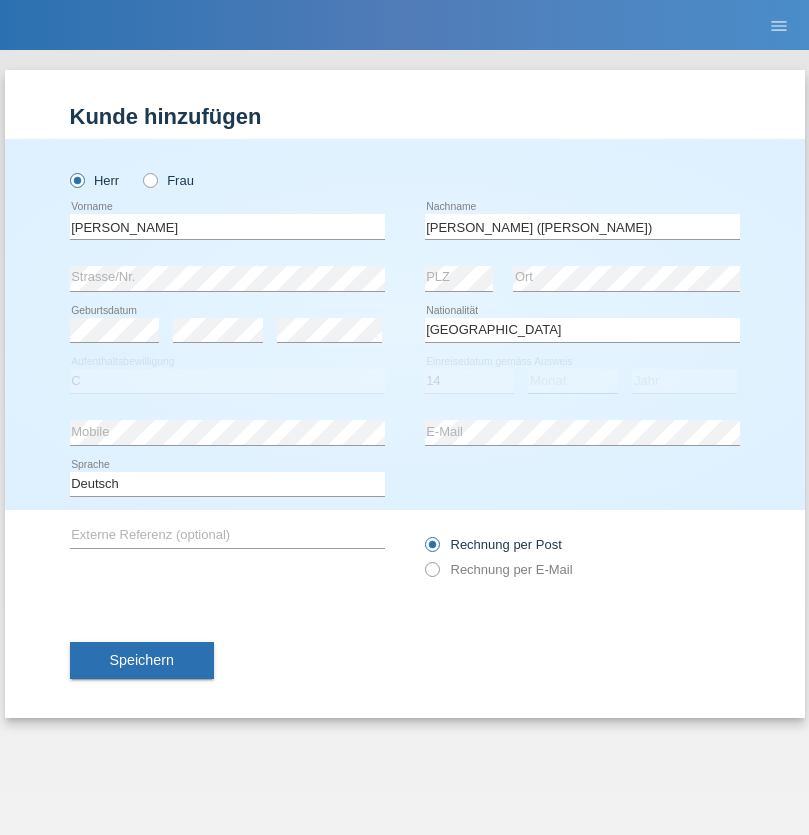 select on "12" 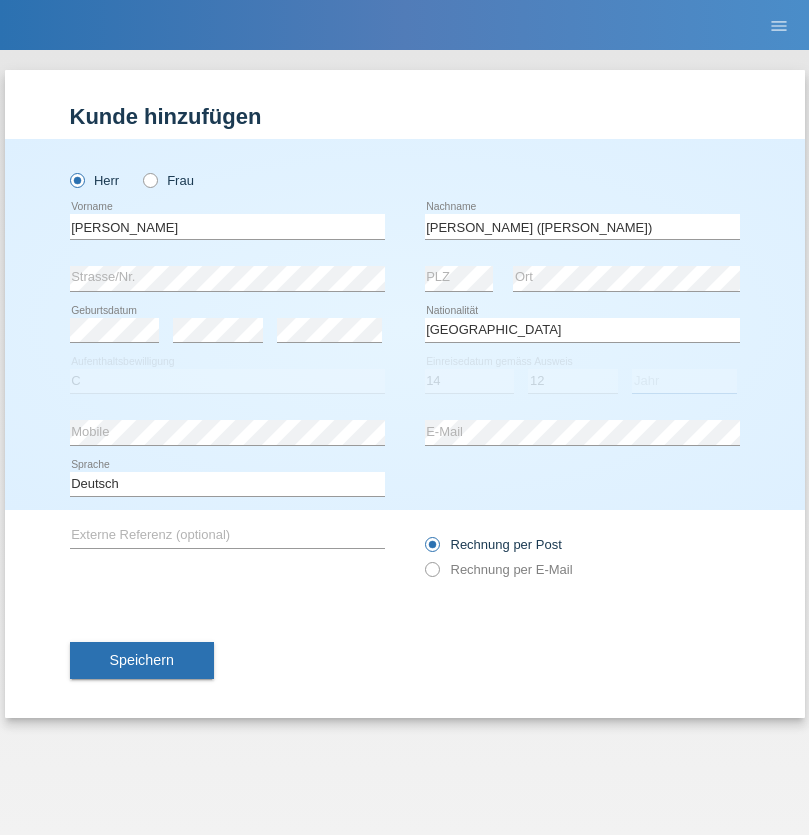select on "2001" 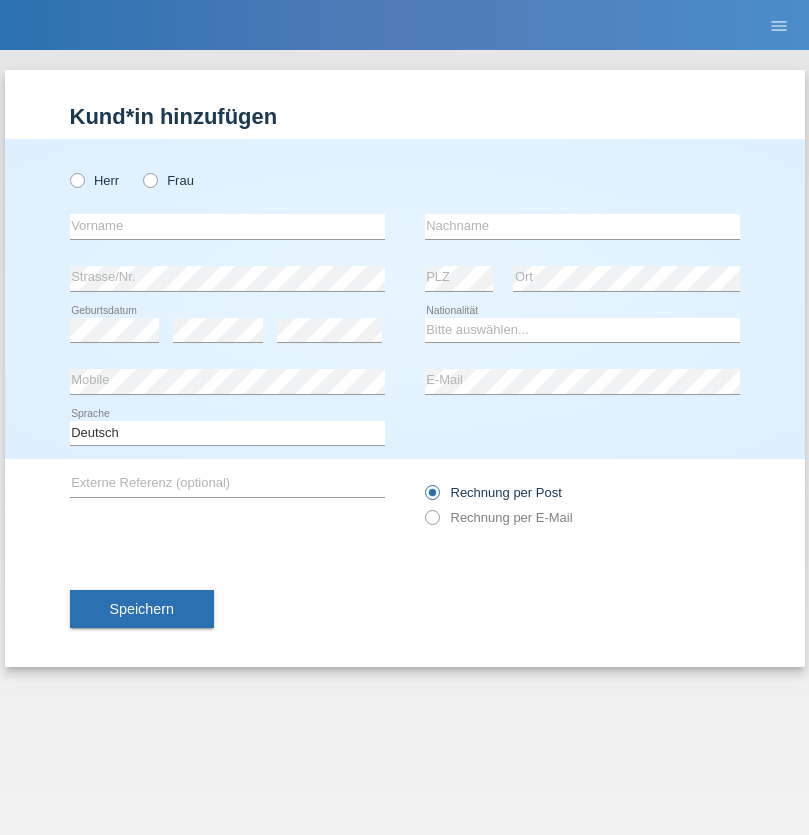 scroll, scrollTop: 0, scrollLeft: 0, axis: both 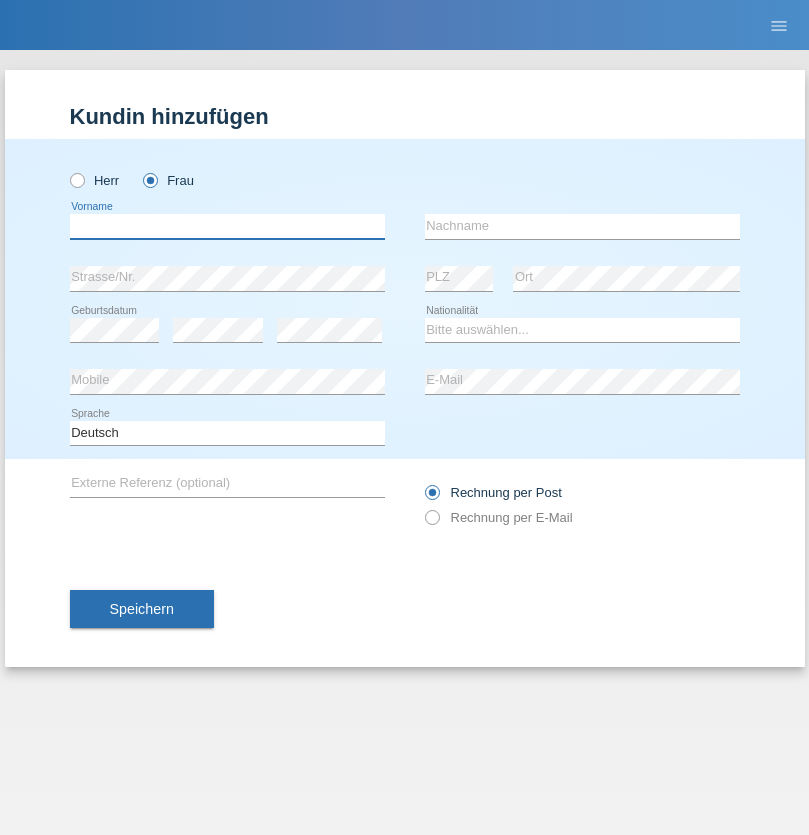 click at bounding box center (227, 226) 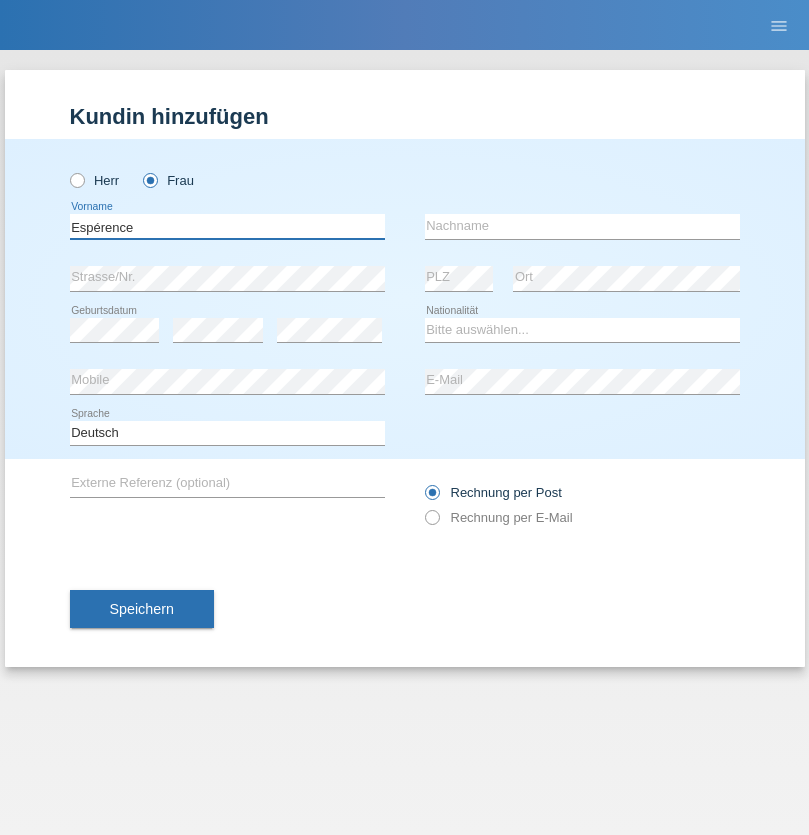 type on "Espérence" 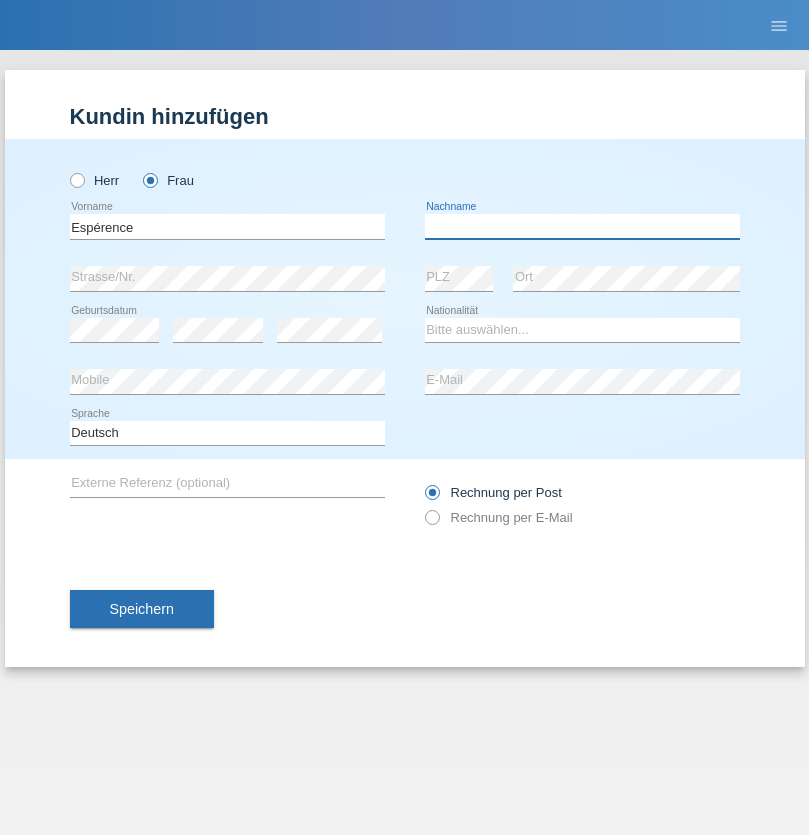 click at bounding box center (582, 226) 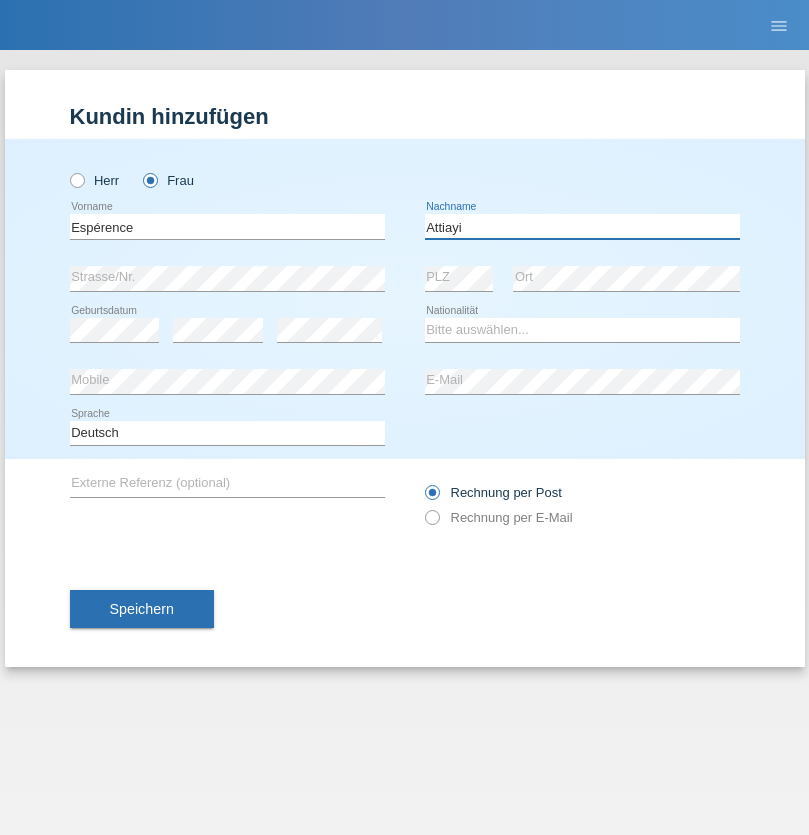 type on "Attiayi" 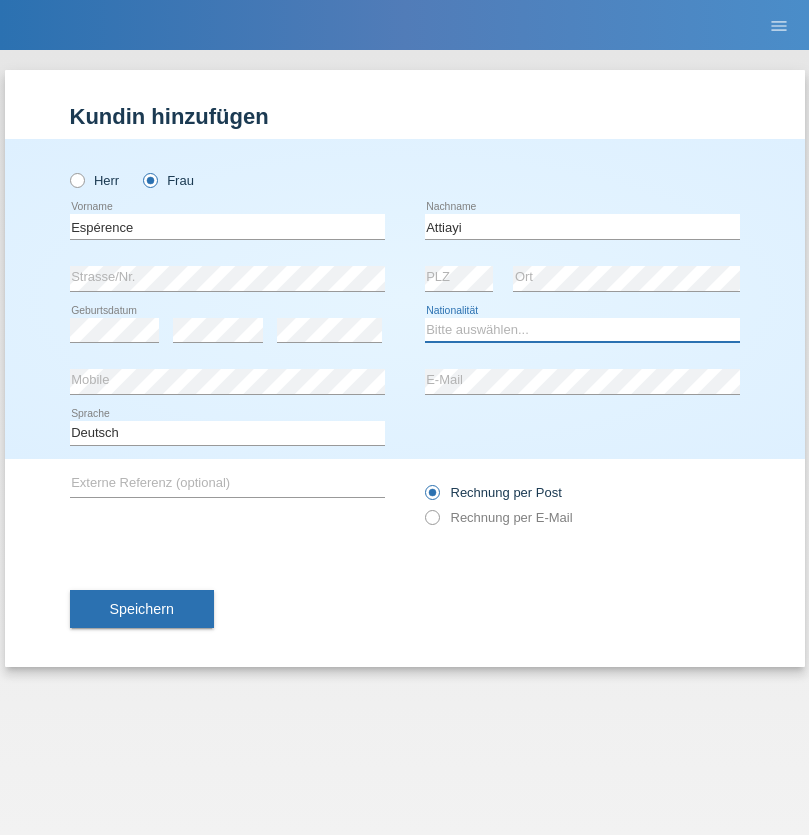 select on "CH" 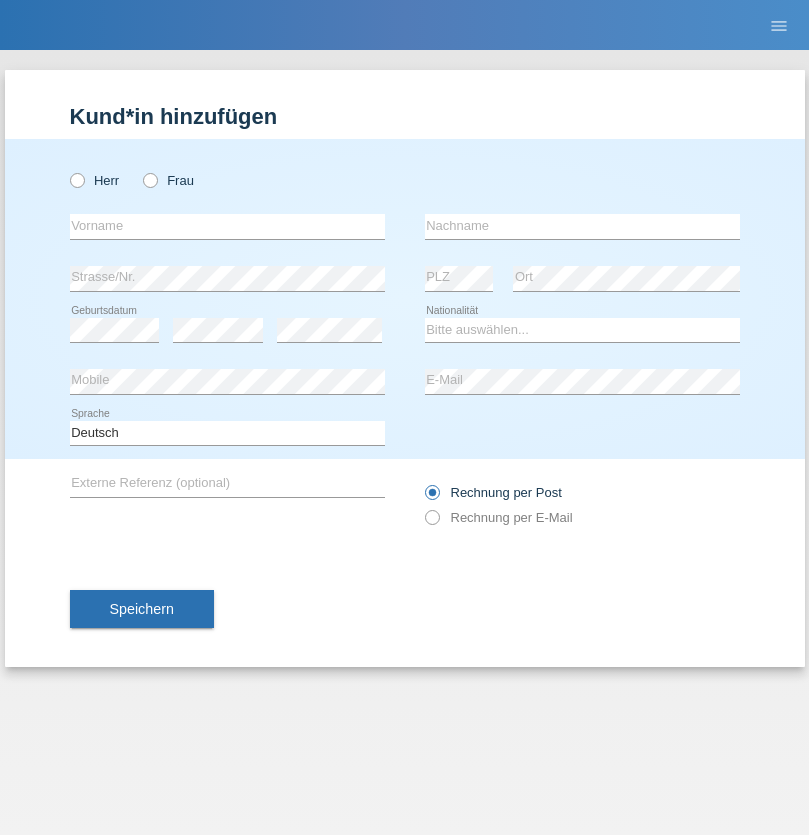 scroll, scrollTop: 0, scrollLeft: 0, axis: both 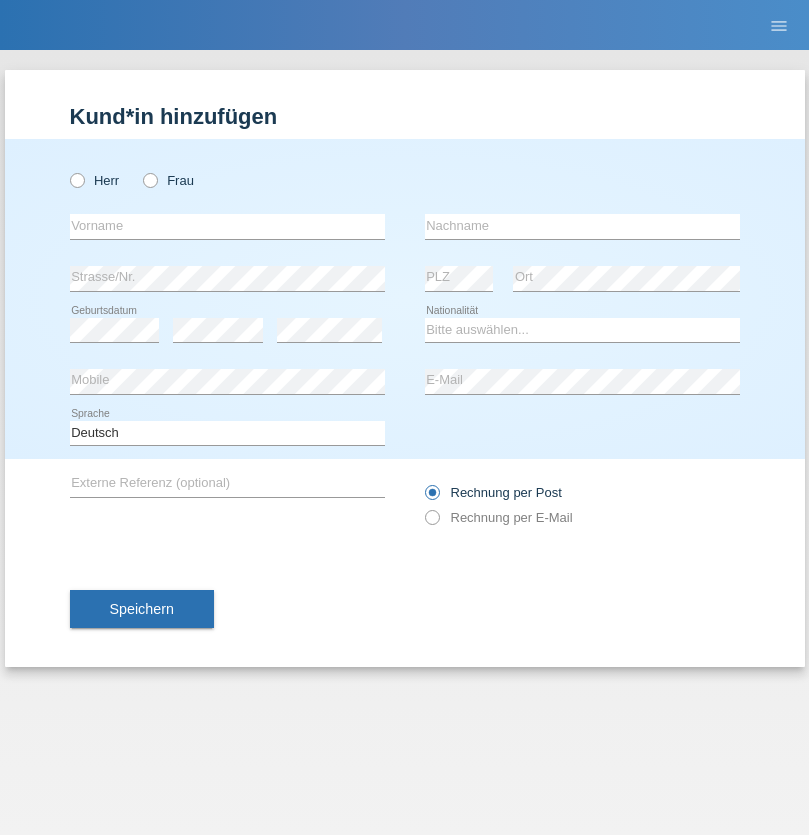 radio on "true" 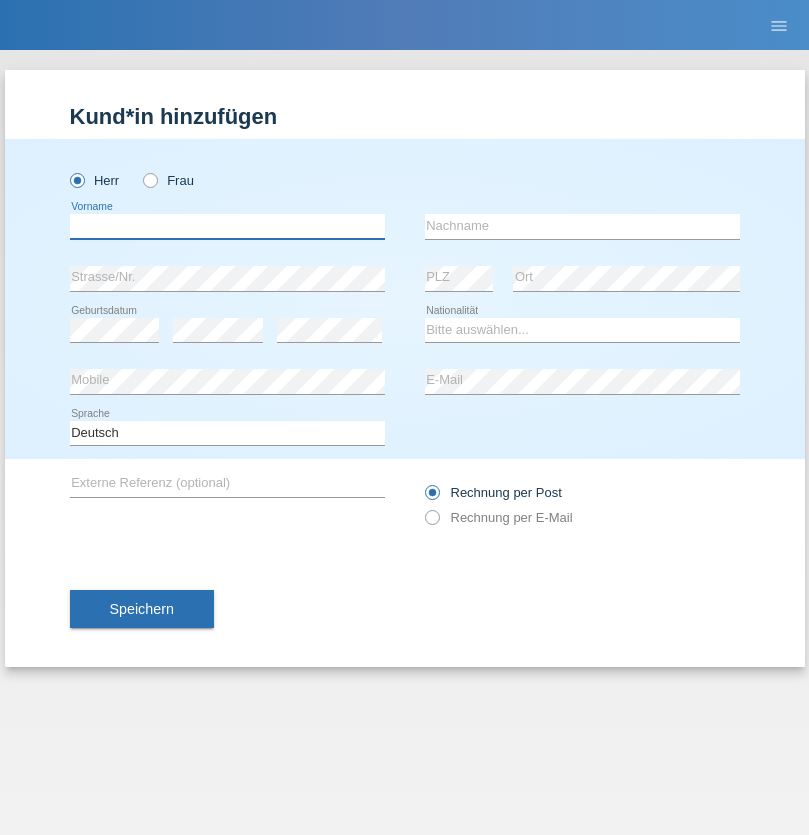 click at bounding box center [227, 226] 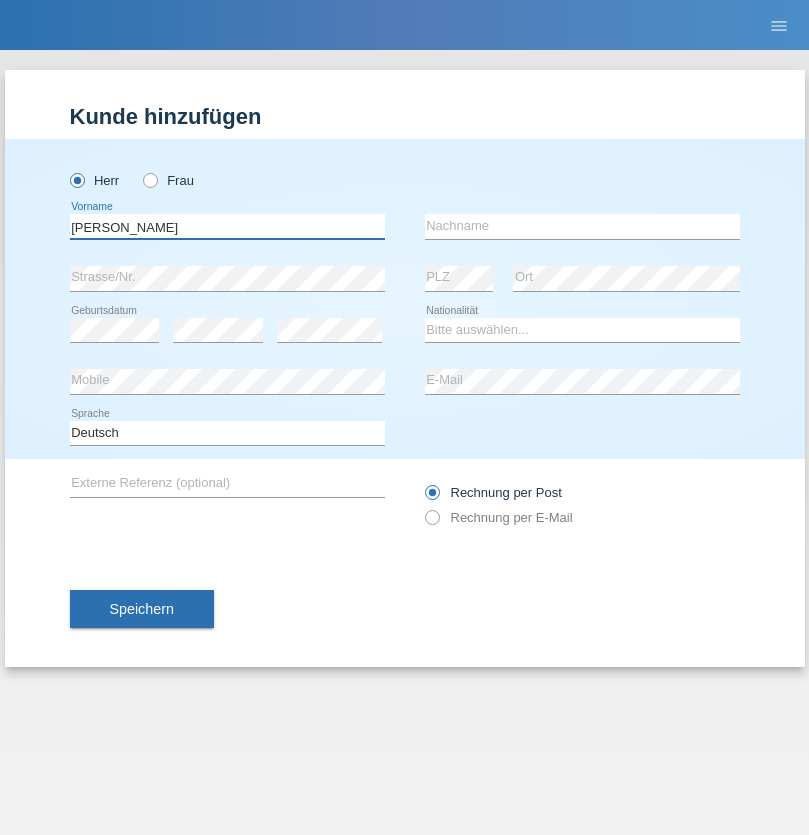 type on "Charles" 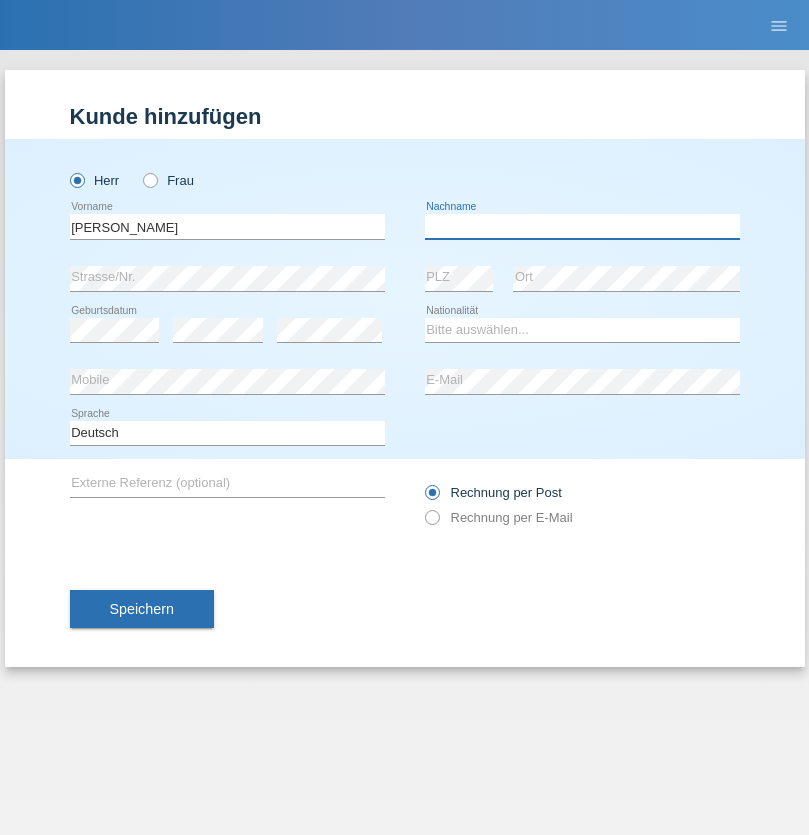 click at bounding box center [582, 226] 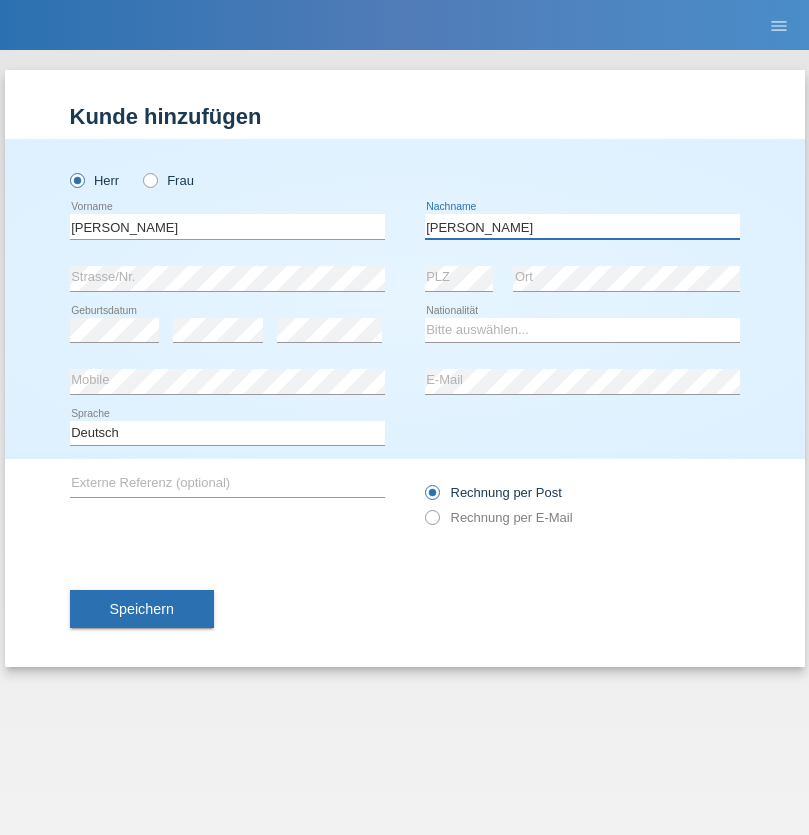 type on "Chetelat" 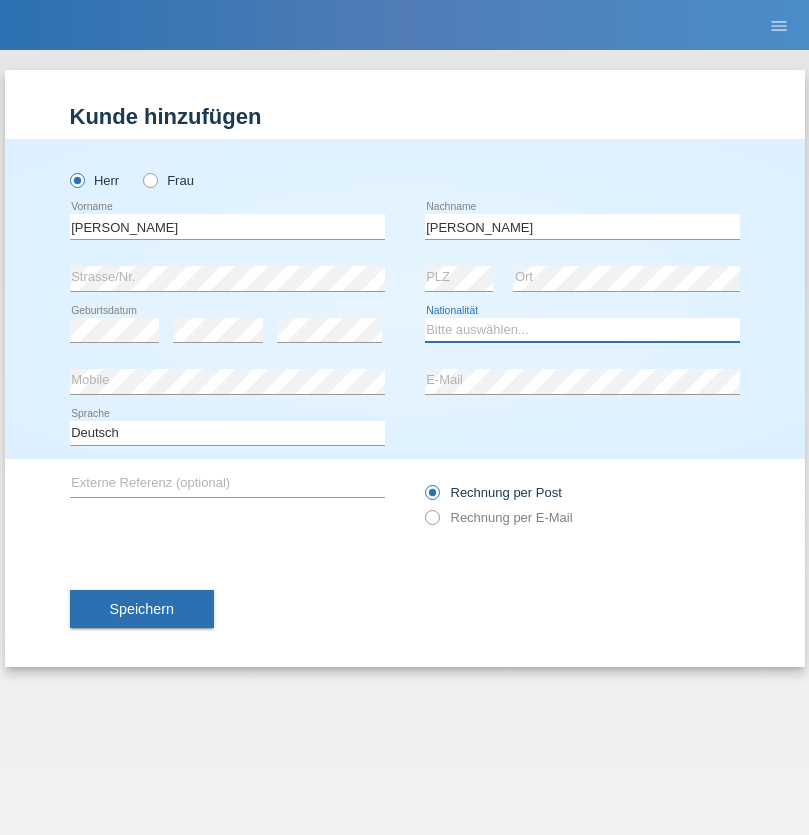select on "CH" 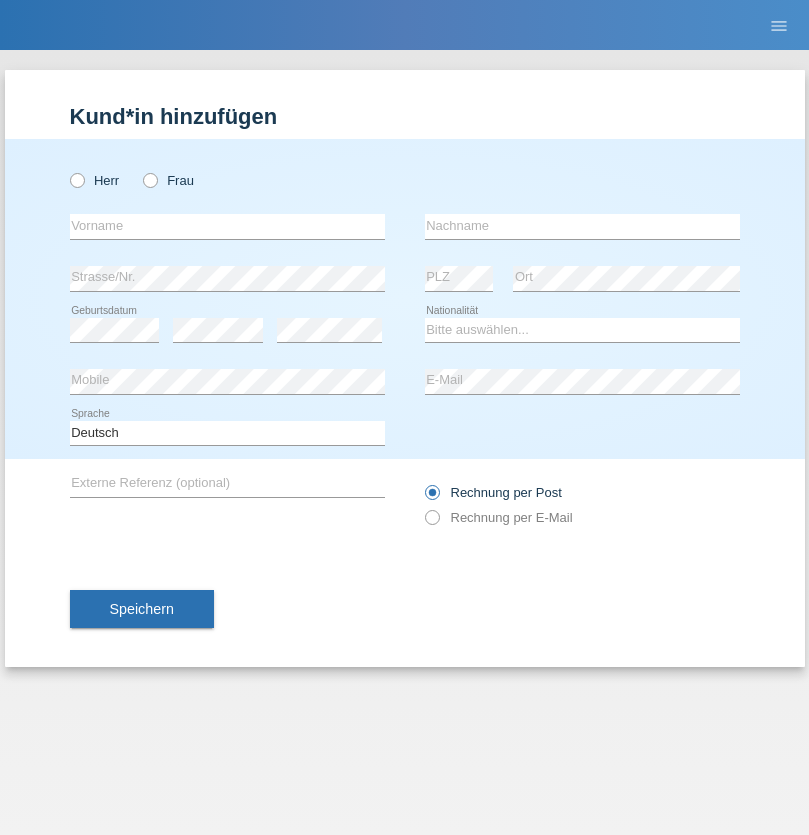 scroll, scrollTop: 0, scrollLeft: 0, axis: both 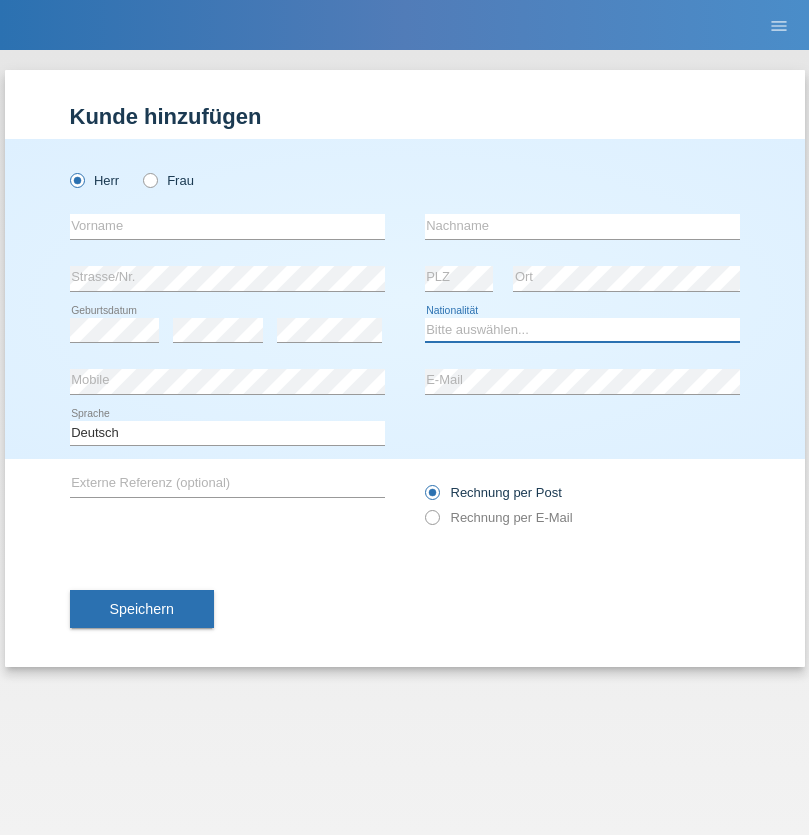 select on "XK" 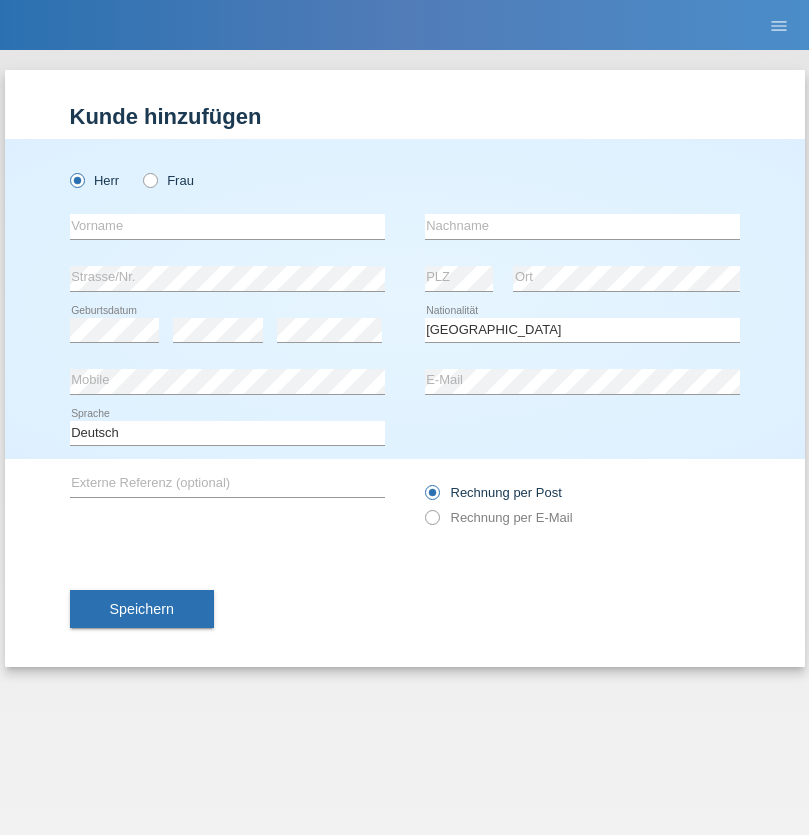 select on "C" 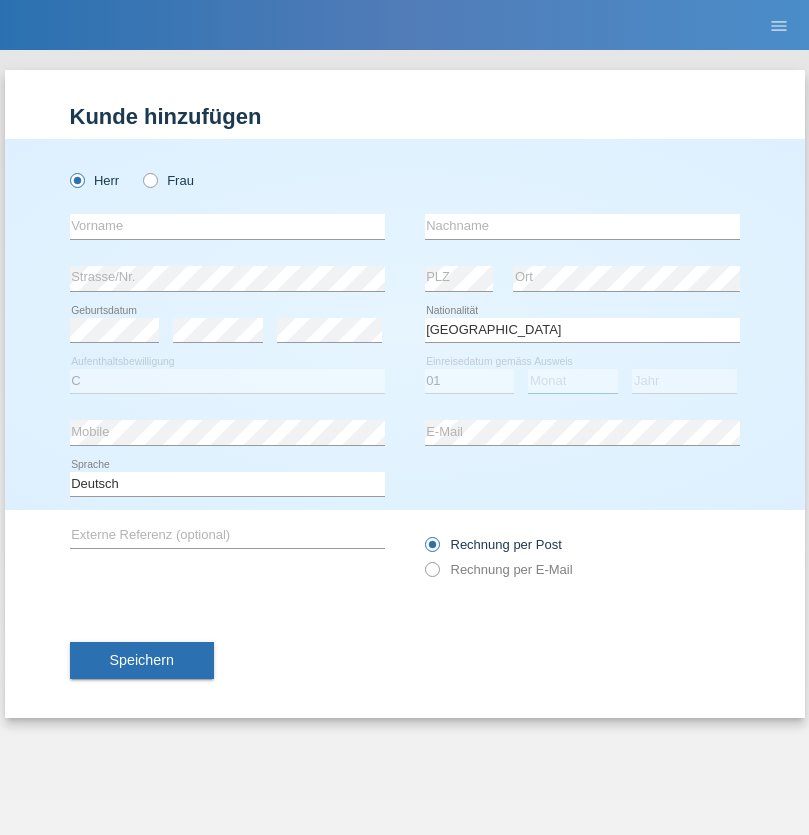 select on "02" 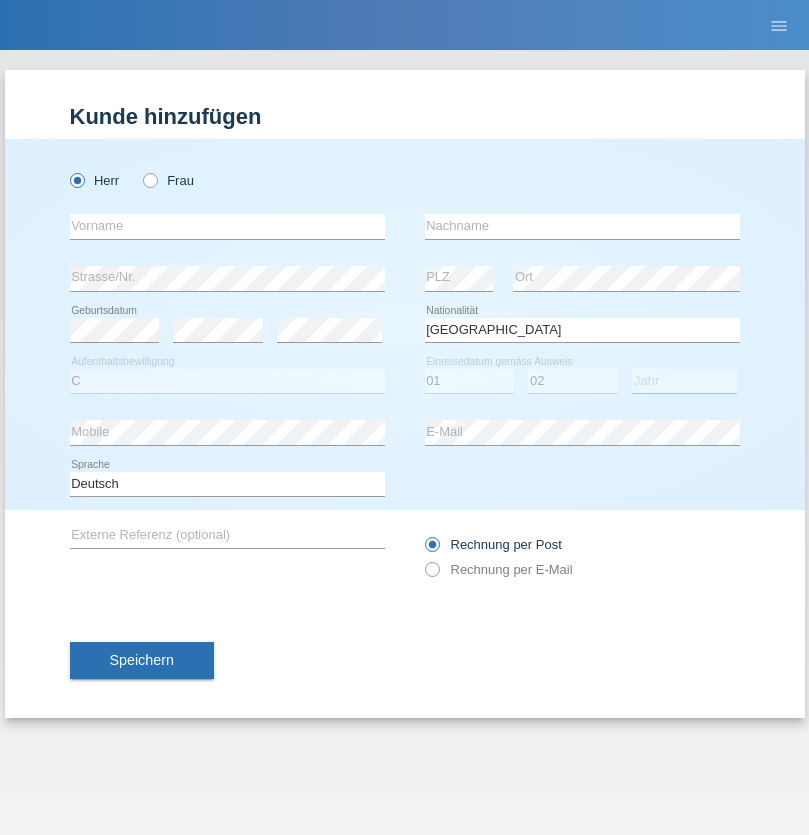 select on "1980" 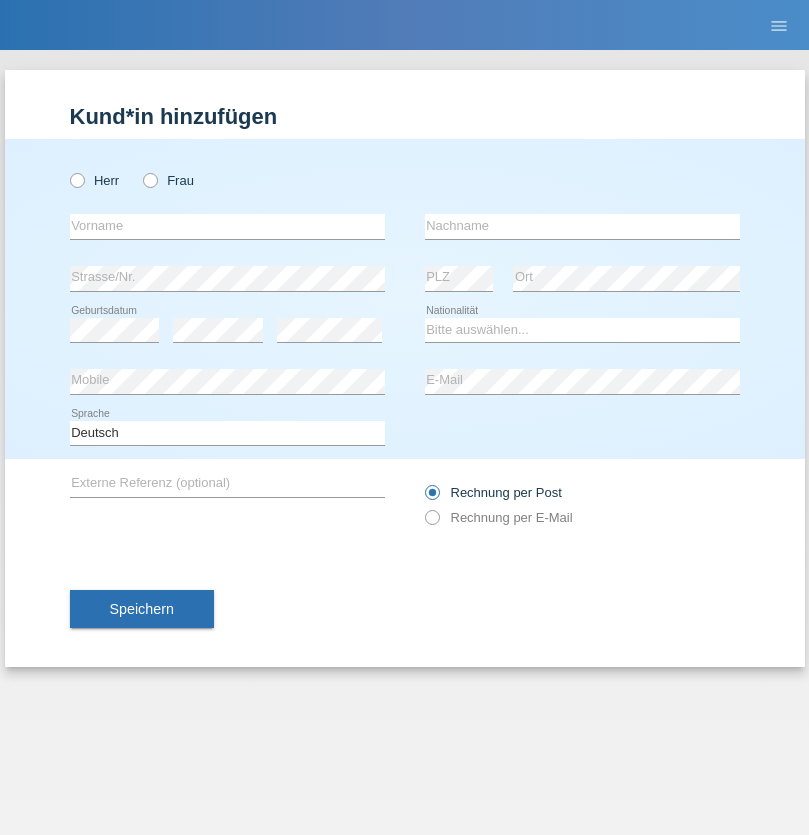 scroll, scrollTop: 0, scrollLeft: 0, axis: both 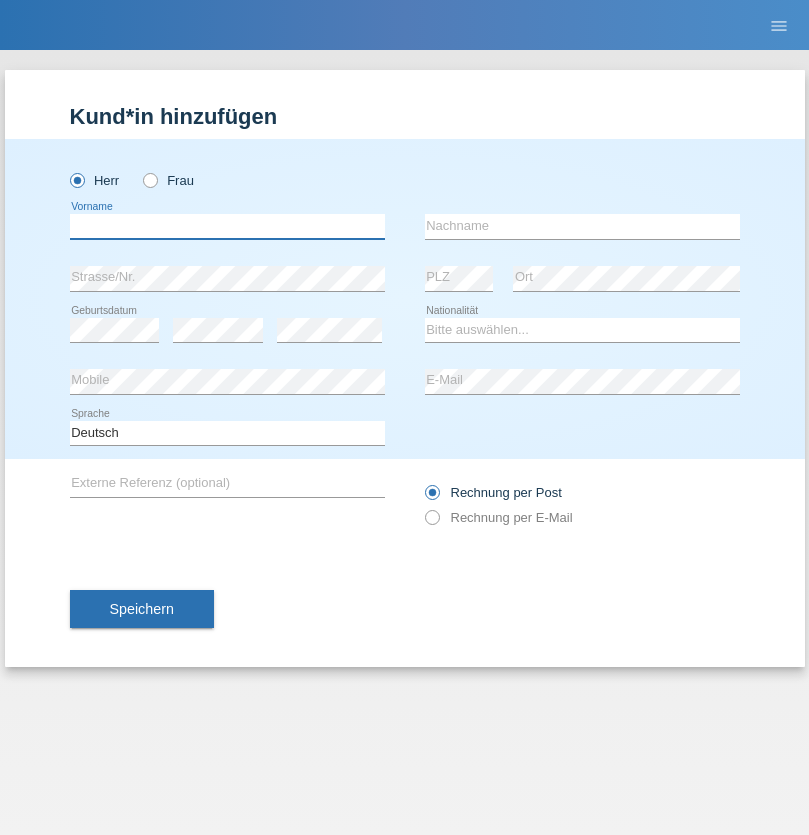 click at bounding box center [227, 226] 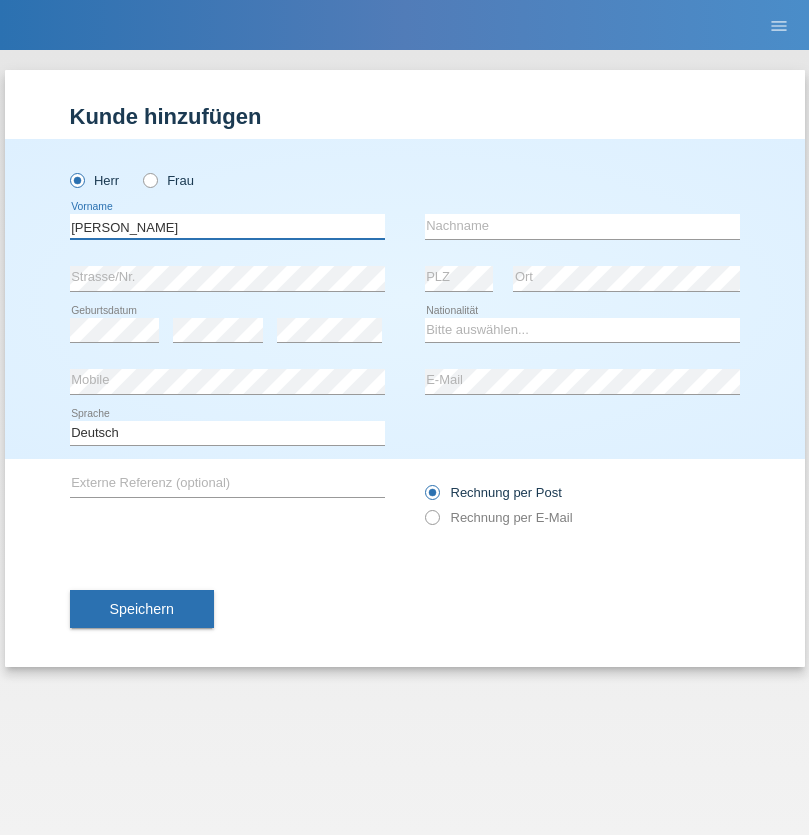 type on "[PERSON_NAME]" 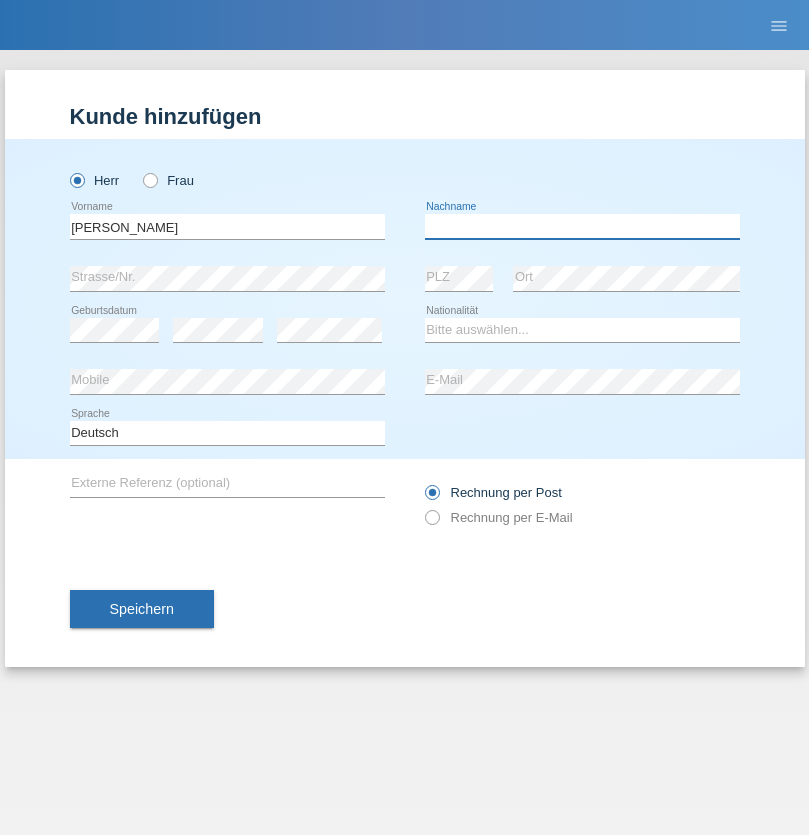 click at bounding box center (582, 226) 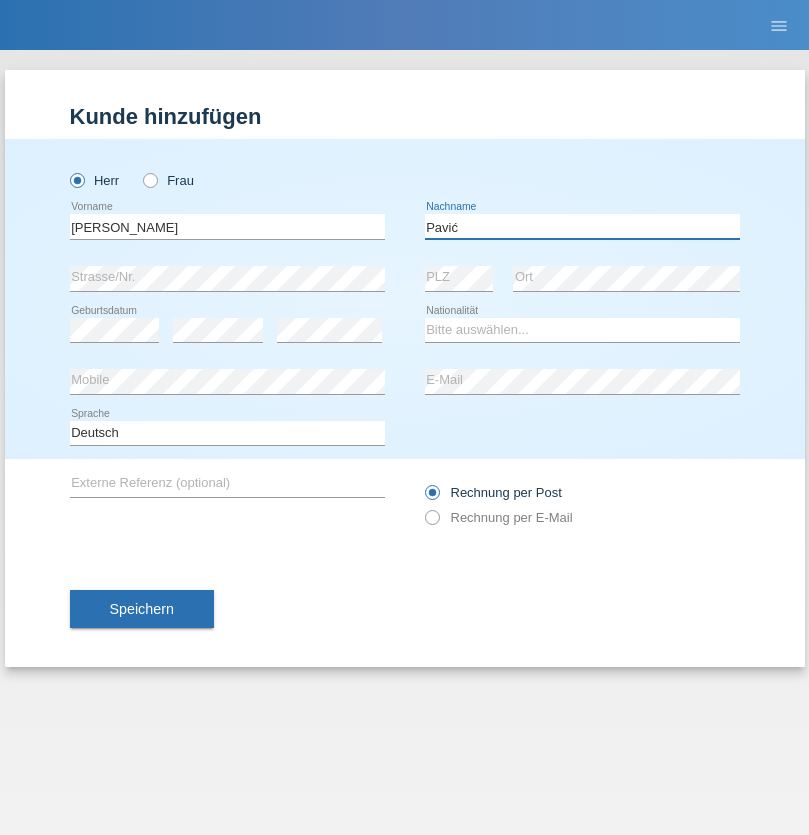type on "Pavić" 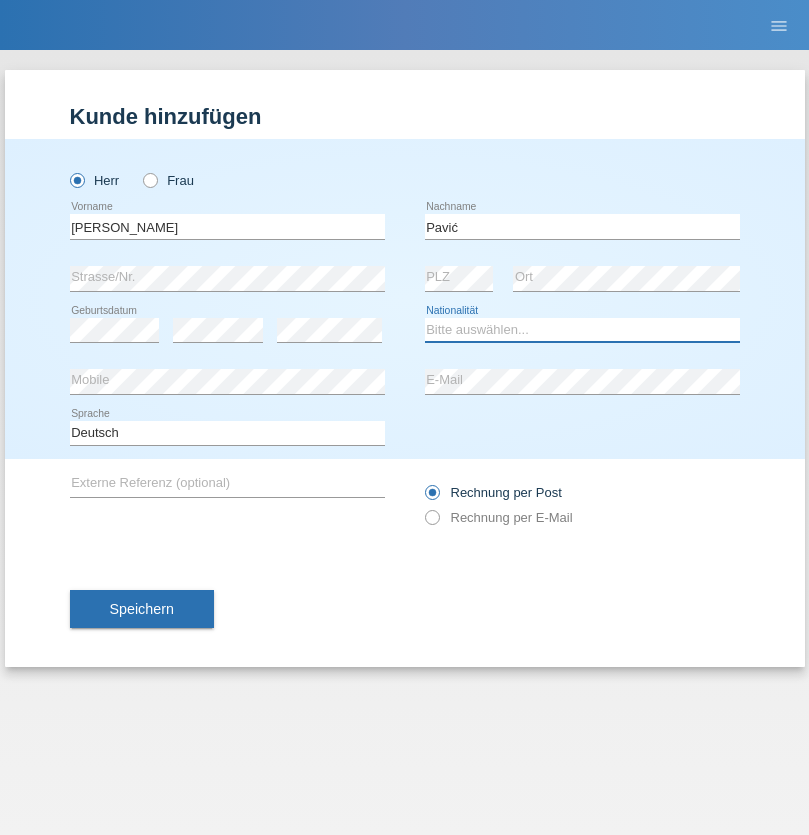 select on "HR" 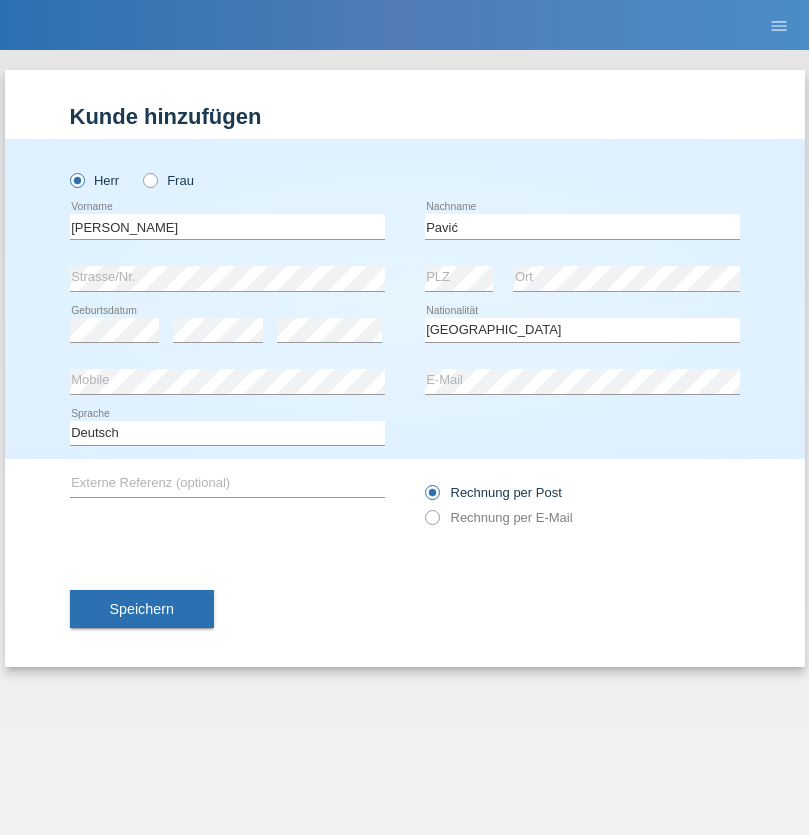 select on "C" 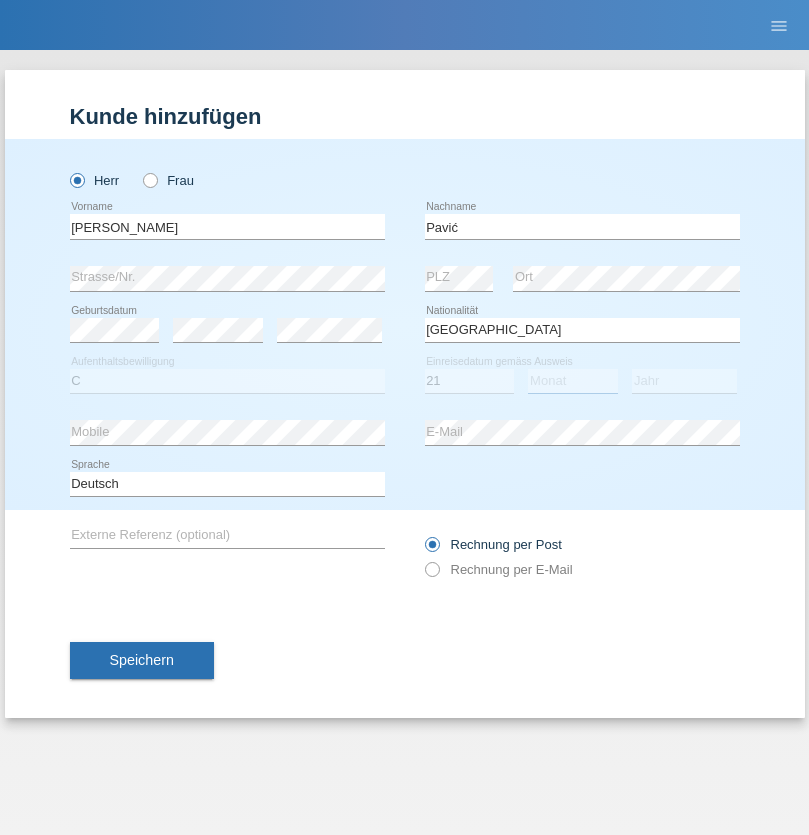 select on "04" 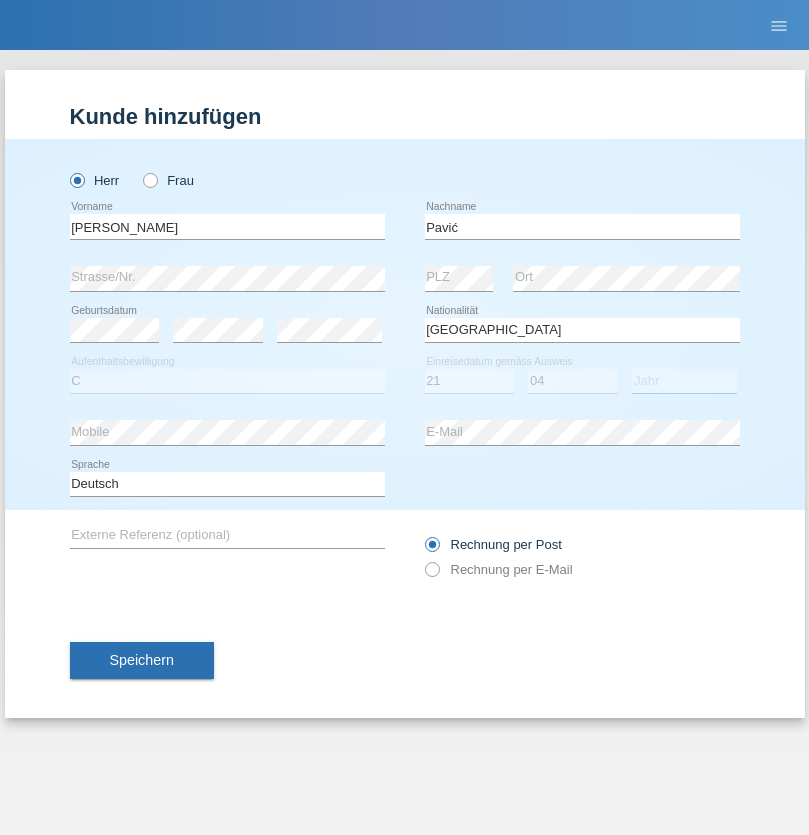 select on "2006" 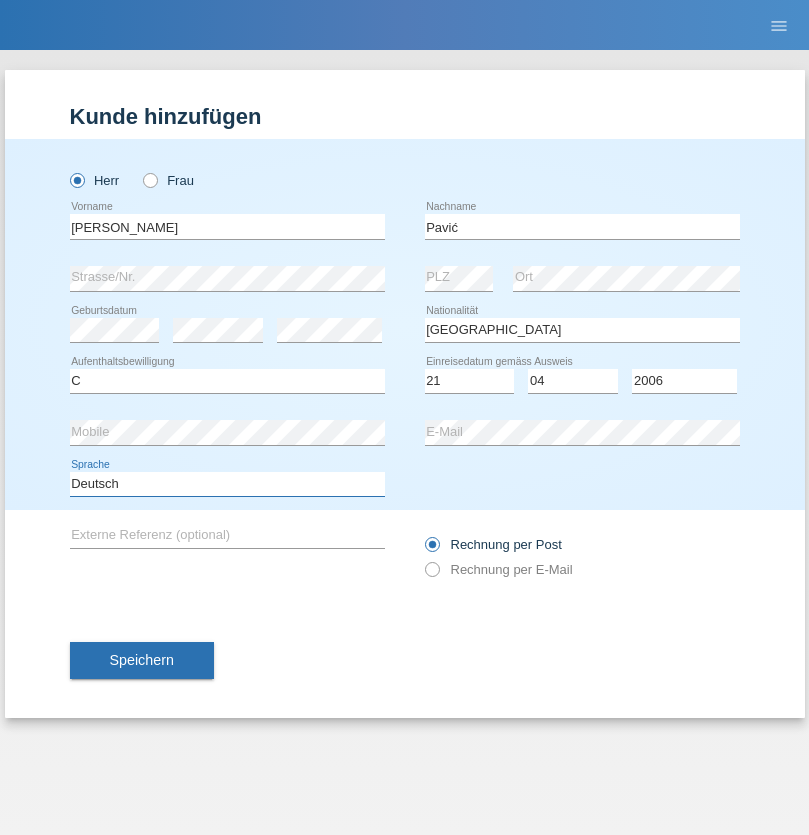 select on "en" 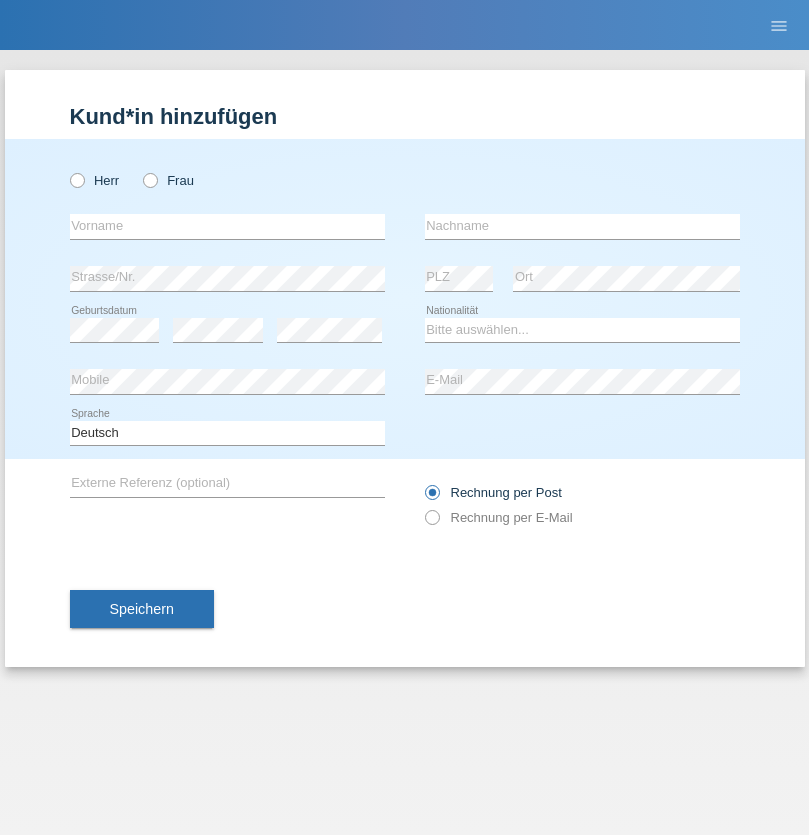scroll, scrollTop: 0, scrollLeft: 0, axis: both 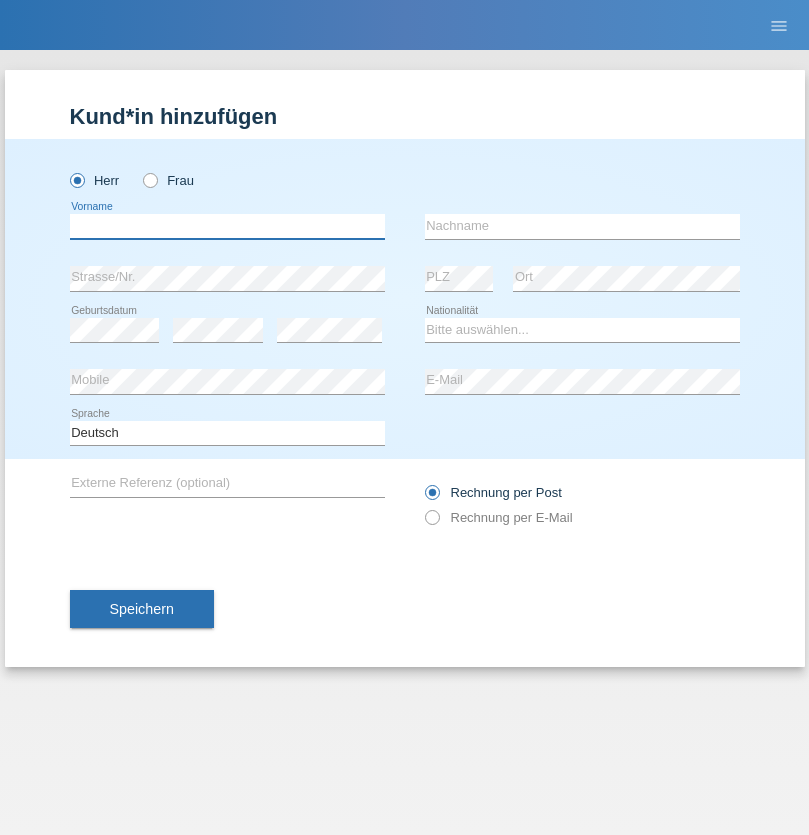 click at bounding box center (227, 226) 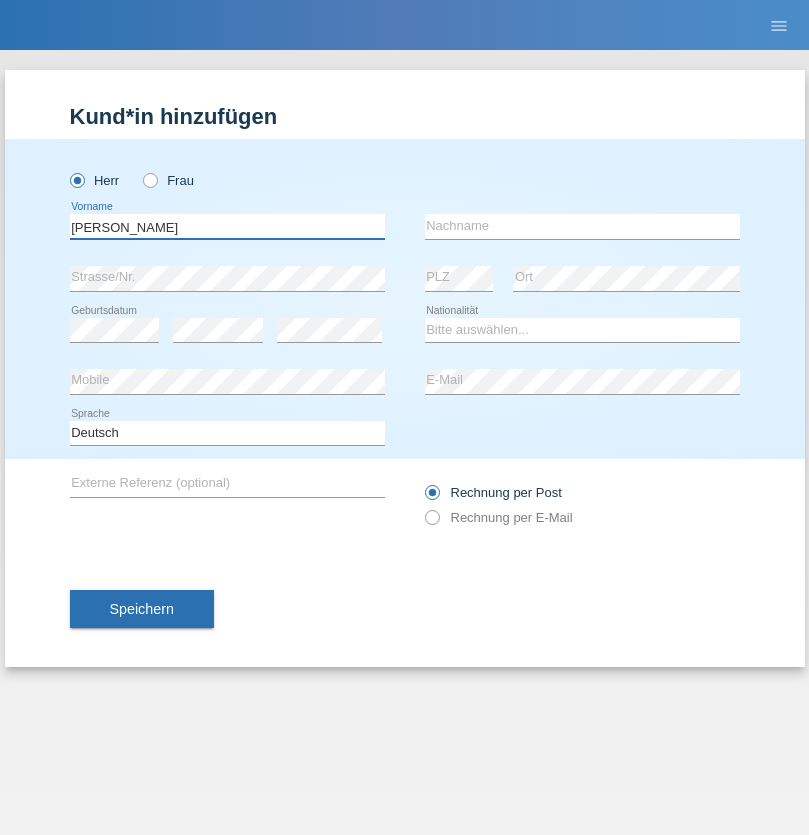 type on "[PERSON_NAME]" 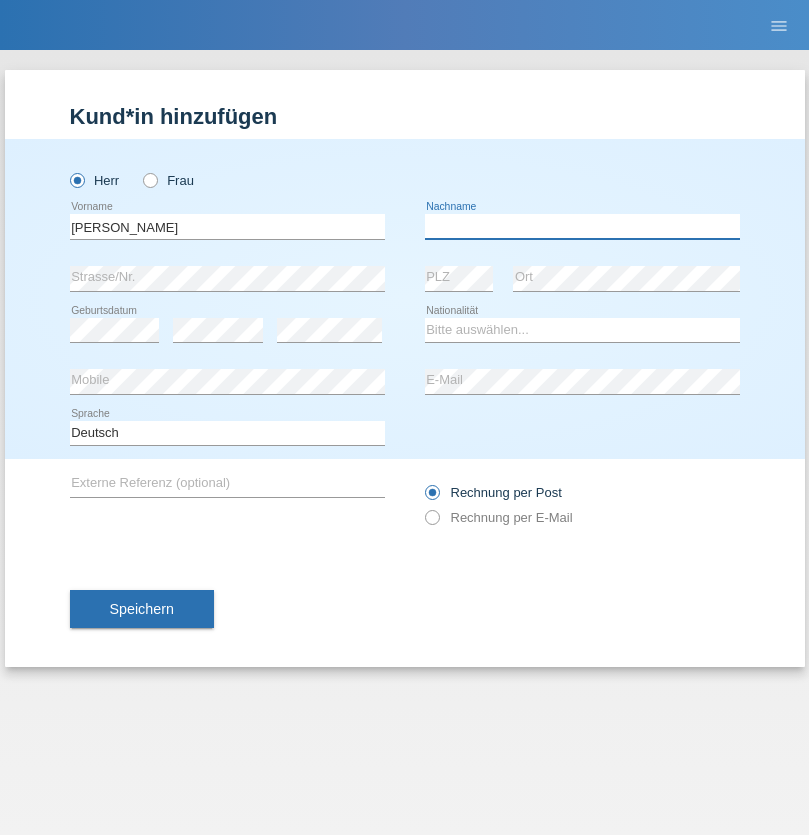 click at bounding box center (582, 226) 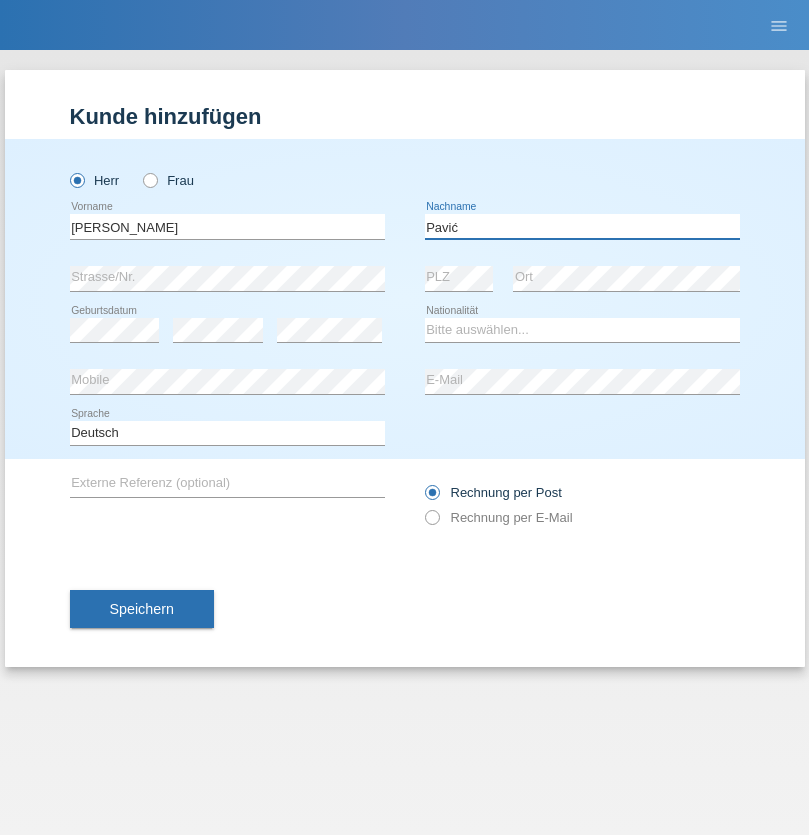 type on "Pavić" 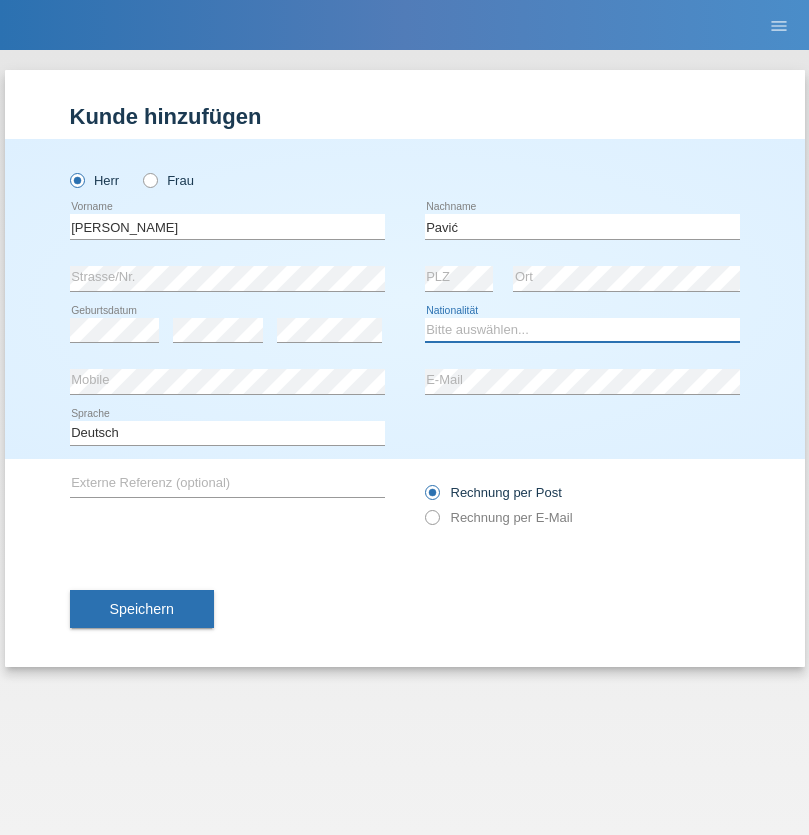 select on "HR" 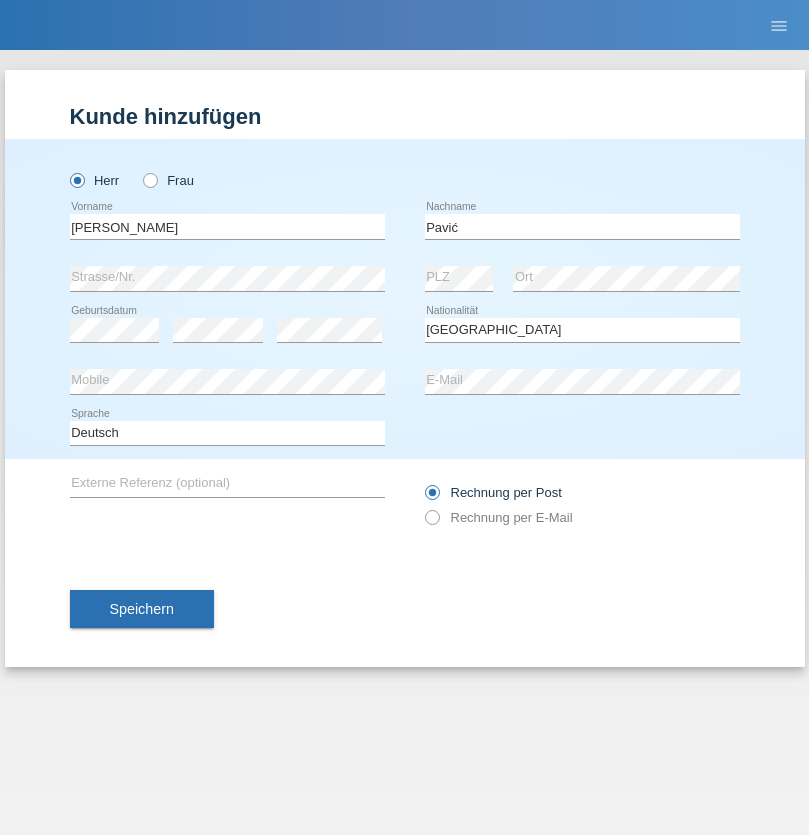 select on "C" 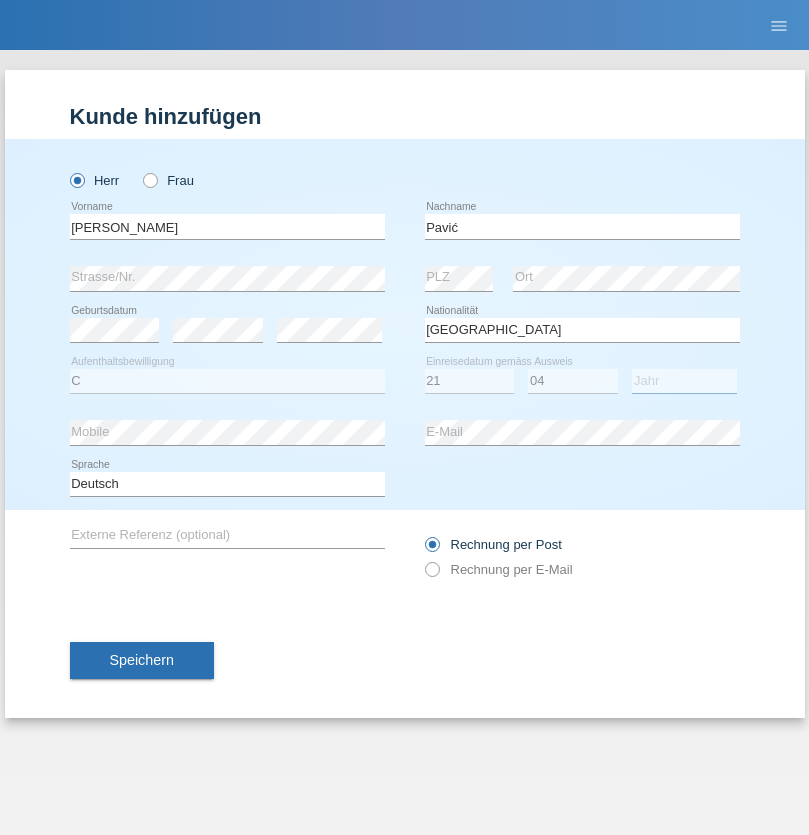 select on "2006" 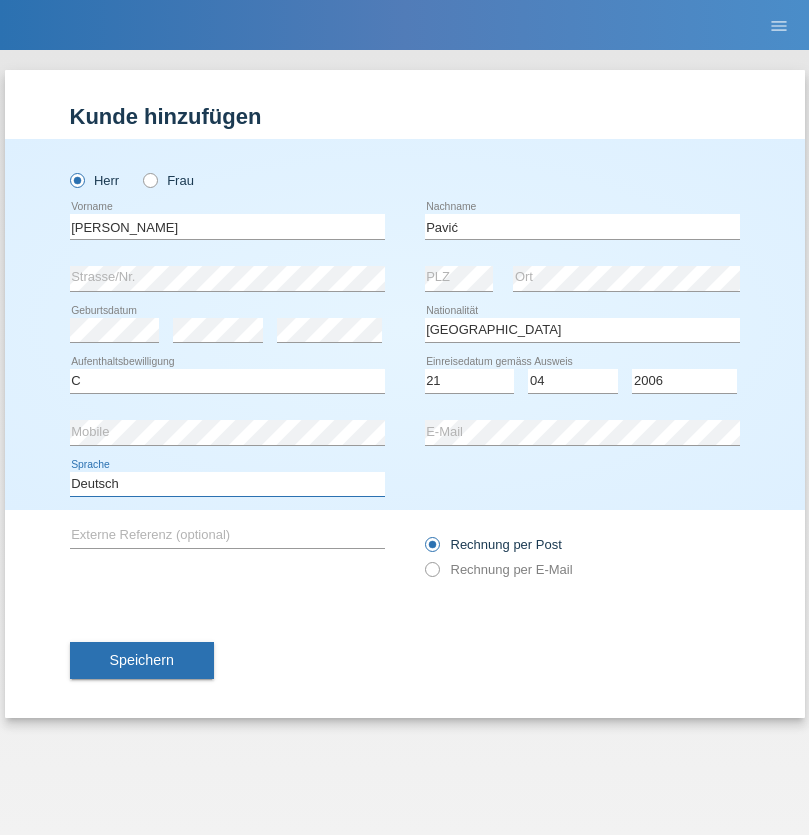 select on "en" 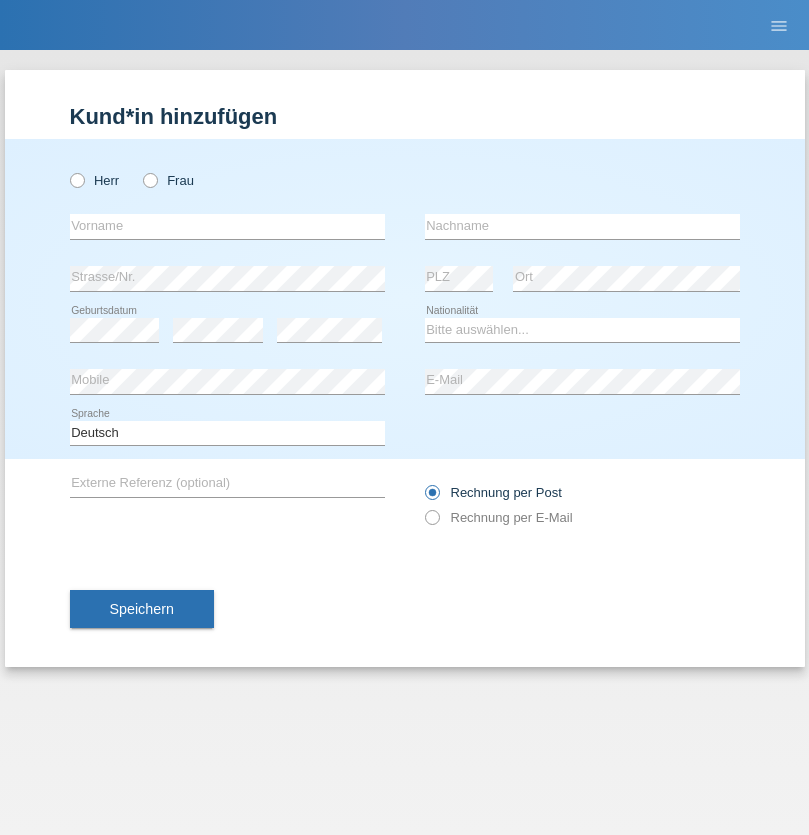 scroll, scrollTop: 0, scrollLeft: 0, axis: both 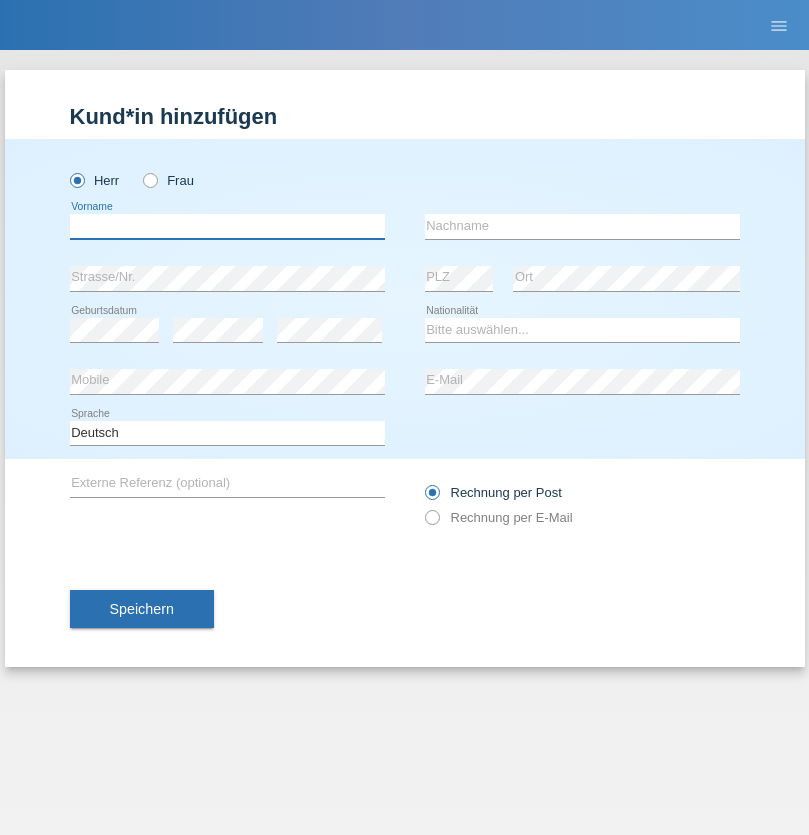 click at bounding box center [227, 226] 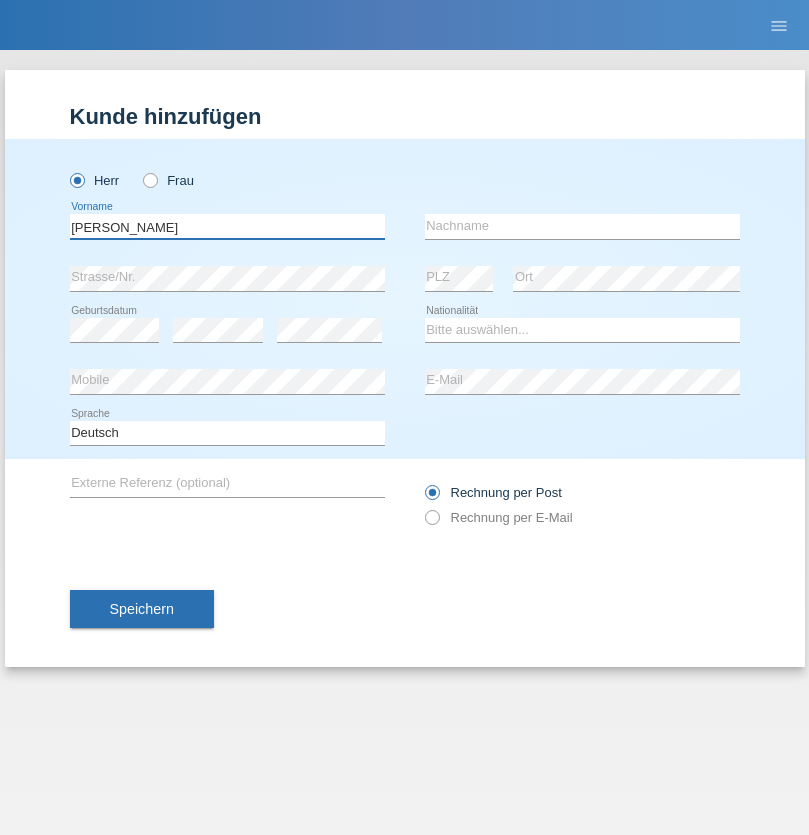 type on "Artur" 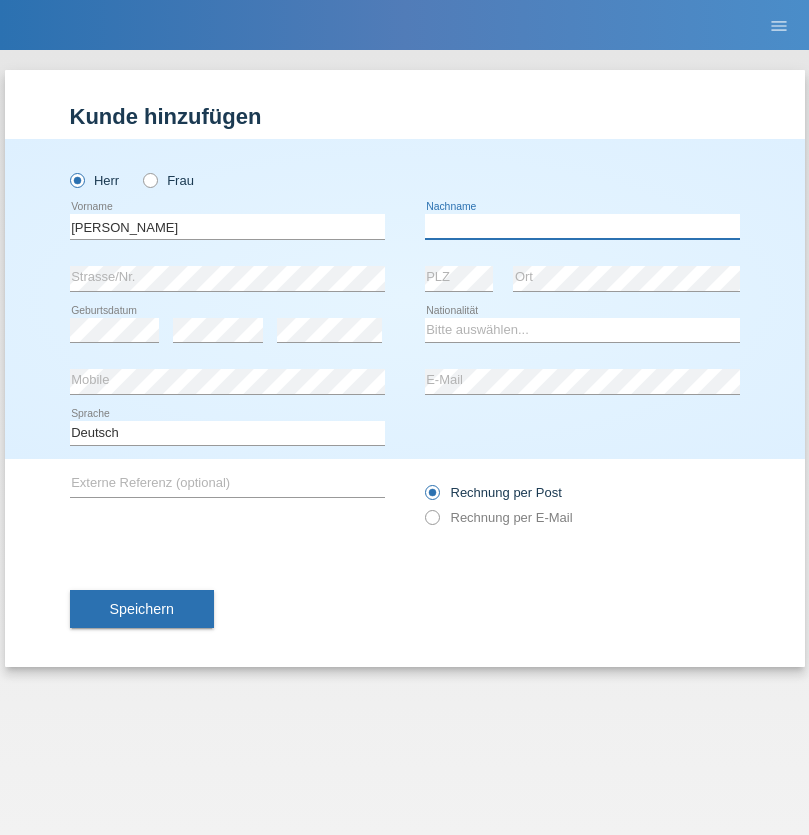 click at bounding box center [582, 226] 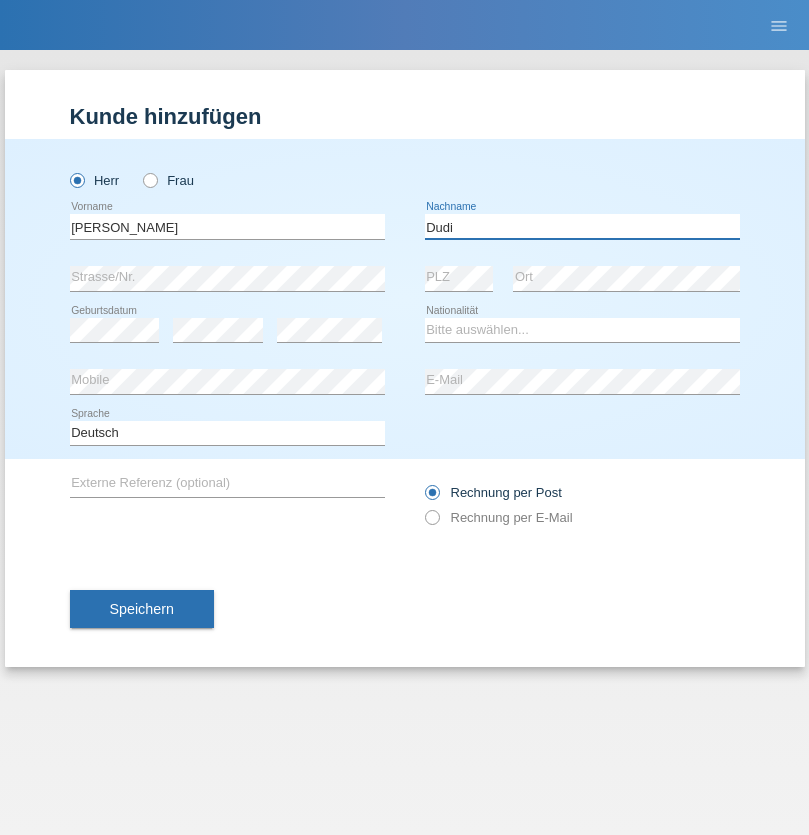 type on "Dudi" 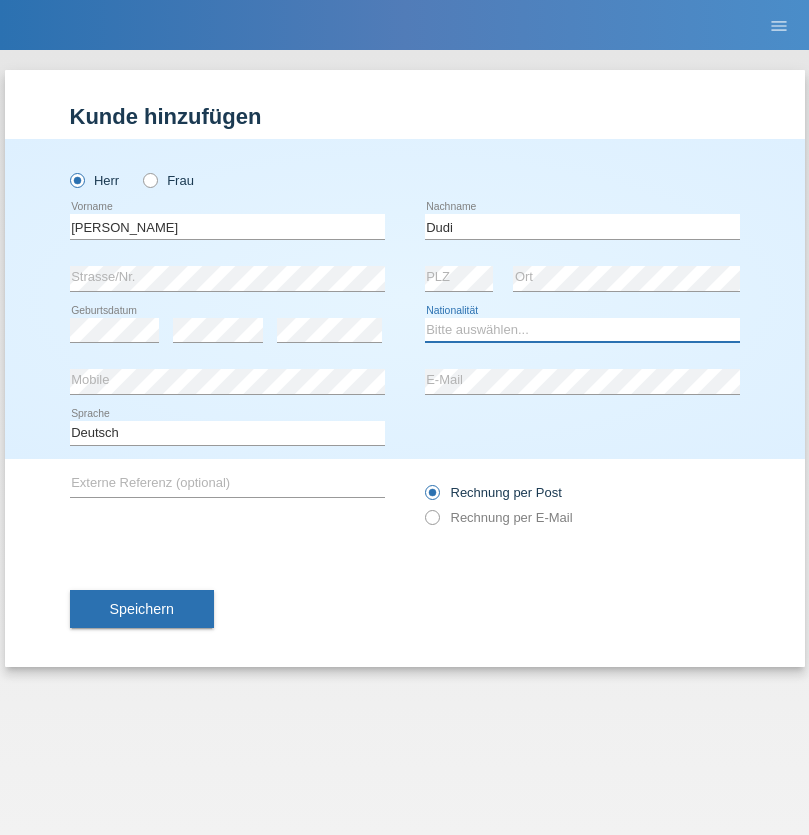 select on "SK" 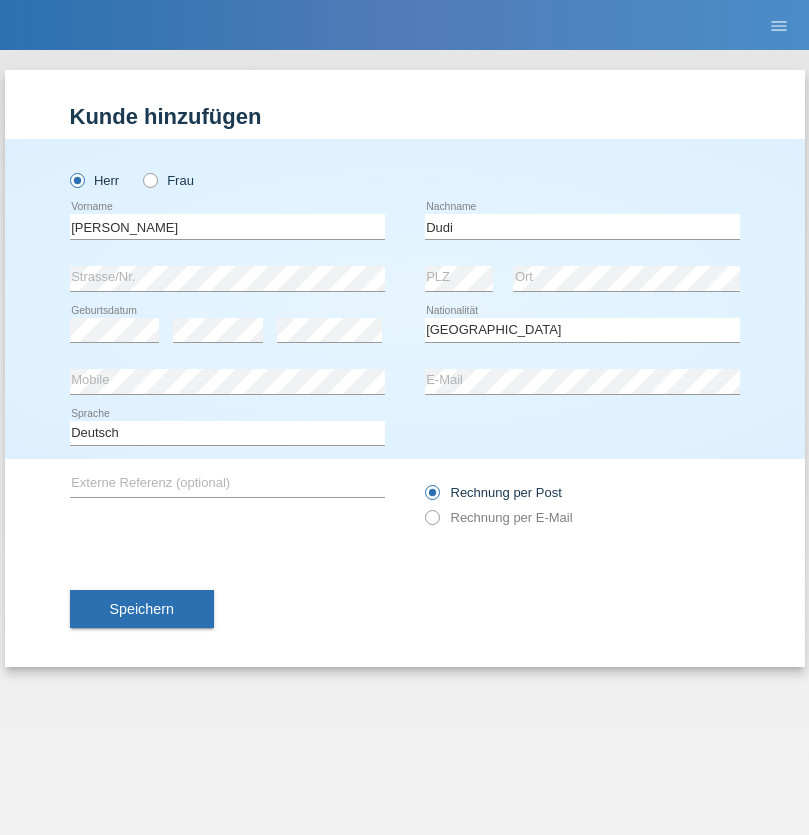 select on "C" 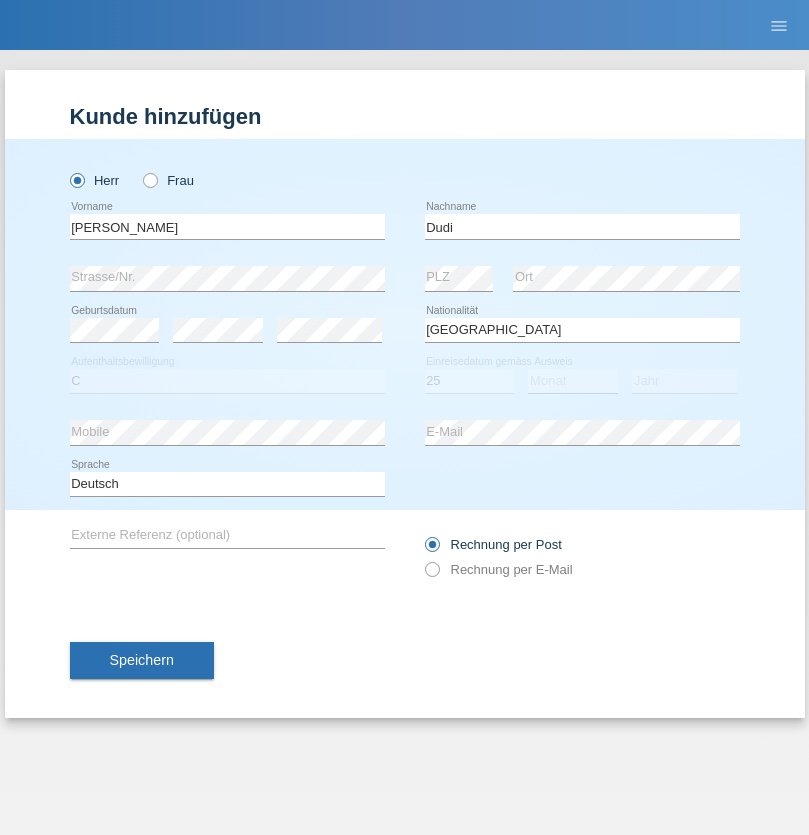 select on "05" 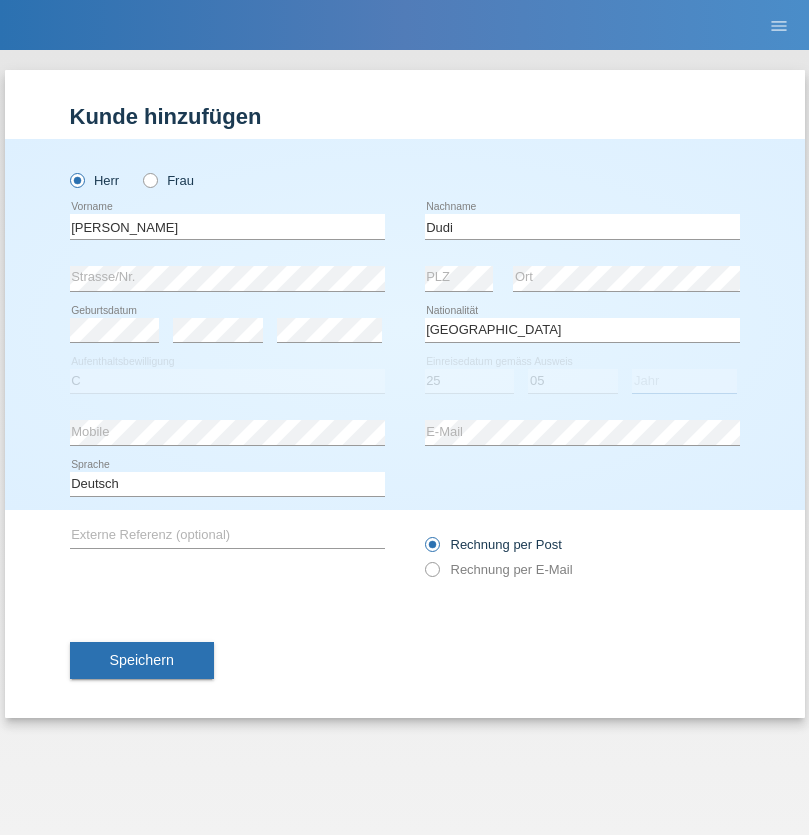 select on "2021" 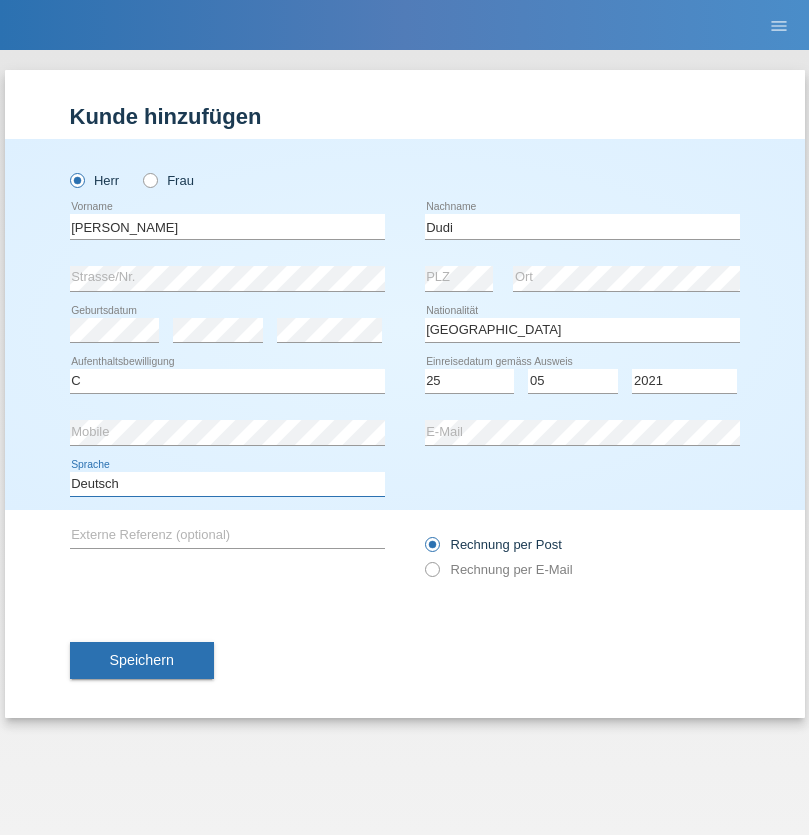 select on "en" 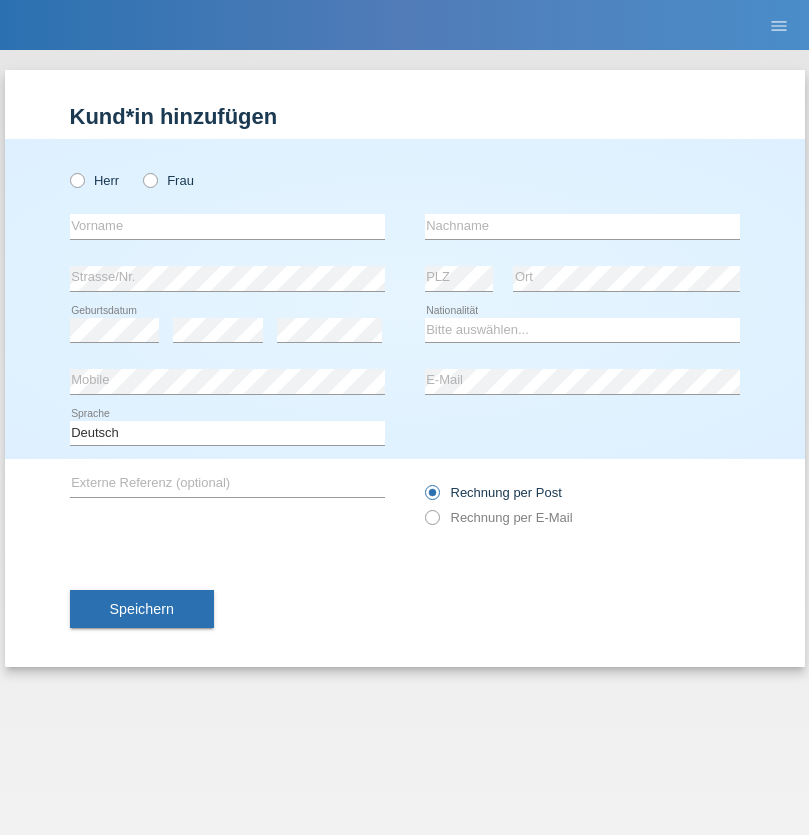 scroll, scrollTop: 0, scrollLeft: 0, axis: both 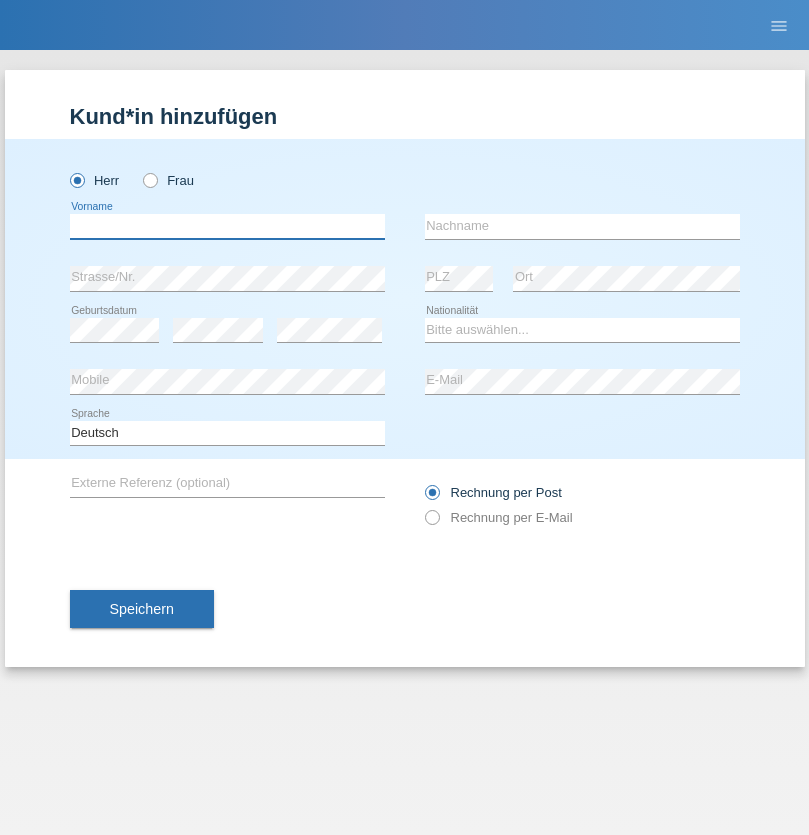 click at bounding box center (227, 226) 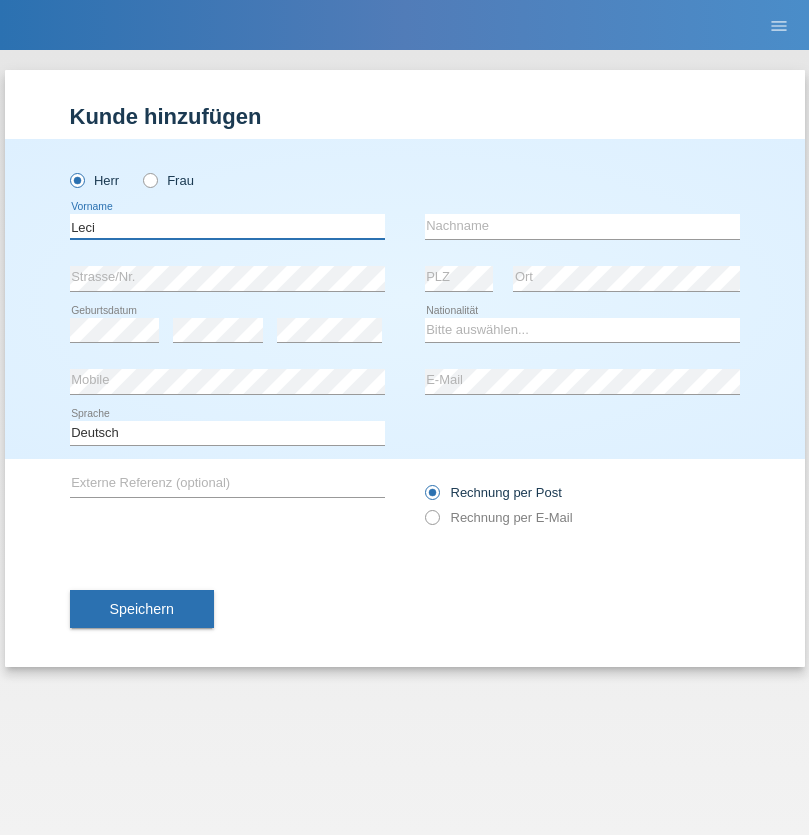 type on "Leci" 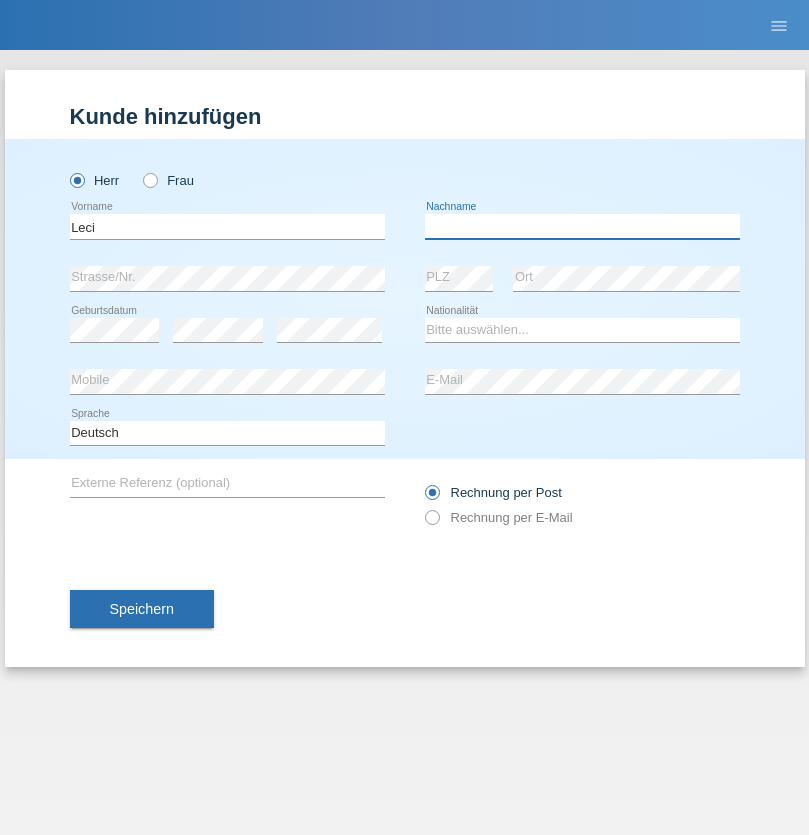 click at bounding box center [582, 226] 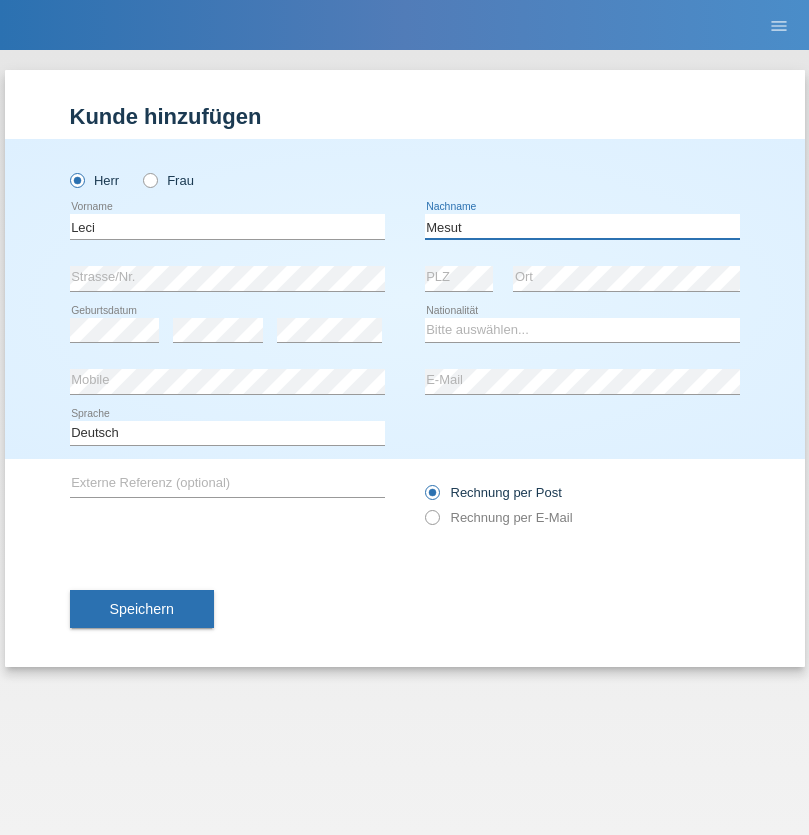 type on "Mesut" 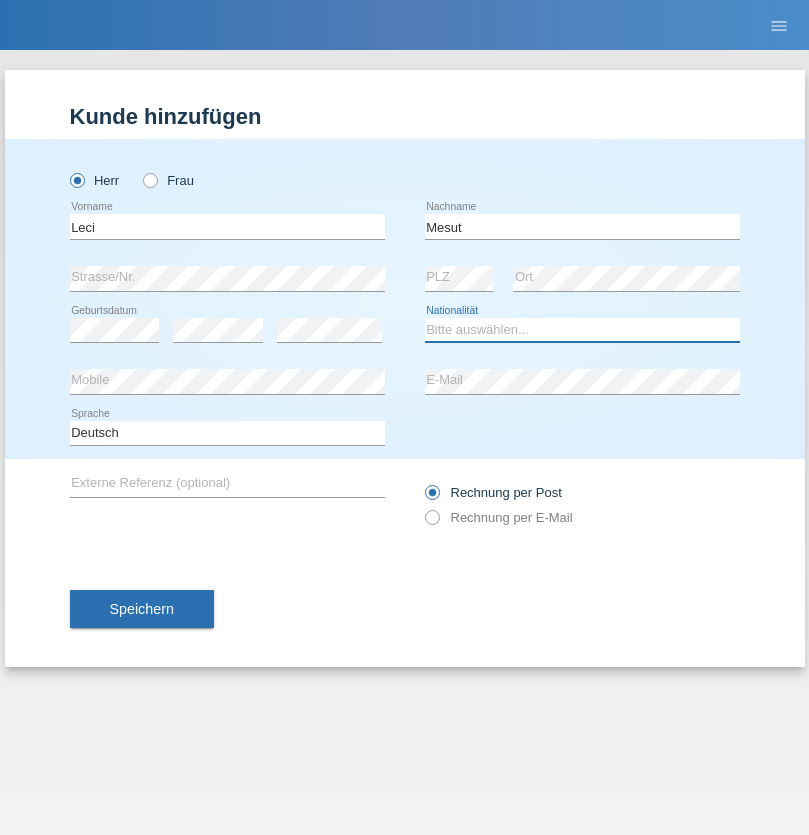 select on "XK" 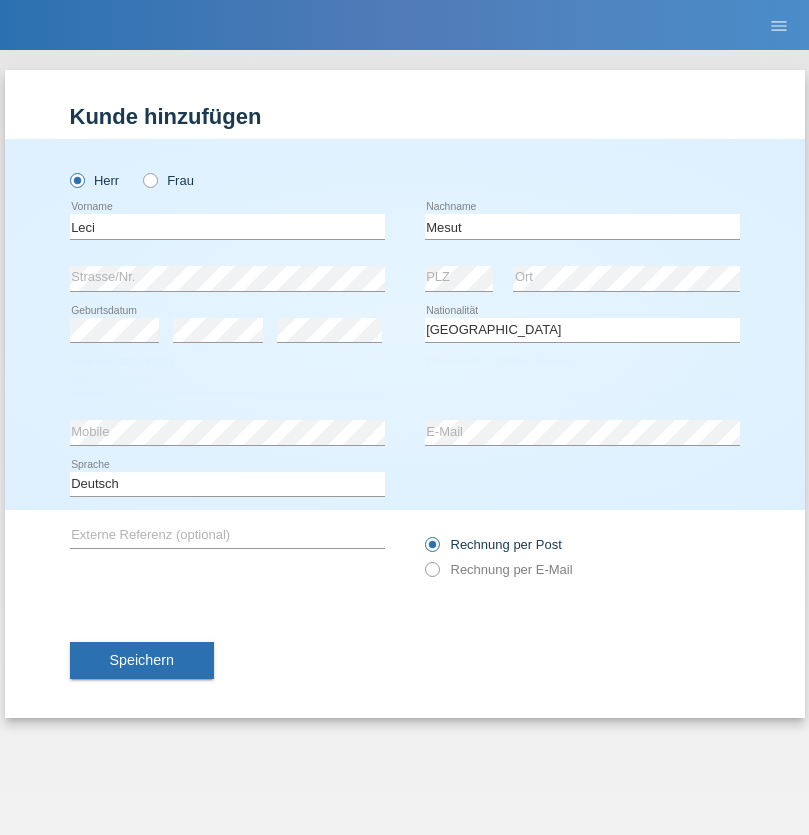 select on "C" 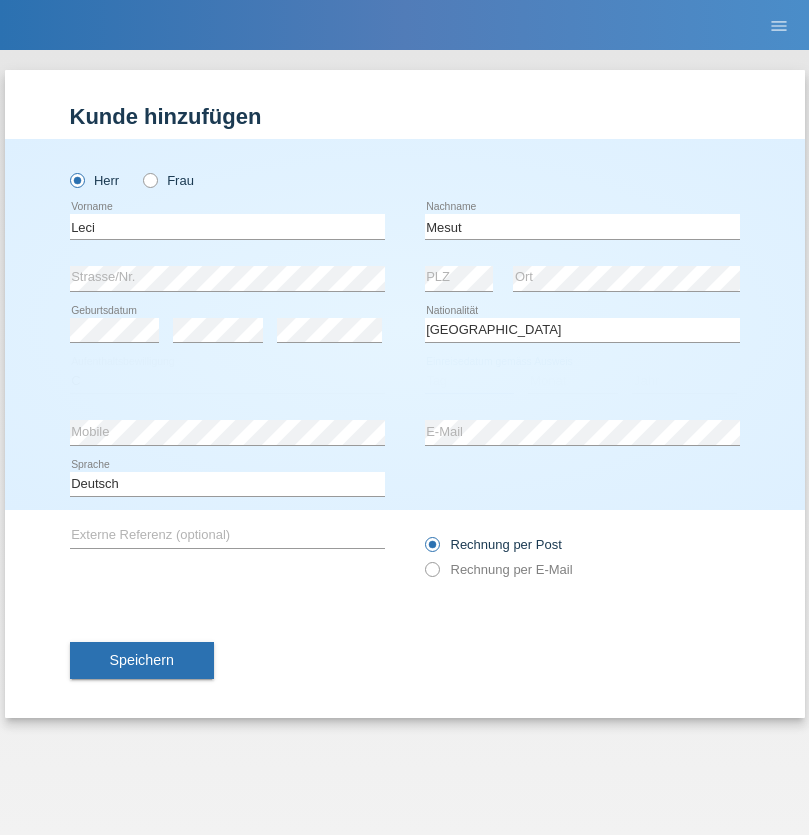 select on "13" 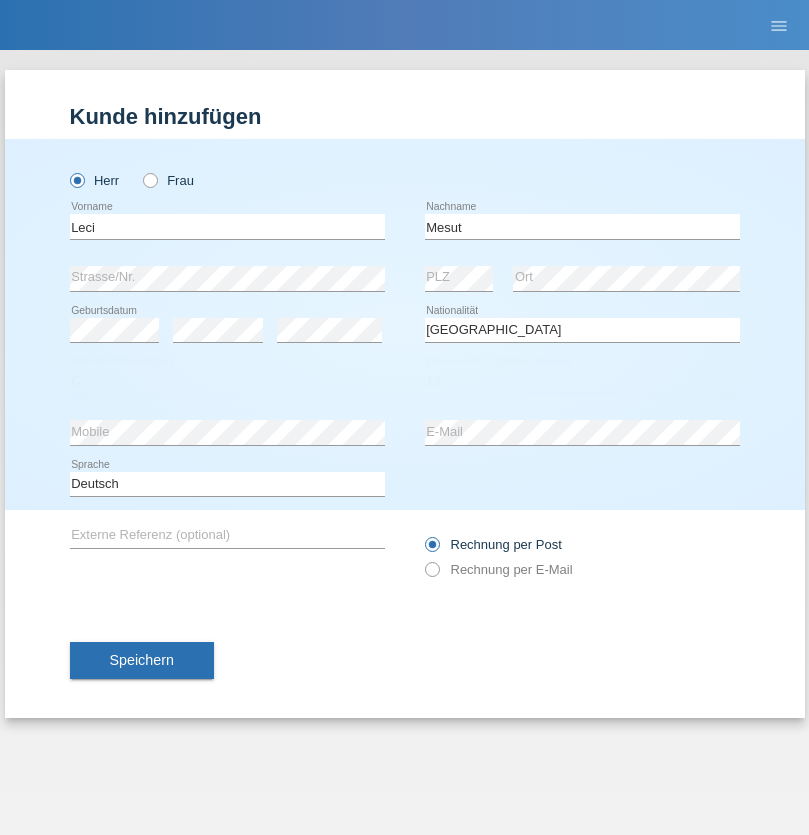 select on "07" 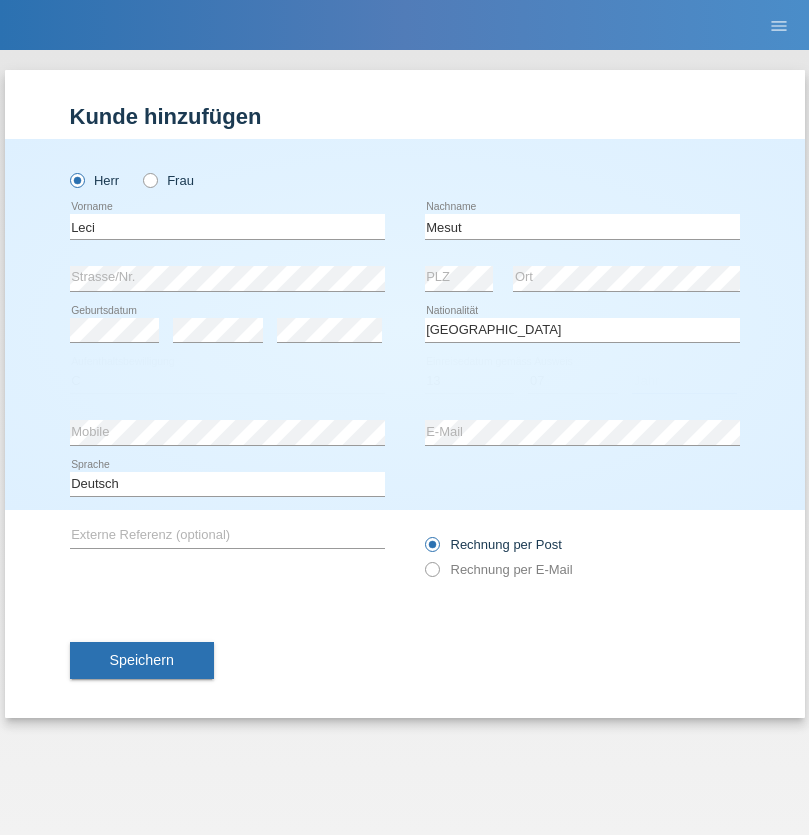 select on "2021" 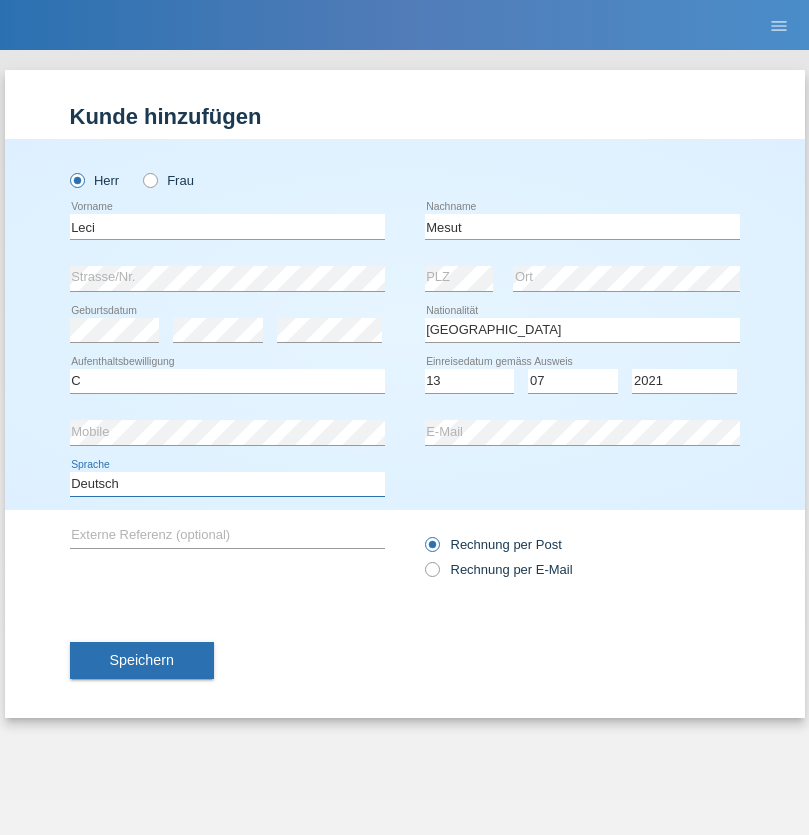 select on "en" 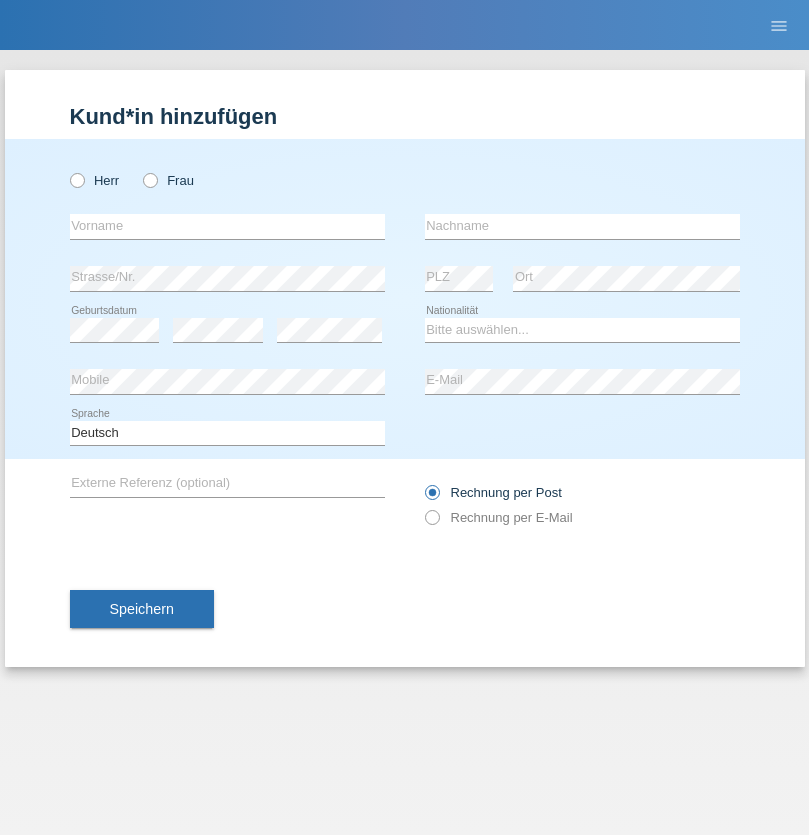 scroll, scrollTop: 0, scrollLeft: 0, axis: both 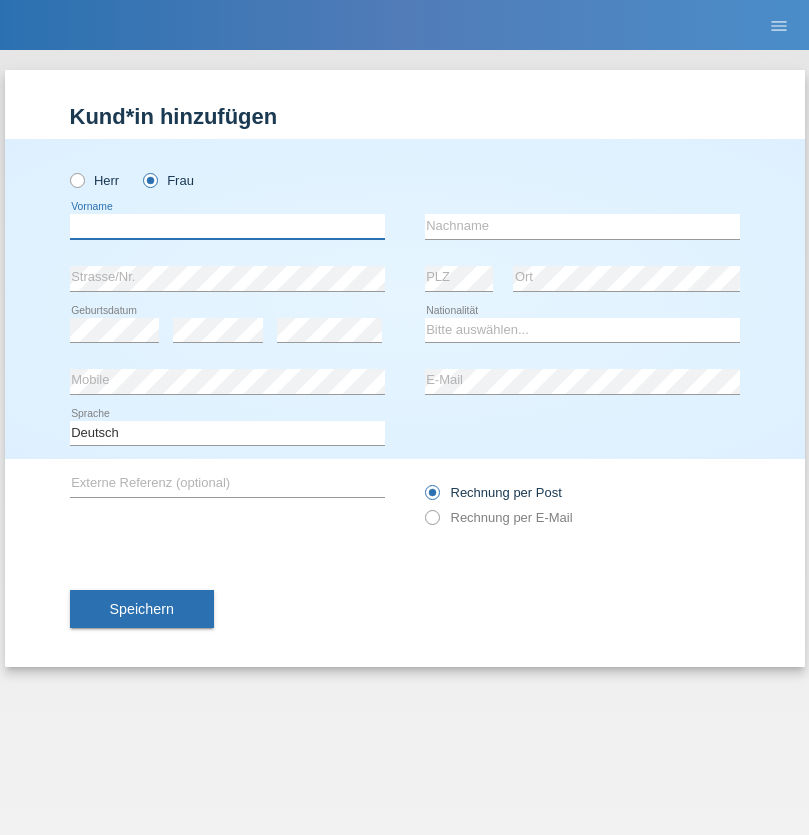 click at bounding box center [227, 226] 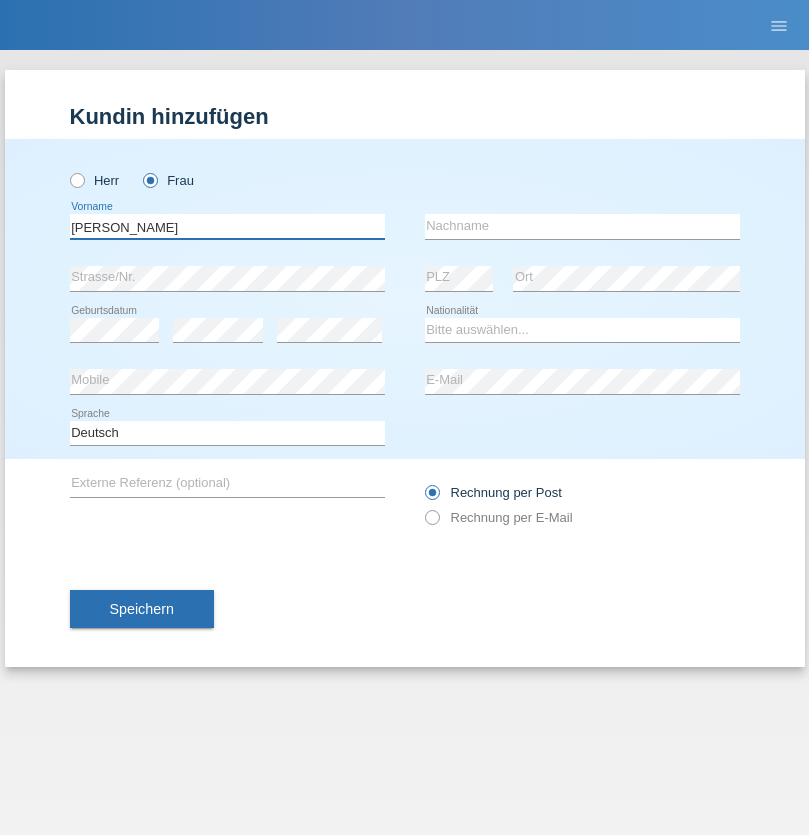 type on "[PERSON_NAME]" 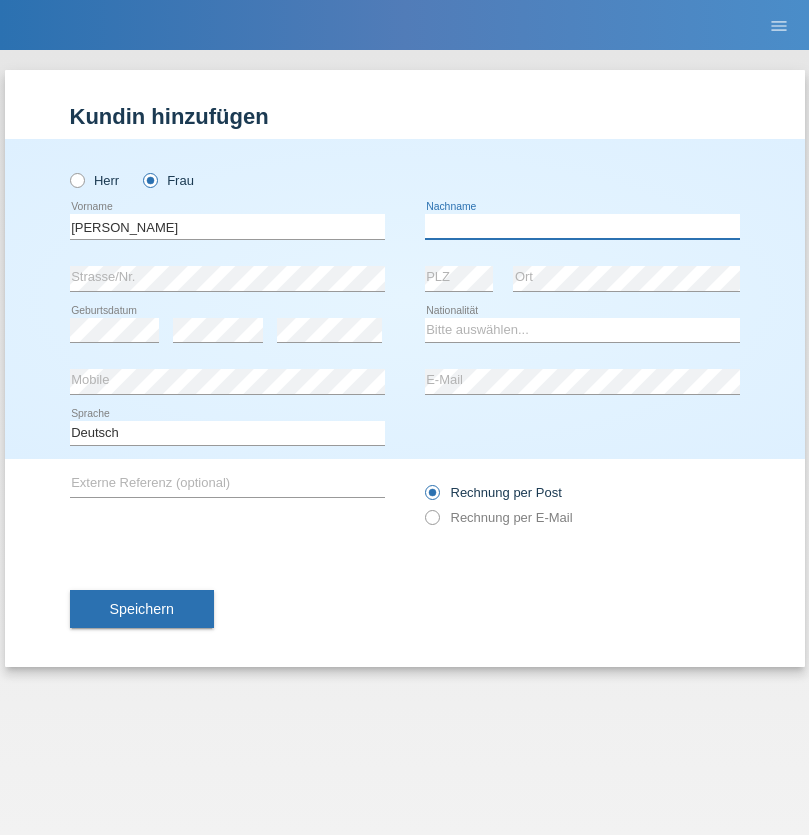 click at bounding box center (582, 226) 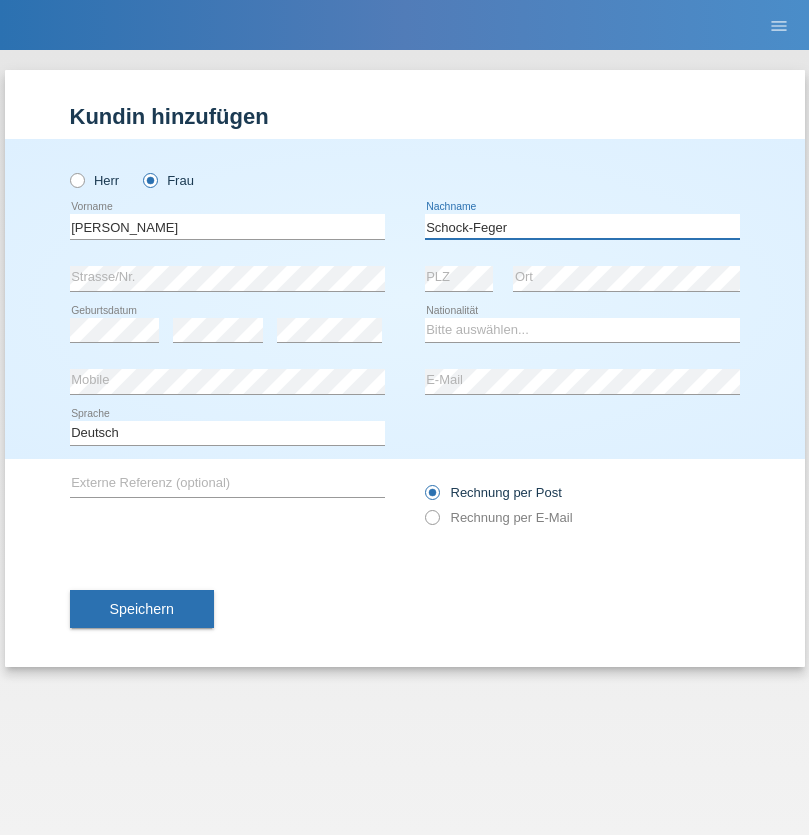 type on "Schock-Feger" 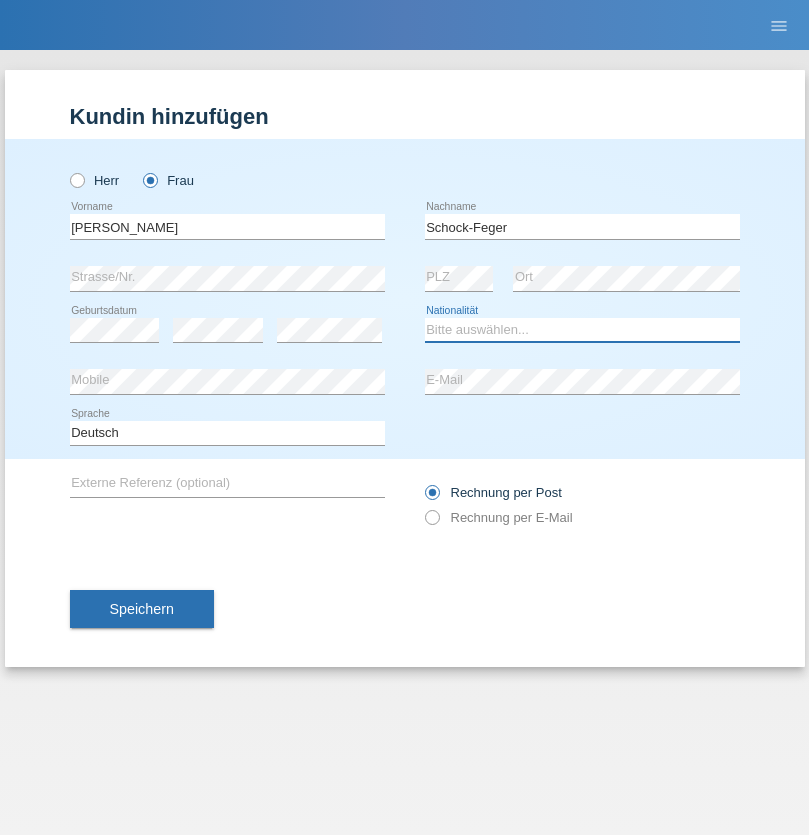 select on "CH" 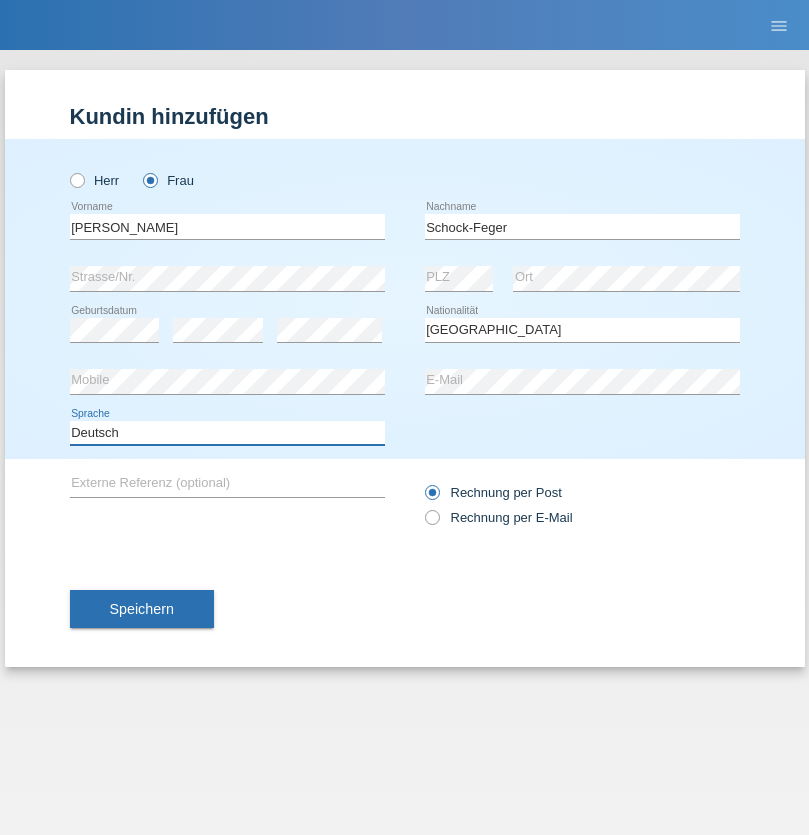 select on "en" 